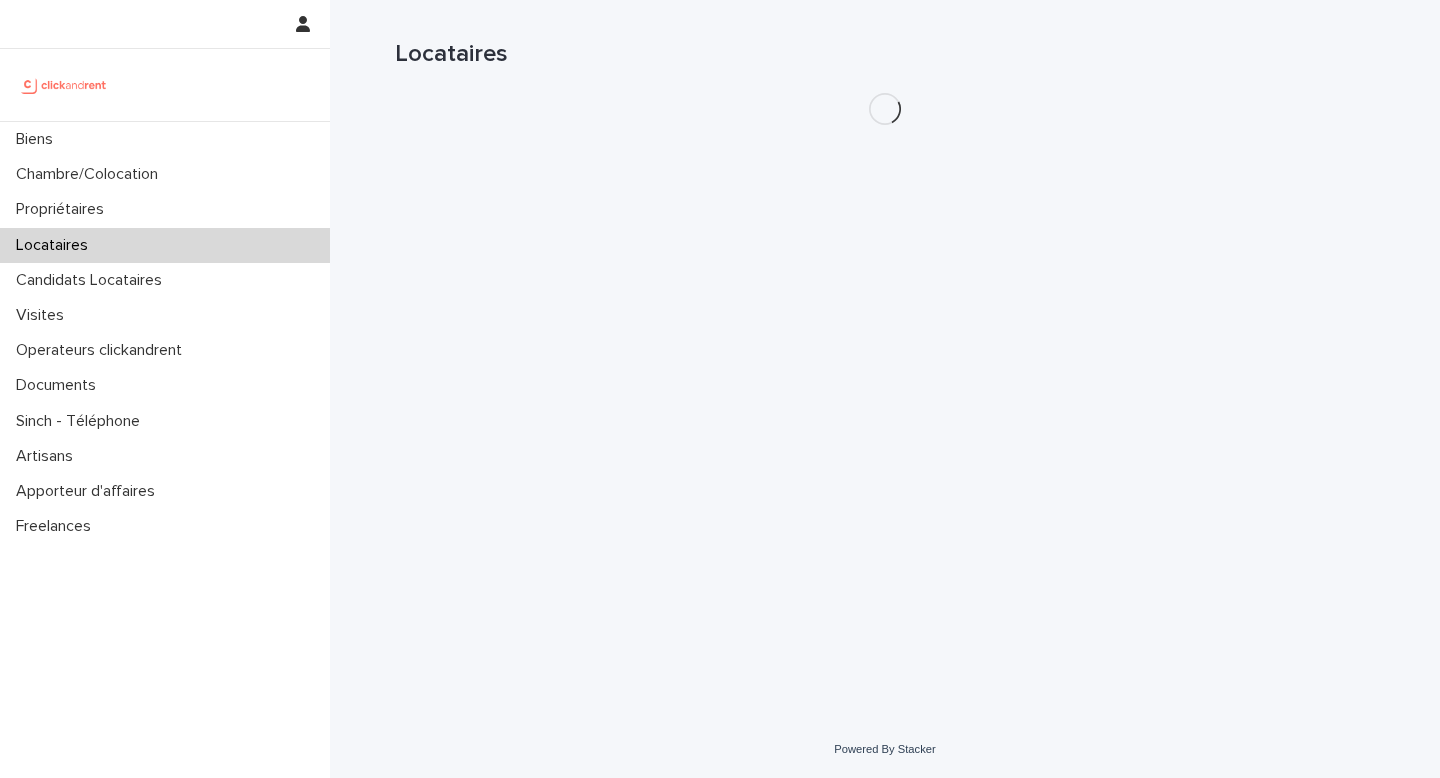 scroll, scrollTop: 0, scrollLeft: 0, axis: both 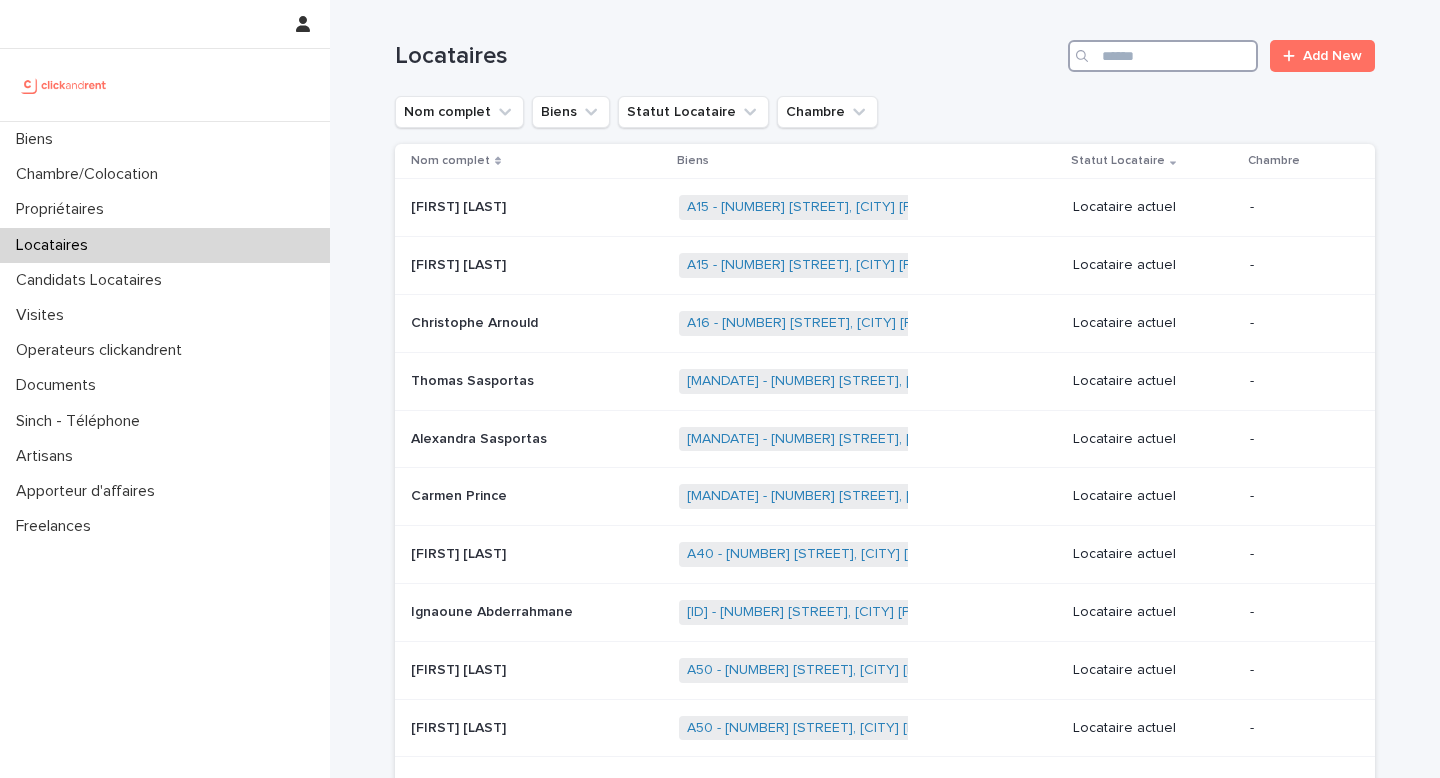 click at bounding box center [1163, 56] 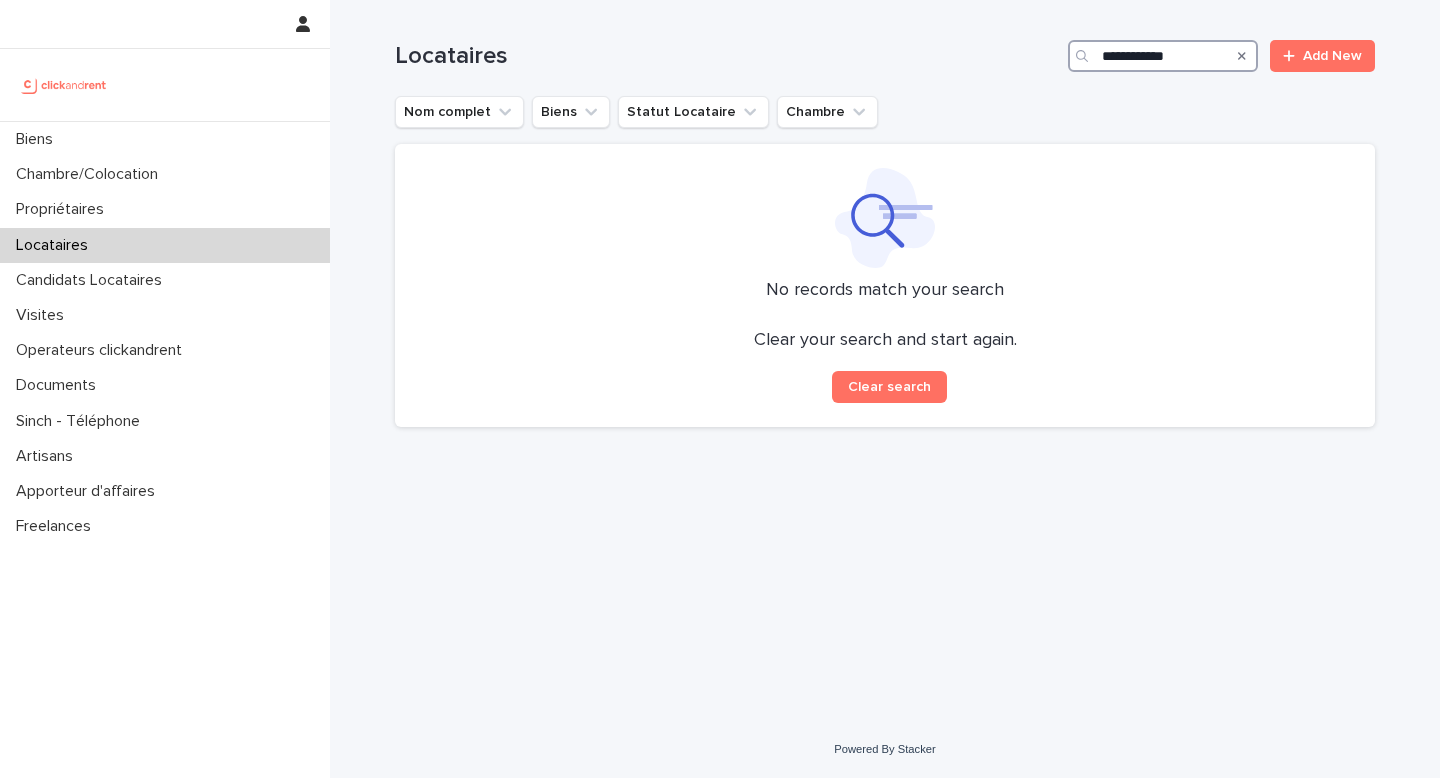 click on "**********" at bounding box center (1163, 56) 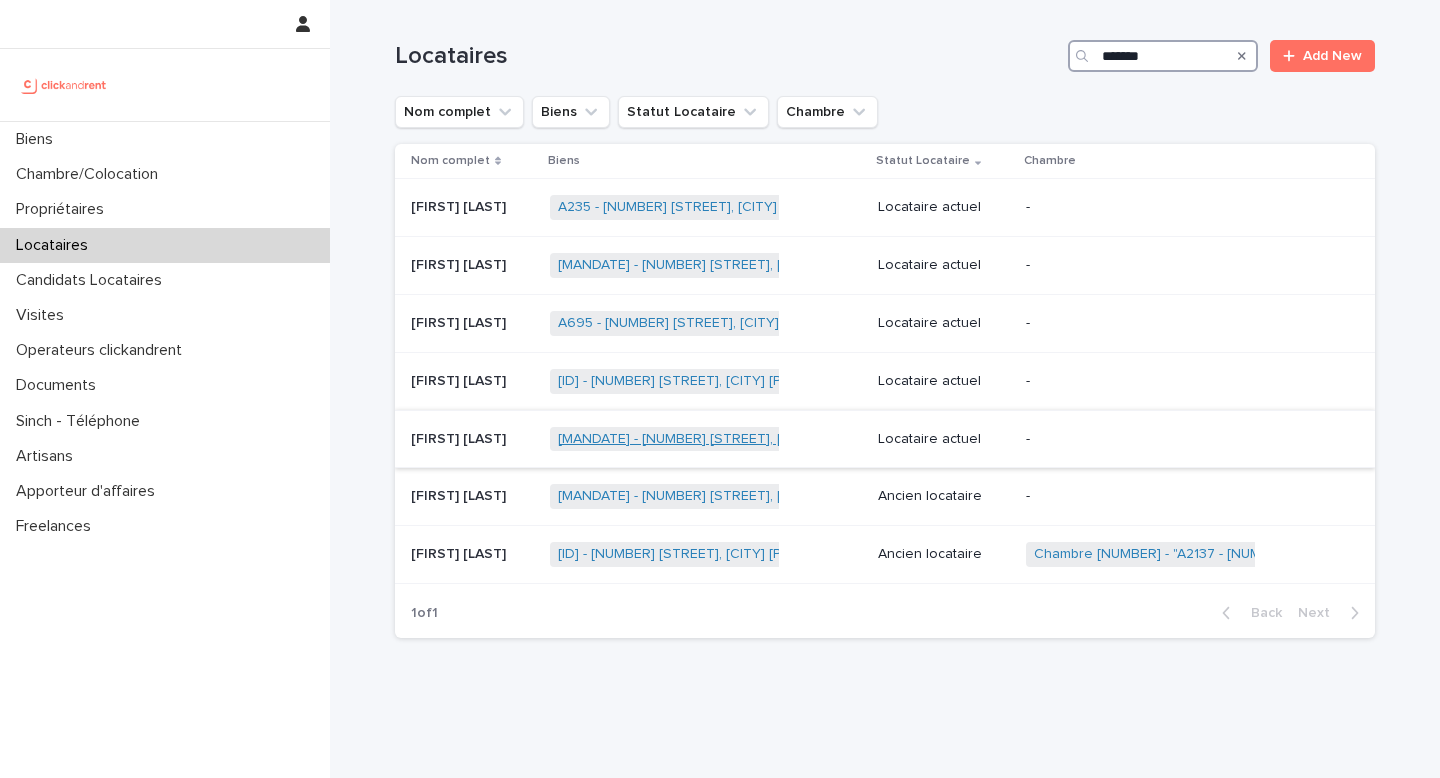 type on "*******" 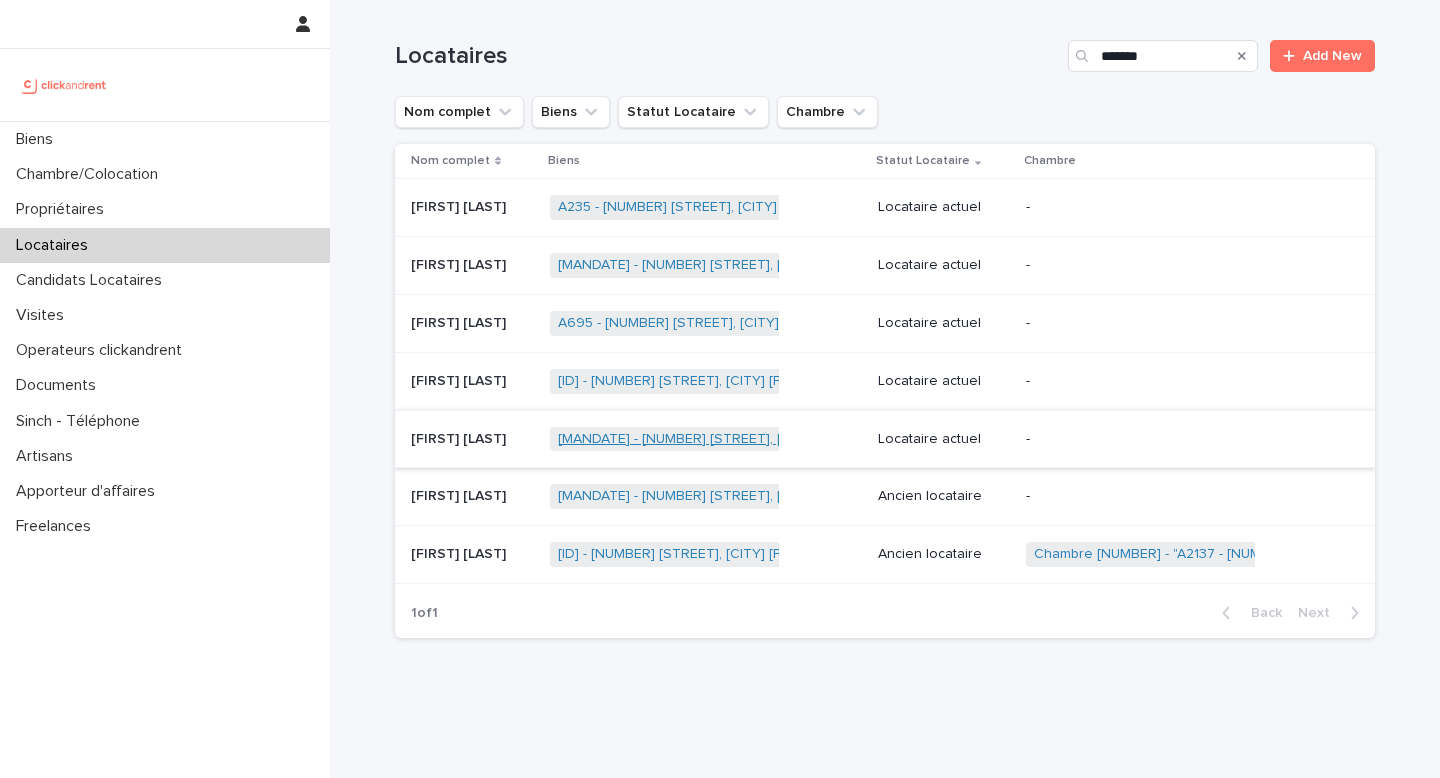 click on "[MANDATE] - [NUMBER] [STREET], [CITY] [POSTAL_CODE]" at bounding box center [742, 439] 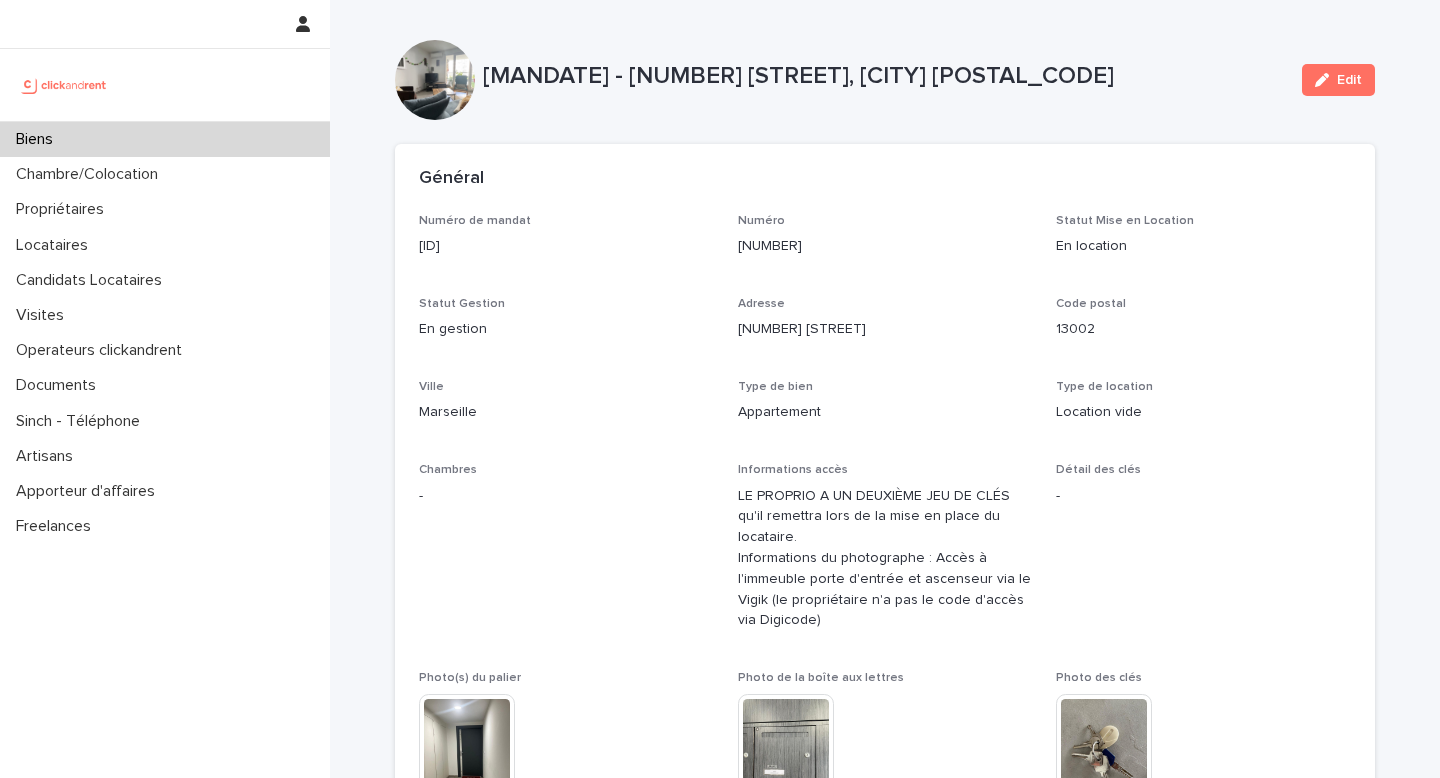 click on "[MANDATE] - [NUMBER] [STREET], [CITY] [POSTAL_CODE]" at bounding box center [884, 76] 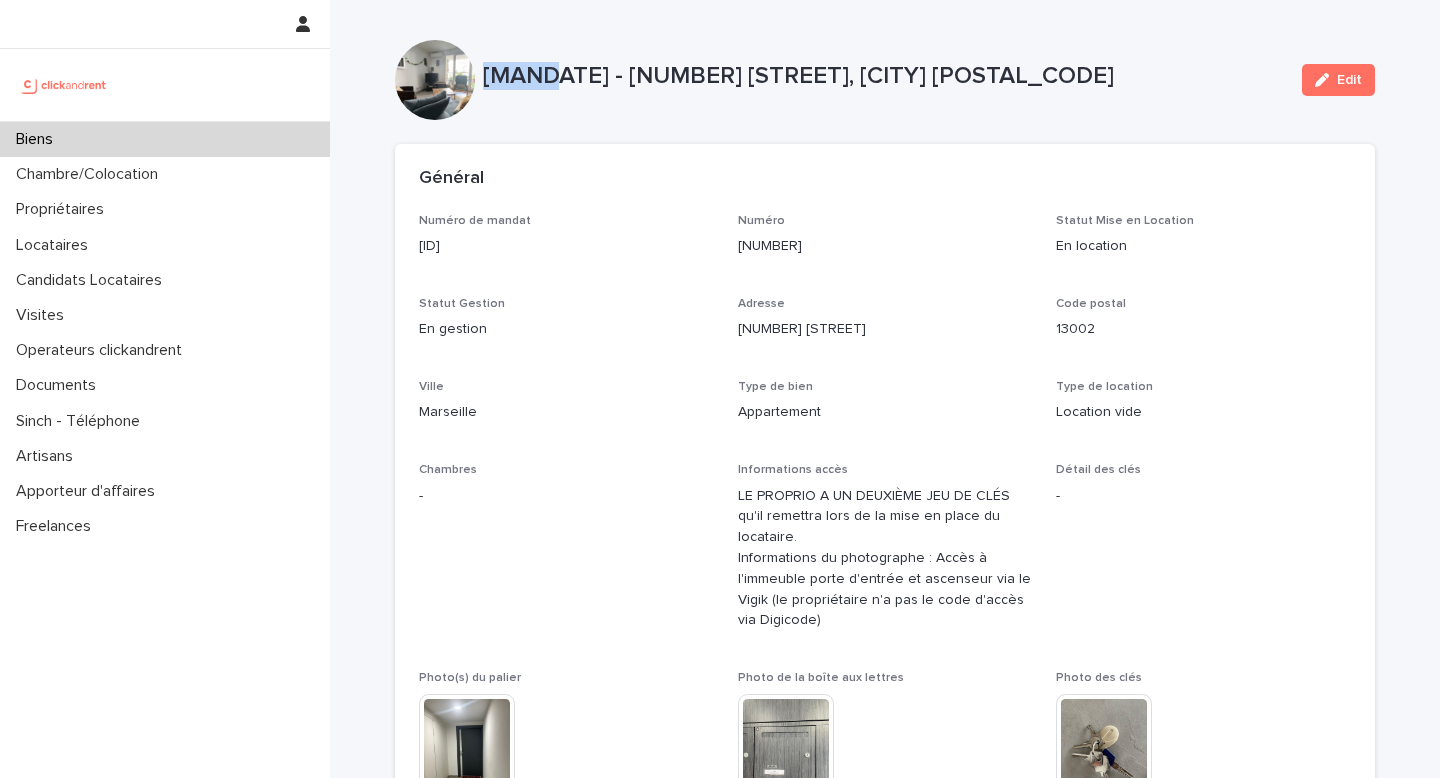 click on "[MANDATE] - [NUMBER] [STREET], [CITY] [POSTAL_CODE]" at bounding box center [884, 76] 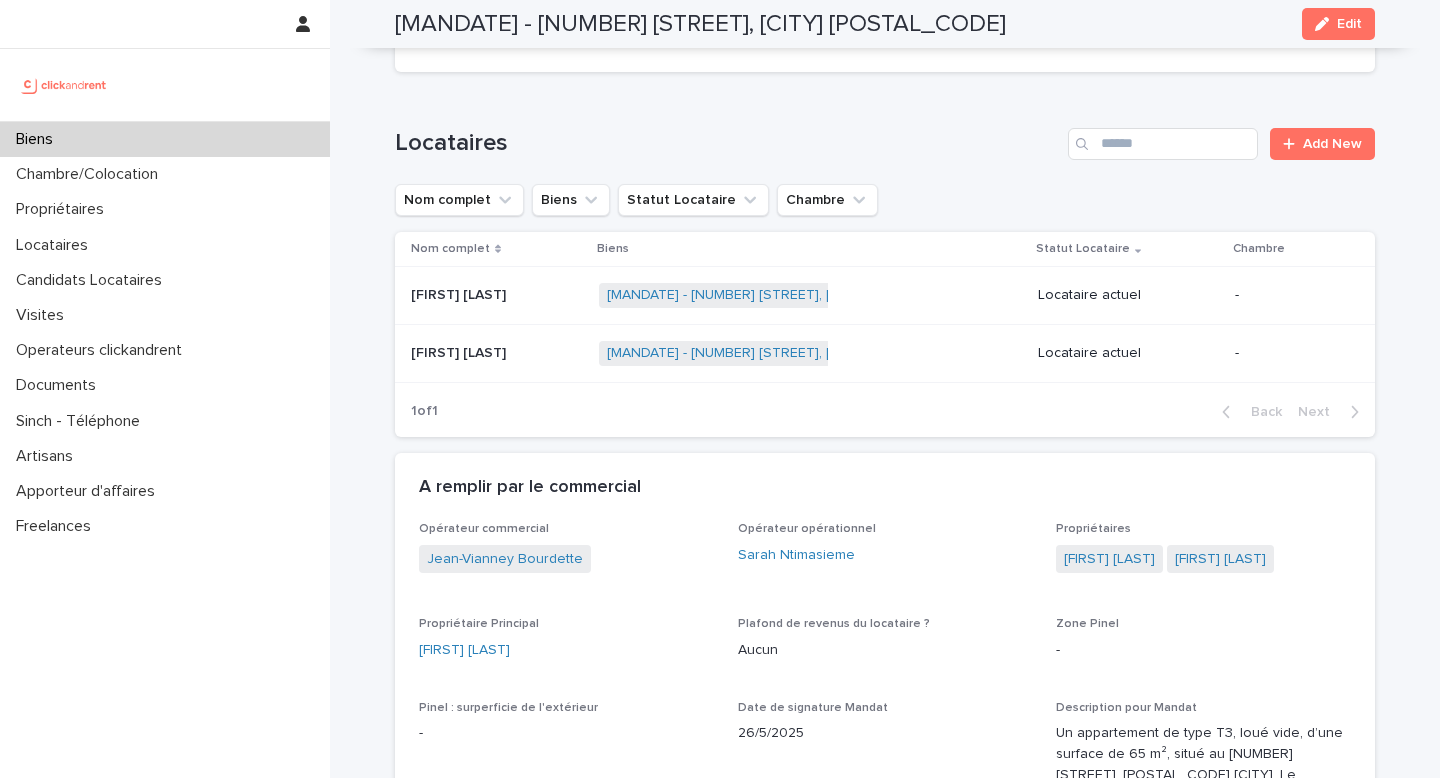 scroll, scrollTop: 848, scrollLeft: 0, axis: vertical 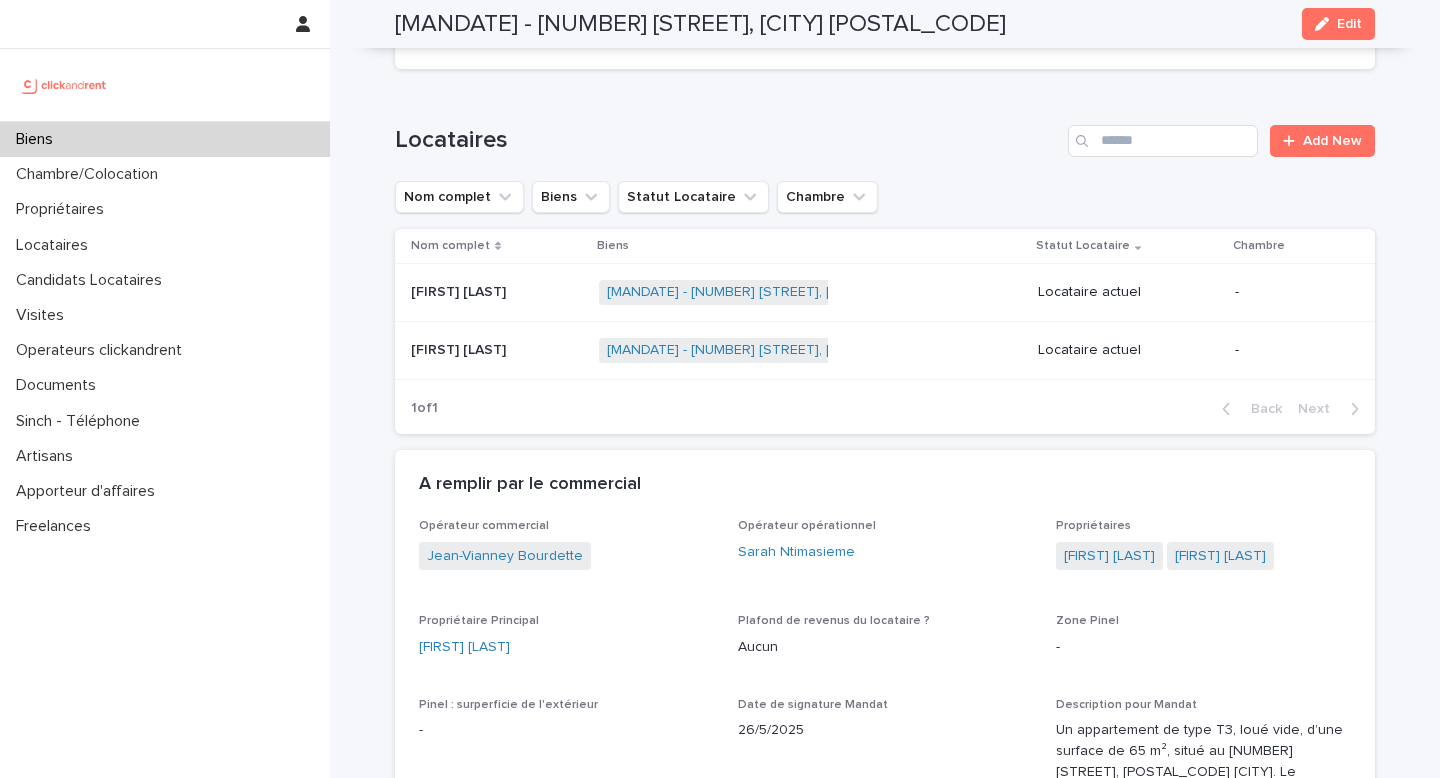 click on "Opérateur commercial [FIRST] [LAST]   Opérateur opérationnel [FIRST] [LAST]   Propriétaires [FIRST] [LAST]   [FIRST] [LAST]   Propriétaire Principal [FIRST] [LAST]   Plafond de revenus du locataire ? Aucun Zone Pinel - Pinel : surperficie de l'extérieur - Date de signature Mandat [DATE] Description pour Mandat Un appartement de type T3, loué vide, d’une surface de 65 m², situé au [NUMBER] [STREET], [POSTAL_CODE] [CITY]. Le logement dispose d’une place de parking. Location annexe Parking Propriétaire veut GLI ? Oui Mise en location: Type d'offre 75% d'un mois de loyer Mise en location: Honoraires Propriétaire 900 Estimation du loyer charges comprises 1015 Statut Gestion En gestion Gestion: Type d'offre Standard à 3,9% Gestion: Honoraires TTC 46.8 Loyer hors charges 1100 Taxe d'Enlèvement des Ordures Ménagères - Charges syndic dites locatives - Charges électricité (si payé par propriétaire) - Charges ménage (si payé par propriétaire) - Charges eau (si payé par propriétaire)" at bounding box center (885, 1356) 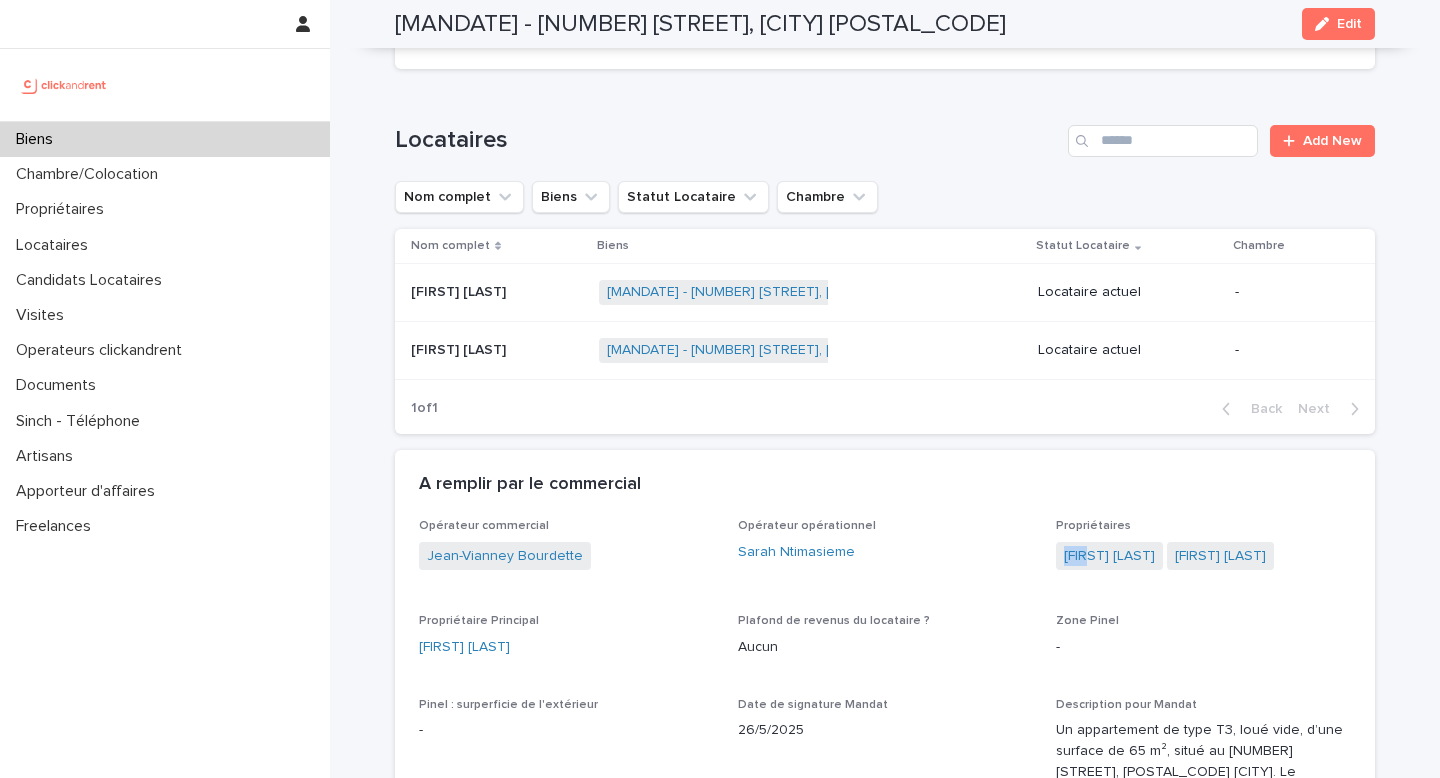 click on "Opérateur commercial [FIRST] [LAST]   Opérateur opérationnel [FIRST] [LAST]   Propriétaires [FIRST] [LAST]   [FIRST] [LAST]   Propriétaire Principal [FIRST] [LAST]   Plafond de revenus du locataire ? Aucun Zone Pinel - Pinel : surperficie de l'extérieur - Date de signature Mandat [DATE] Description pour Mandat Un appartement de type T3, loué vide, d’une surface de 65 m², situé au [NUMBER] [STREET], [POSTAL_CODE] [CITY]. Le logement dispose d’une place de parking. Location annexe Parking Propriétaire veut GLI ? Oui Mise en location: Type d'offre 75% d'un mois de loyer Mise en location: Honoraires Propriétaire 900 Estimation du loyer charges comprises 1015 Statut Gestion En gestion Gestion: Type d'offre Standard à 3,9% Gestion: Honoraires TTC 46.8 Loyer hors charges 1100 Taxe d'Enlèvement des Ordures Ménagères - Charges syndic dites locatives - Charges électricité (si payé par propriétaire) - Charges ménage (si payé par propriétaire) - Charges eau (si payé par propriétaire)" at bounding box center [885, 1356] 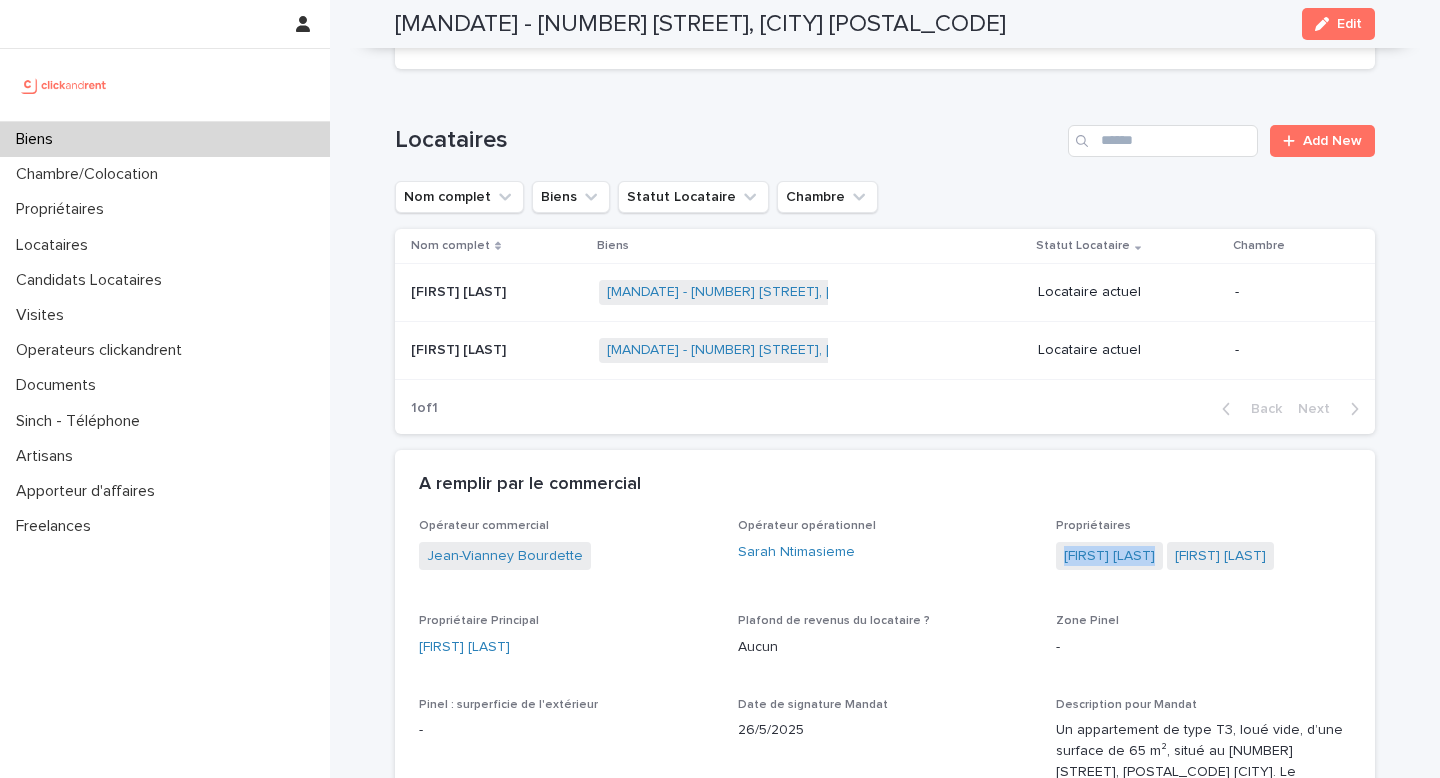click on "Opérateur commercial [FIRST] [LAST]   Opérateur opérationnel [FIRST] [LAST]   Propriétaires [FIRST] [LAST]   [FIRST] [LAST]   Propriétaire Principal [FIRST] [LAST]   Plafond de revenus du locataire ? Aucun Zone Pinel - Pinel : surperficie de l'extérieur - Date de signature Mandat [DATE] Description pour Mandat Un appartement de type T3, loué vide, d’une surface de 65 m², situé au [NUMBER] [STREET], [POSTAL_CODE] [CITY]. Le logement dispose d’une place de parking. Location annexe Parking Propriétaire veut GLI ? Oui Mise en location: Type d'offre 75% d'un mois de loyer Mise en location: Honoraires Propriétaire 900 Estimation du loyer charges comprises 1015 Statut Gestion En gestion Gestion: Type d'offre Standard à 3,9% Gestion: Honoraires TTC 46.8 Loyer hors charges 1100 Taxe d'Enlèvement des Ordures Ménagères - Charges syndic dites locatives - Charges électricité (si payé par propriétaire) - Charges ménage (si payé par propriétaire) - Charges eau (si payé par propriétaire)" at bounding box center (885, 1356) 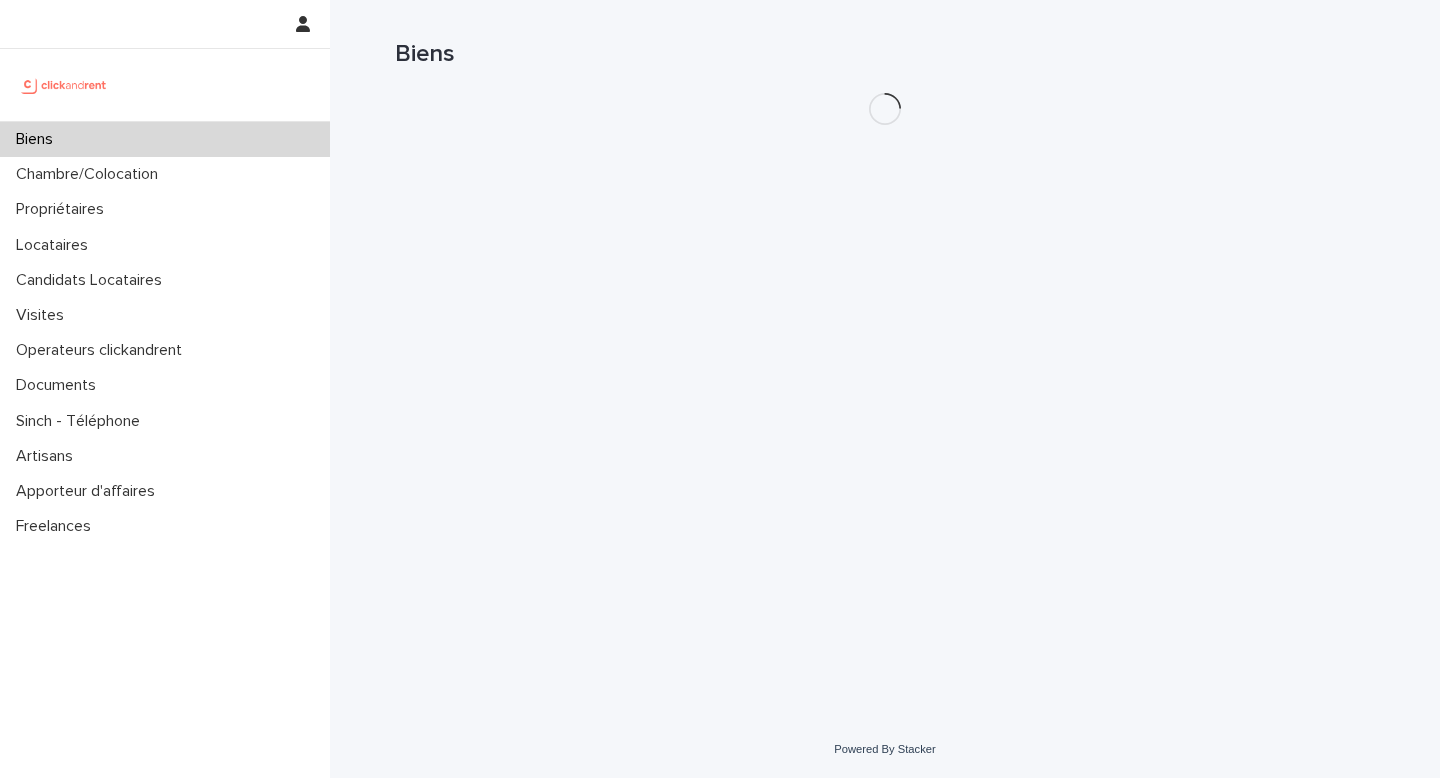 scroll, scrollTop: 0, scrollLeft: 0, axis: both 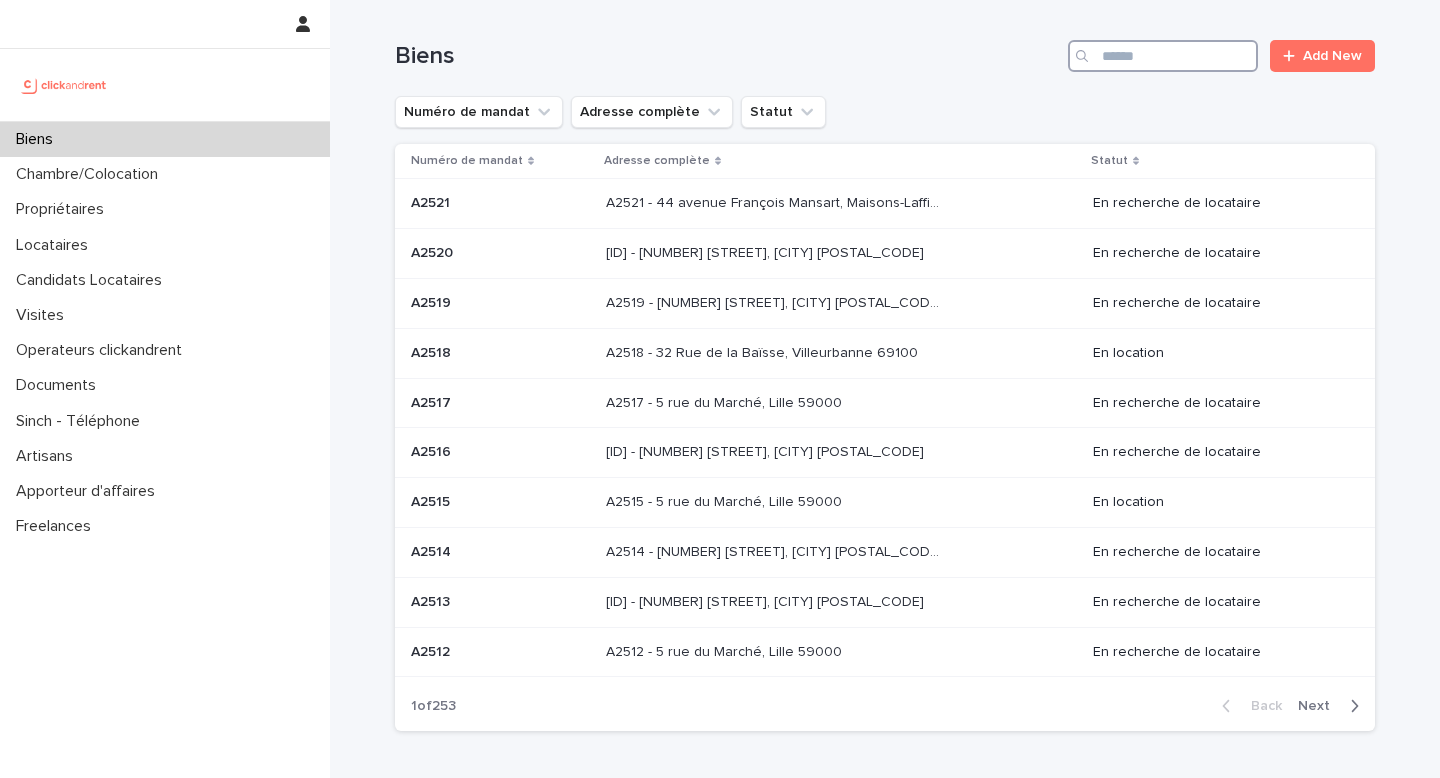 click at bounding box center [1163, 56] 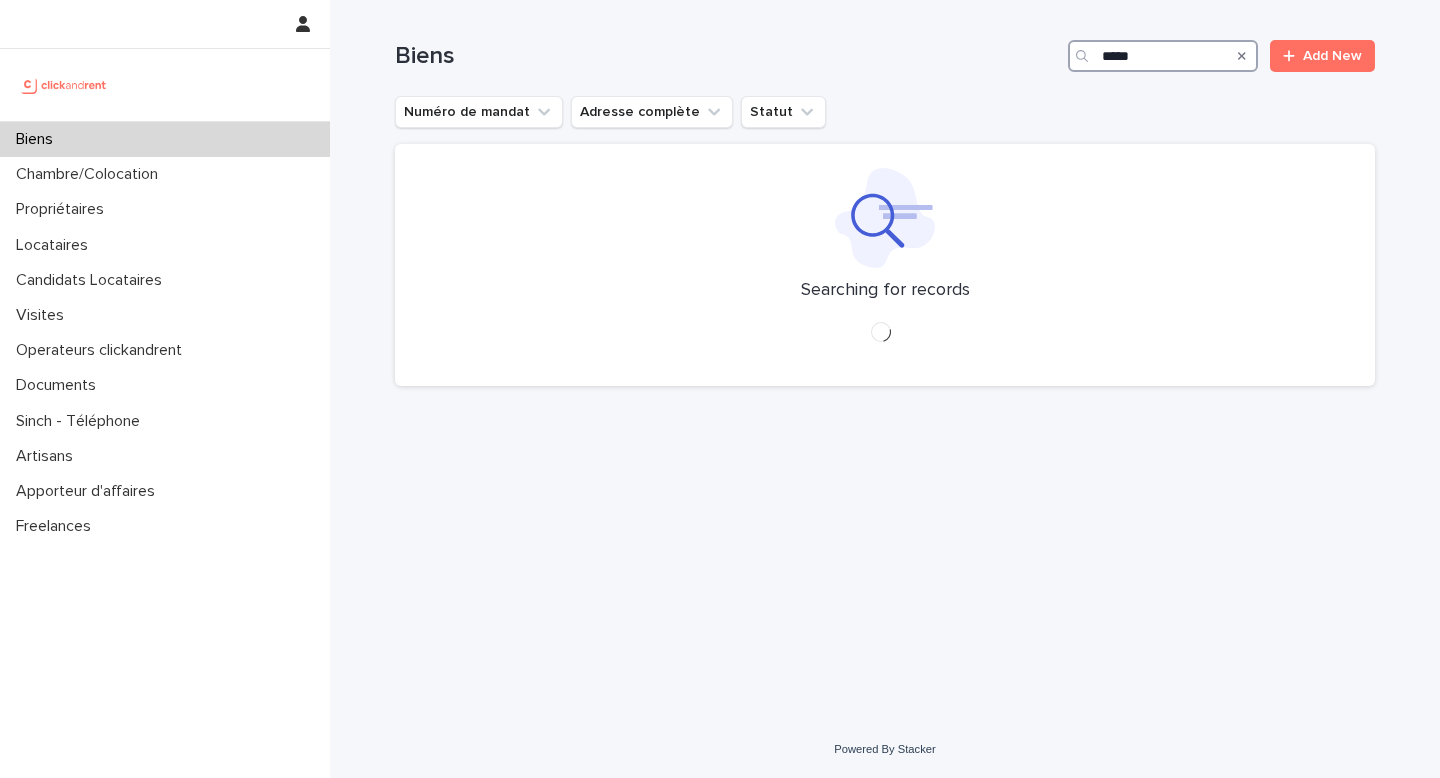 click on "*****" at bounding box center (1163, 56) 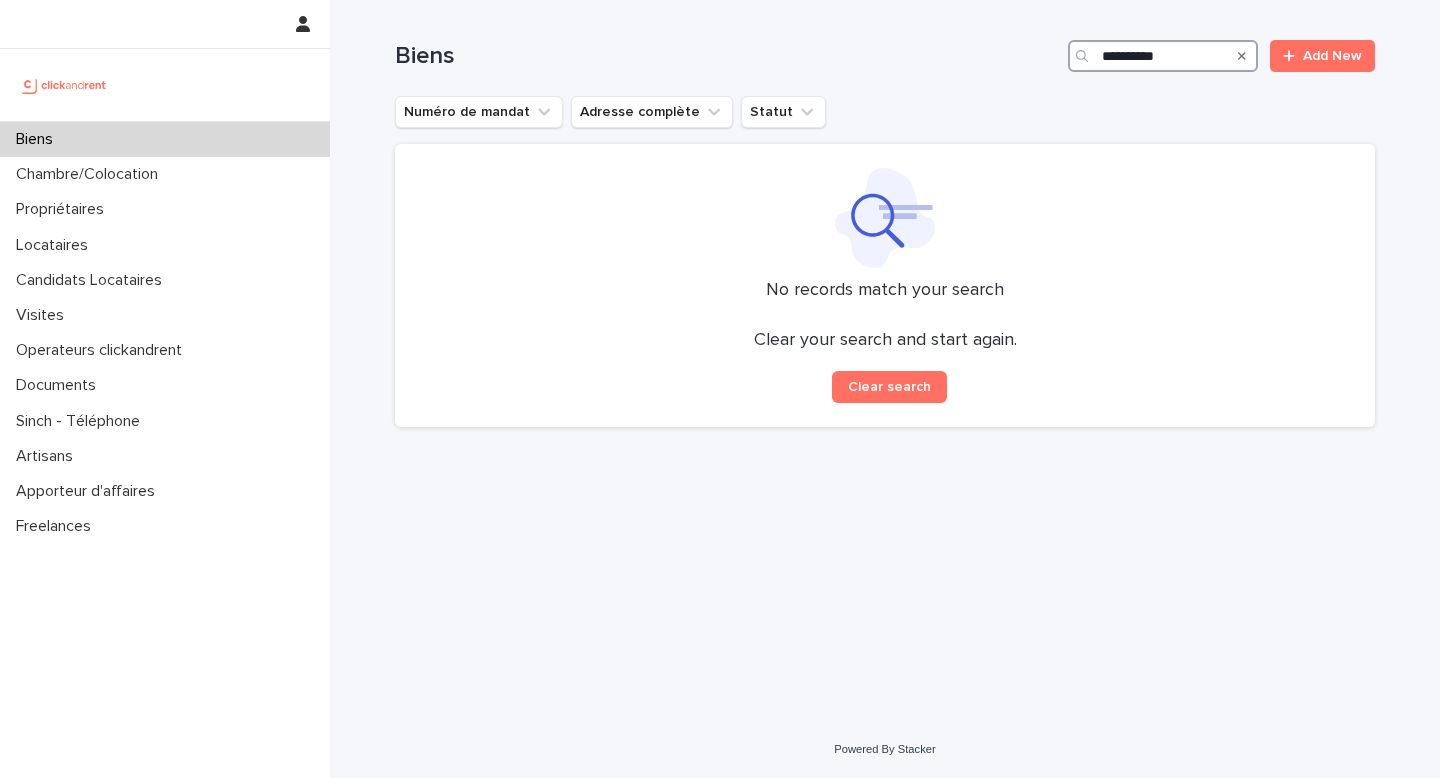 click on "**********" at bounding box center [1163, 56] 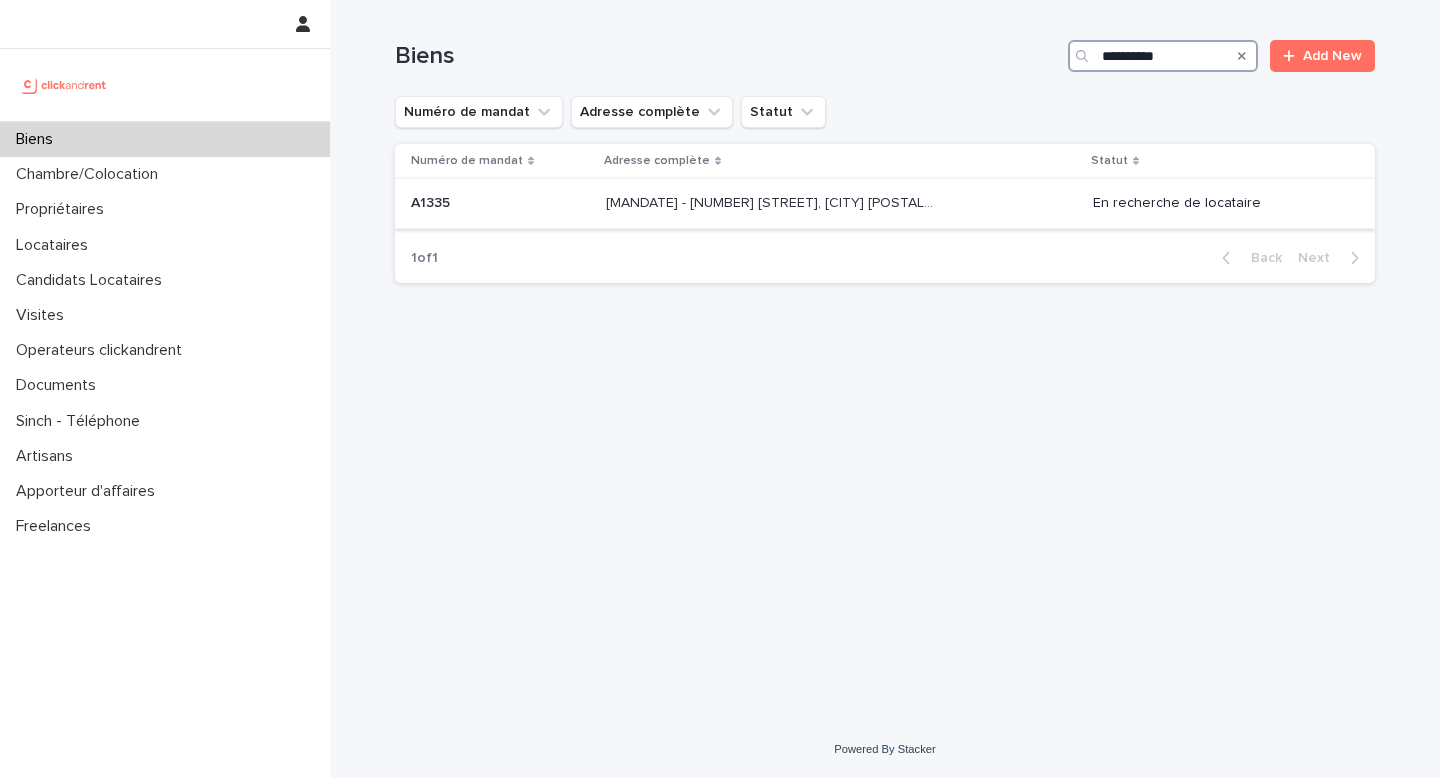 type on "**********" 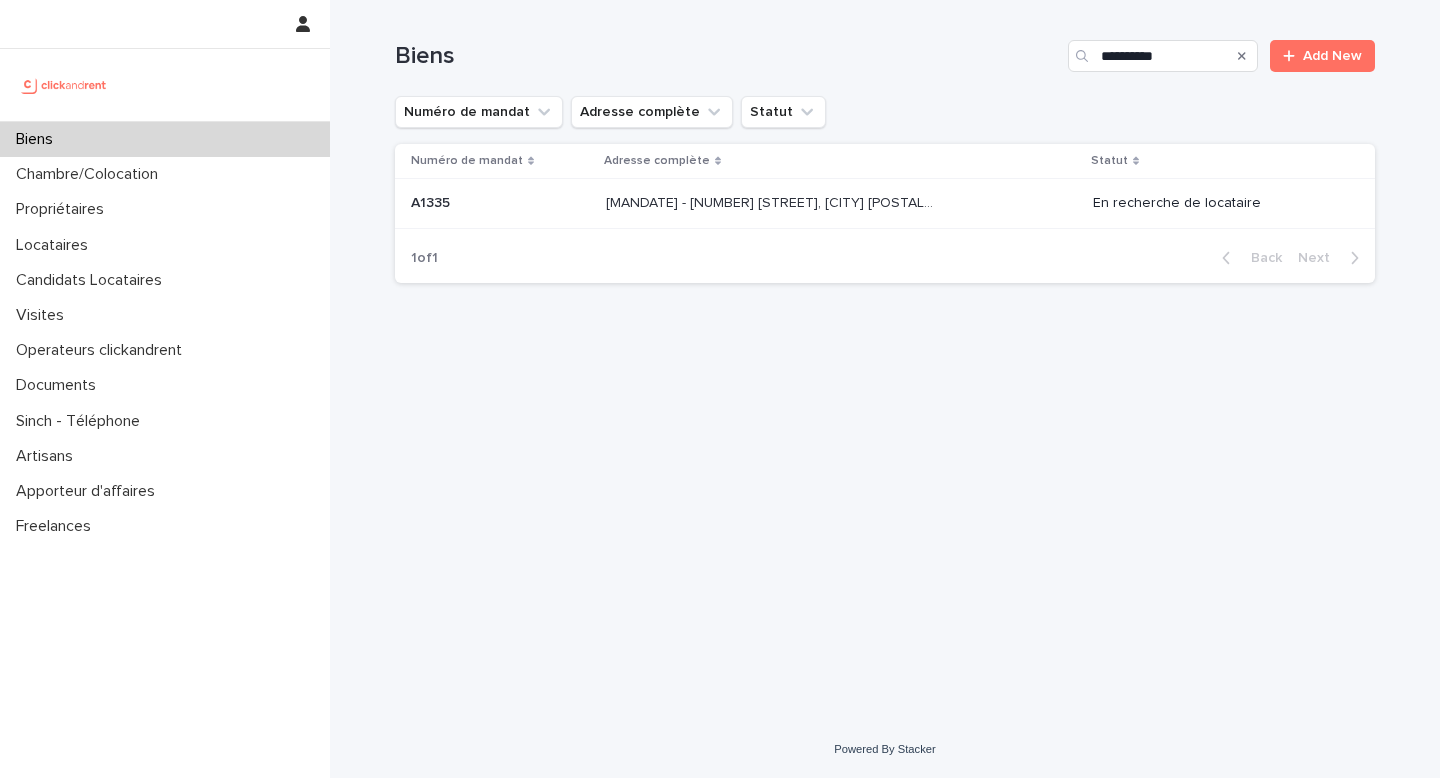 click at bounding box center (772, 203) 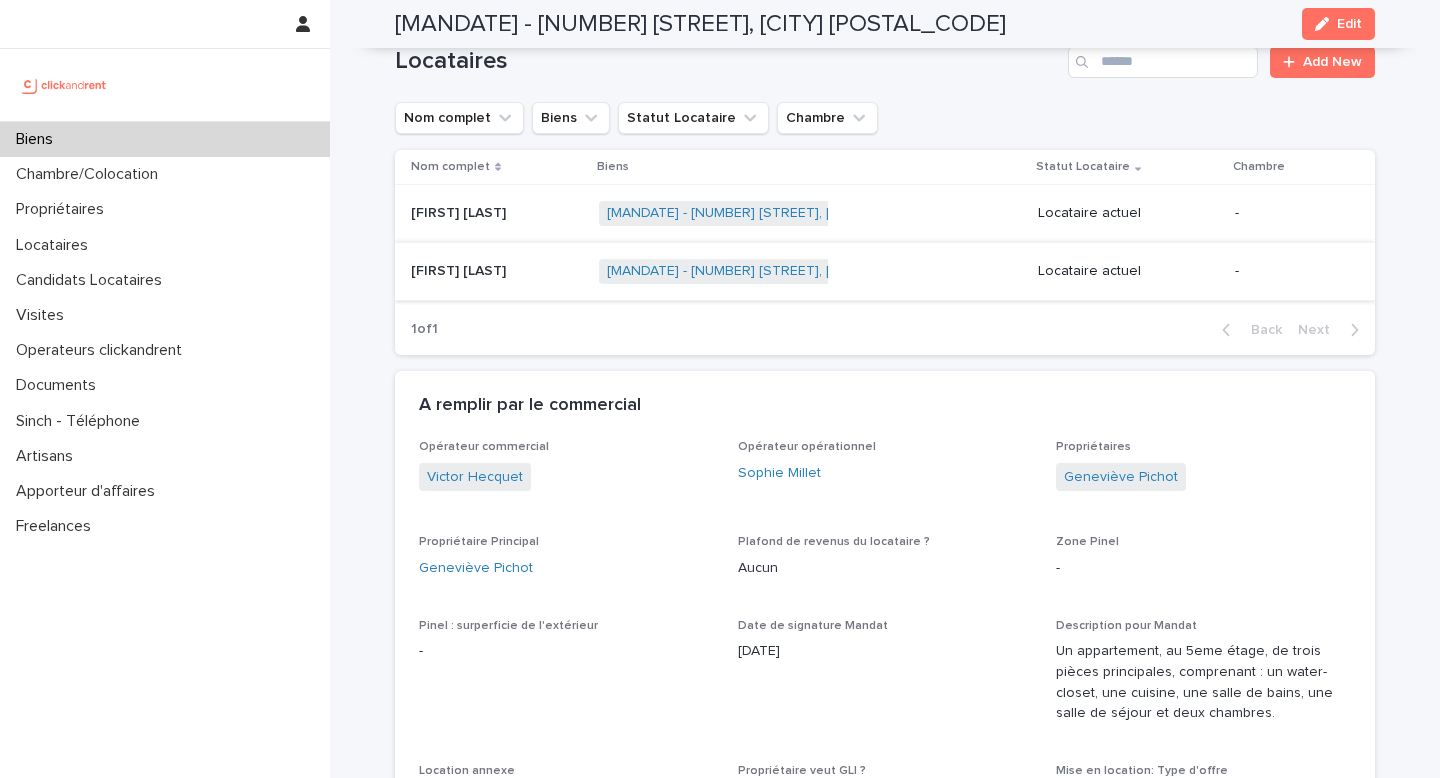 scroll, scrollTop: 1185, scrollLeft: 0, axis: vertical 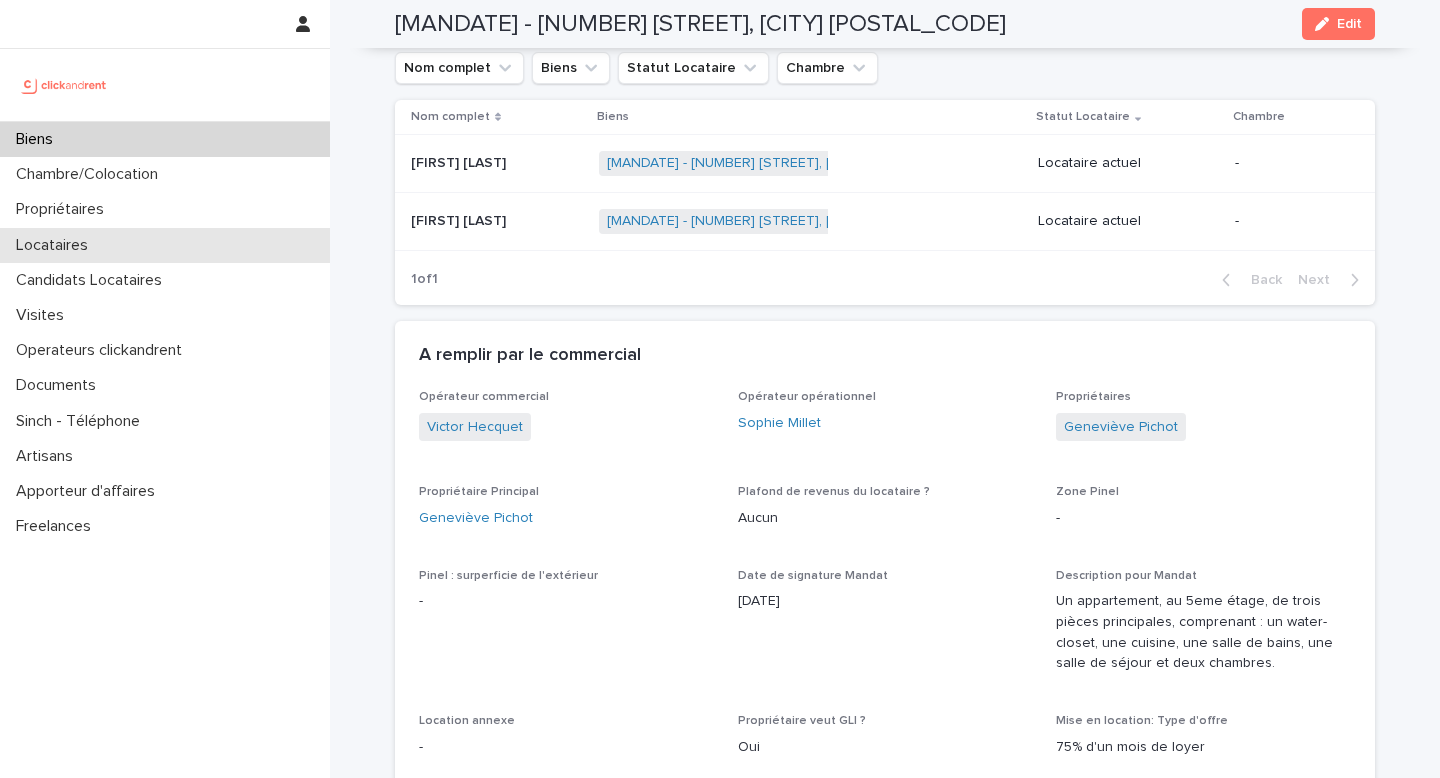 click on "Locataires" at bounding box center (165, 245) 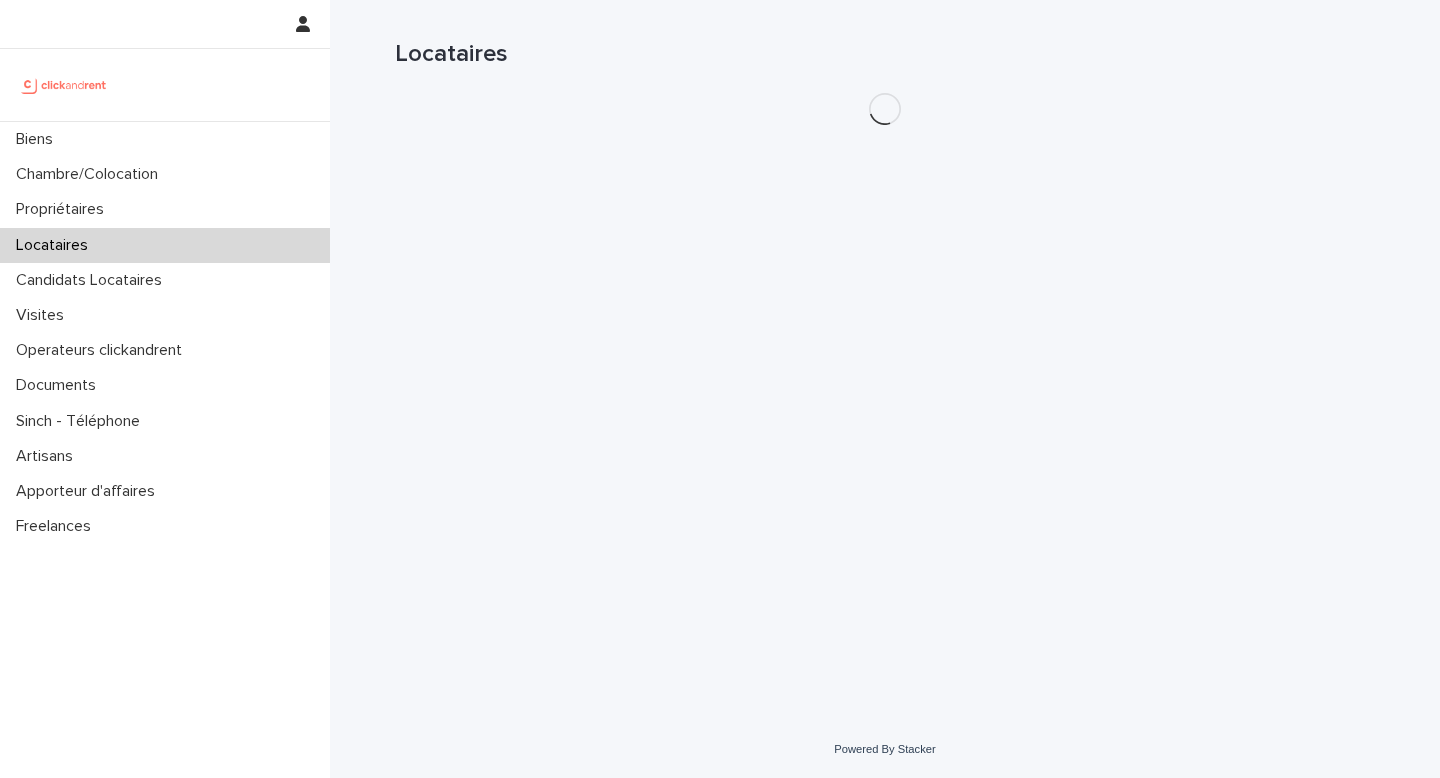 scroll, scrollTop: 0, scrollLeft: 0, axis: both 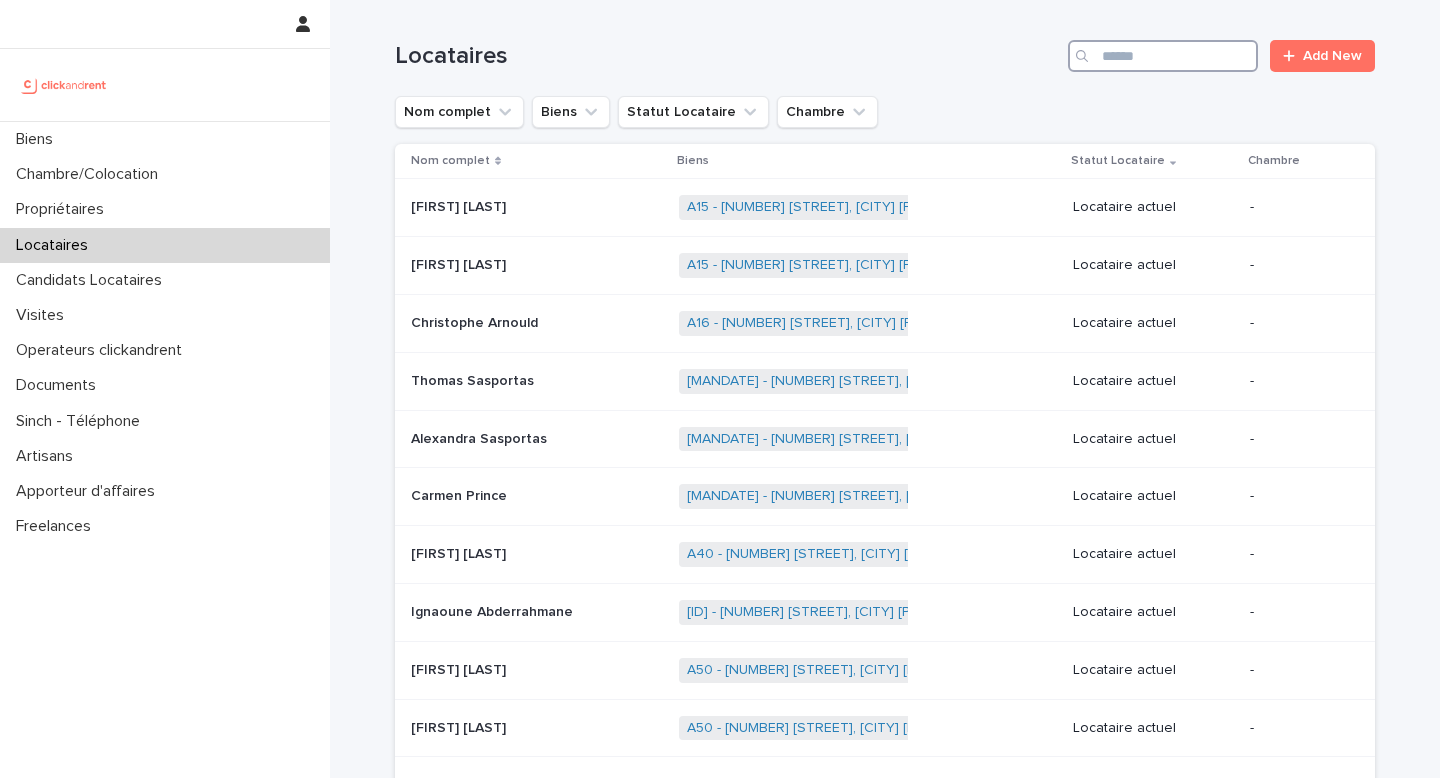 click at bounding box center (1163, 56) 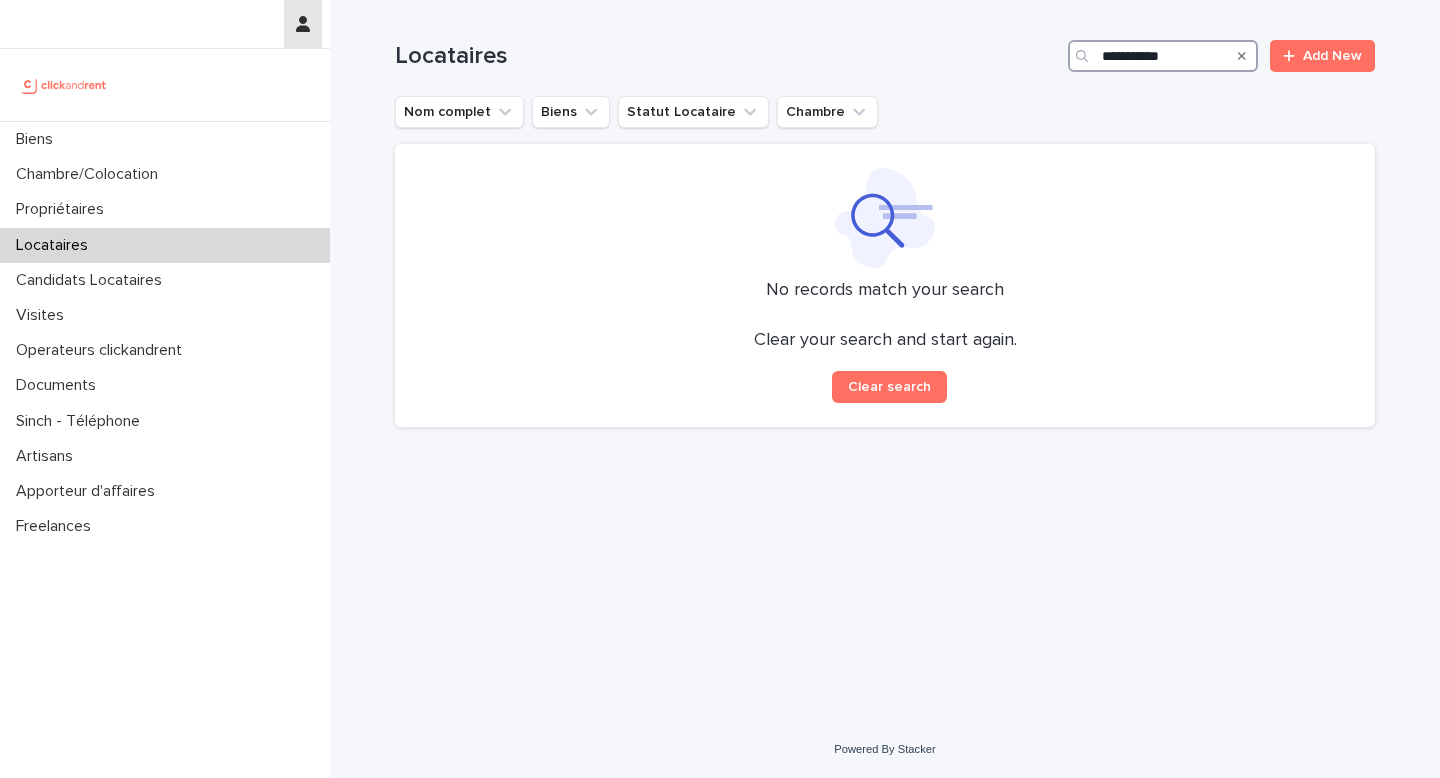 type on "**********" 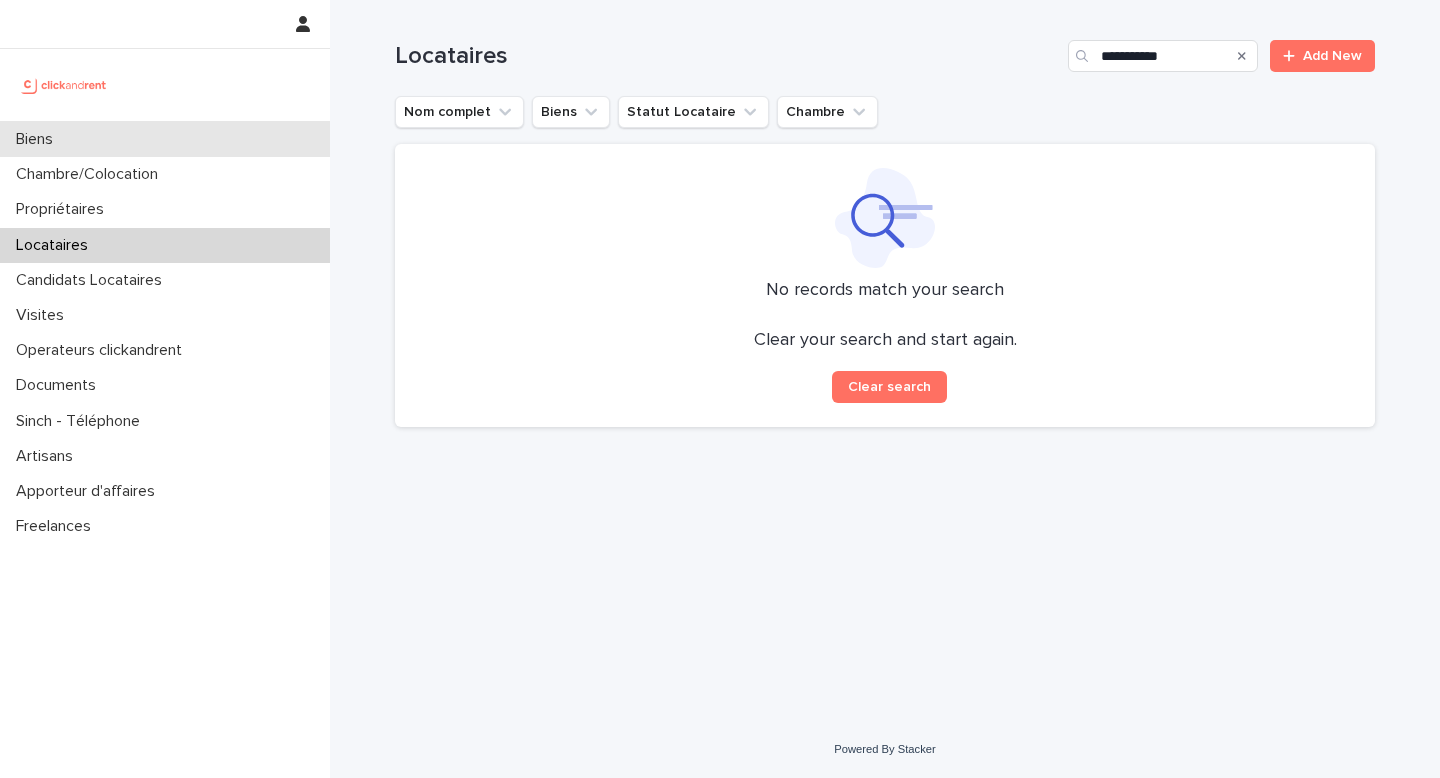 click on "Biens" at bounding box center (165, 139) 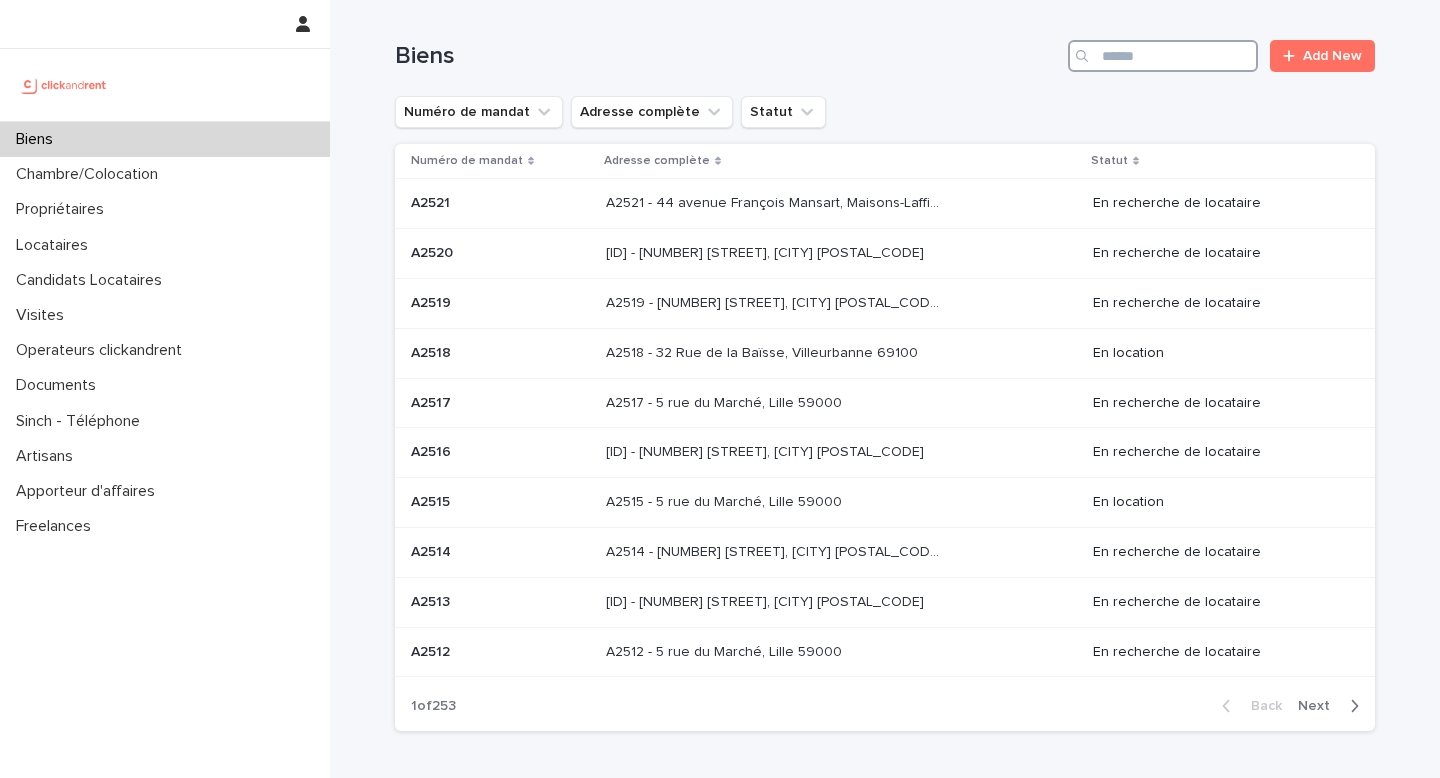 click at bounding box center (1163, 56) 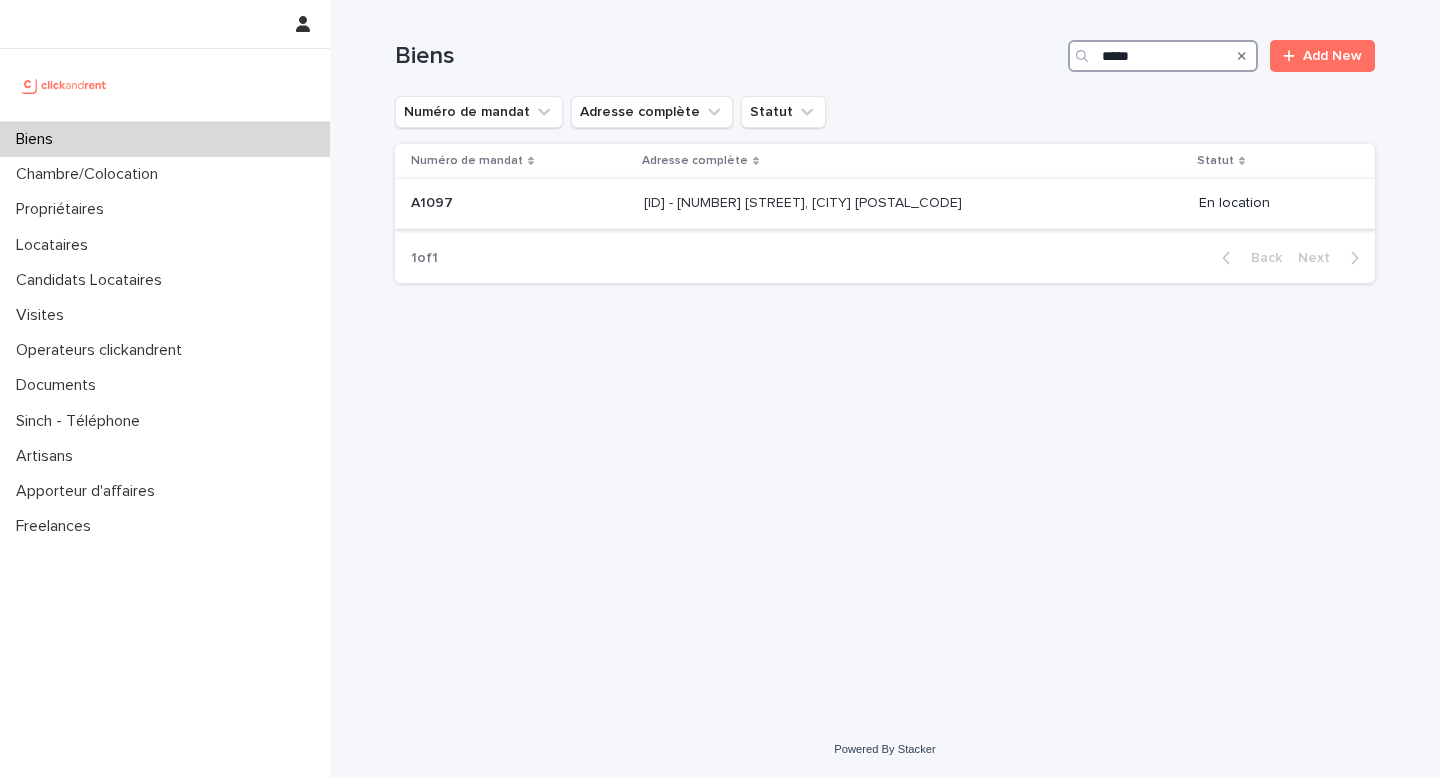 type on "*****" 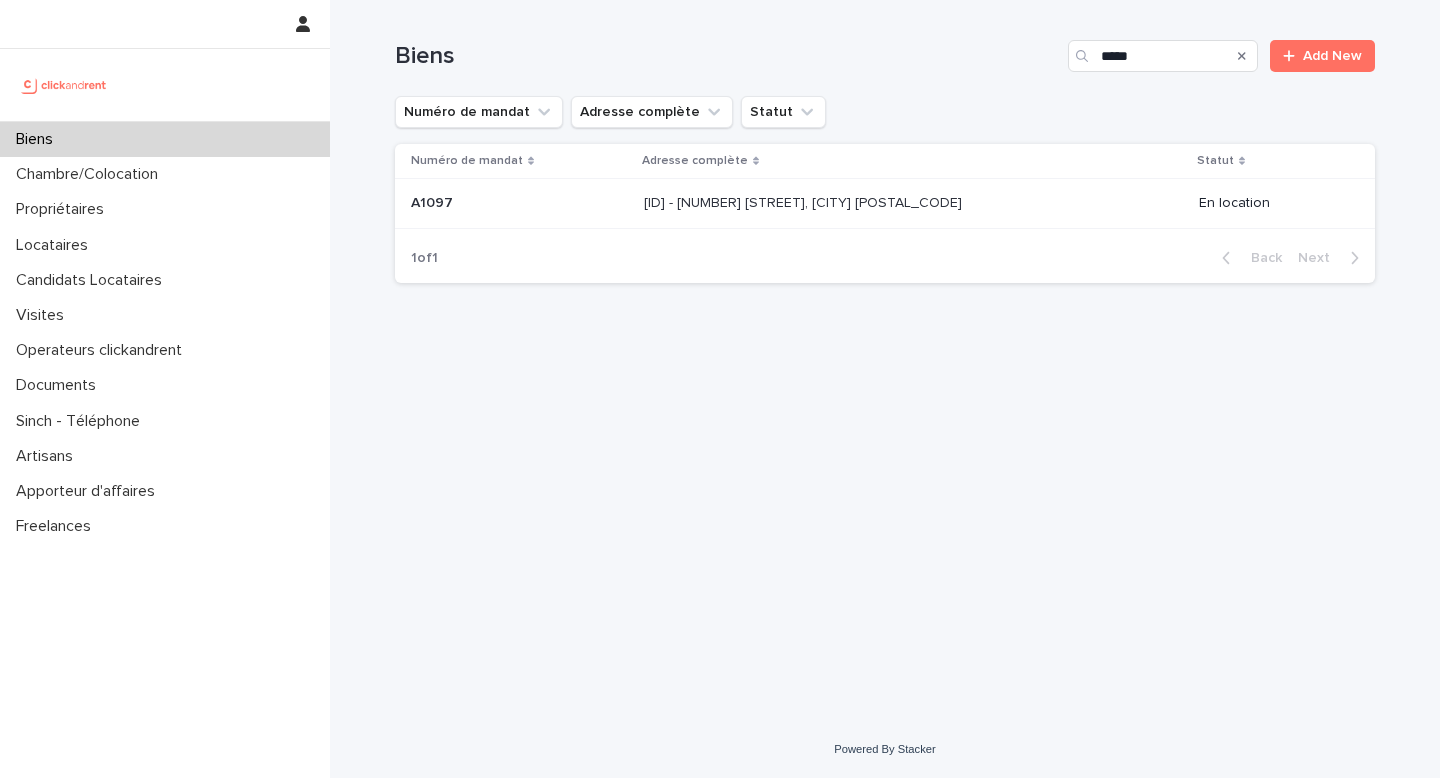 click on "[MANDATE] - [NUMBER] [STREET], [CITY] [POSTAL_CODE] [MANDATE] - [NUMBER] [STREET], [CITY] [POSTAL_CODE]" at bounding box center (913, 203) 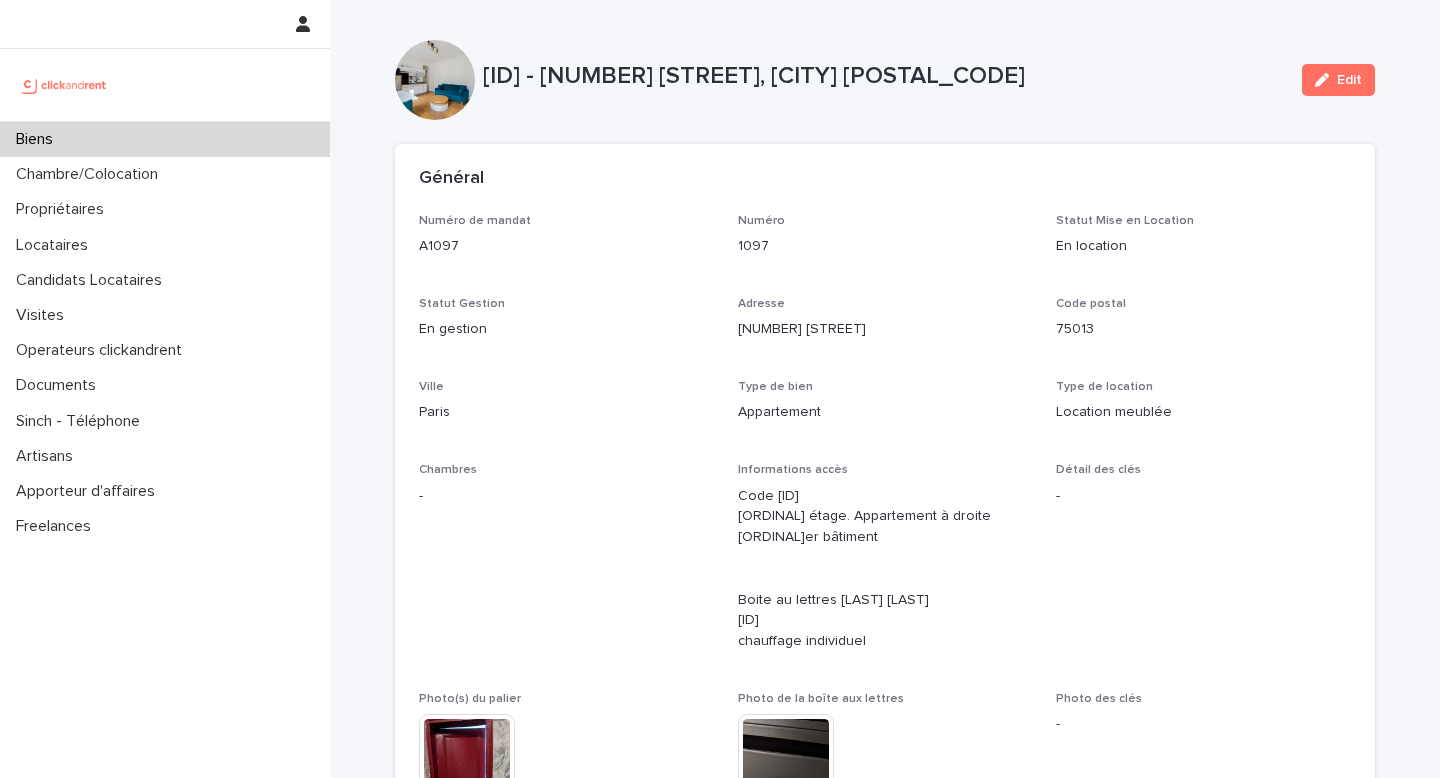 click on "A1097 - [NUMBER] [STREET], [CITY] [POSTAL_CODE] Edit" at bounding box center [885, 80] 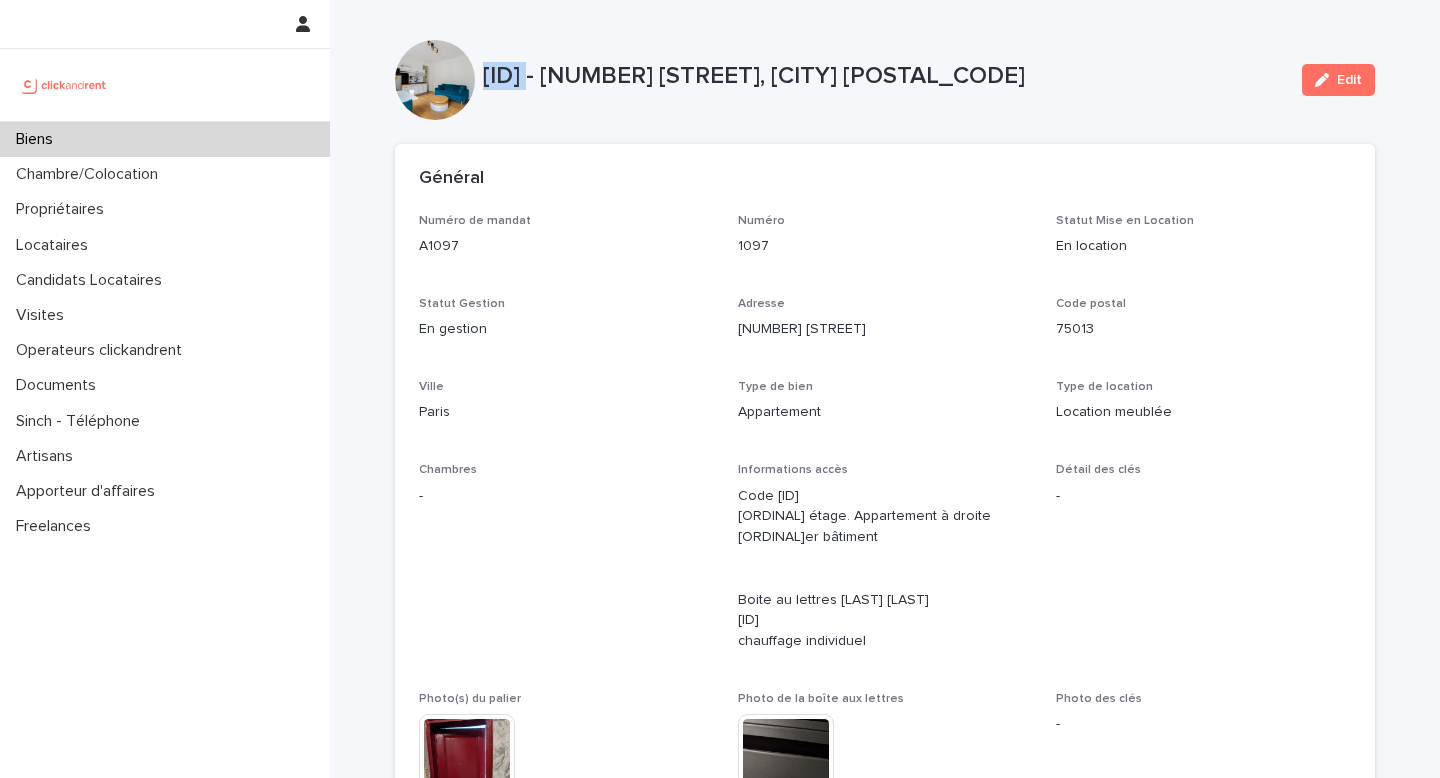 click on "A1097 - [NUMBER] [STREET], [CITY] [POSTAL_CODE] Edit" at bounding box center [885, 80] 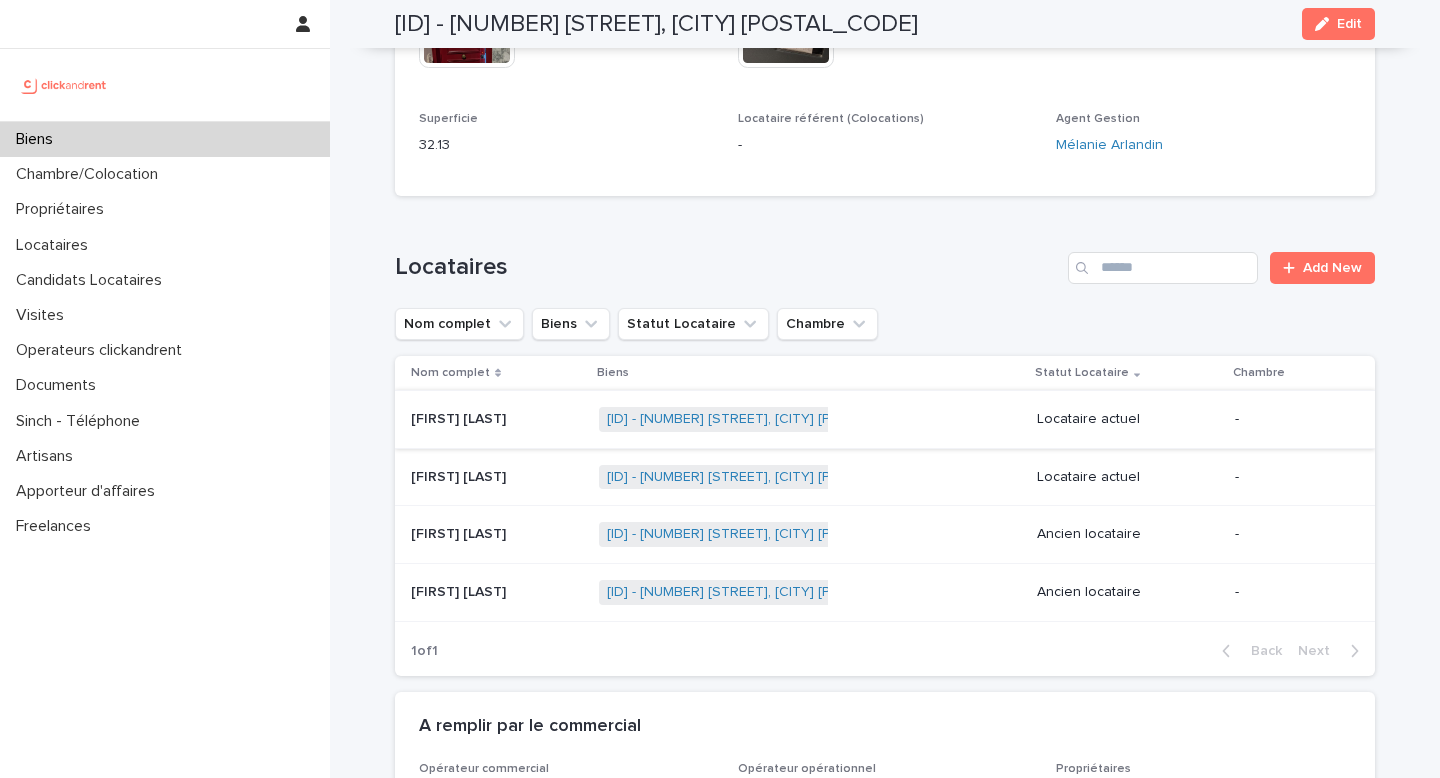 scroll, scrollTop: 865, scrollLeft: 0, axis: vertical 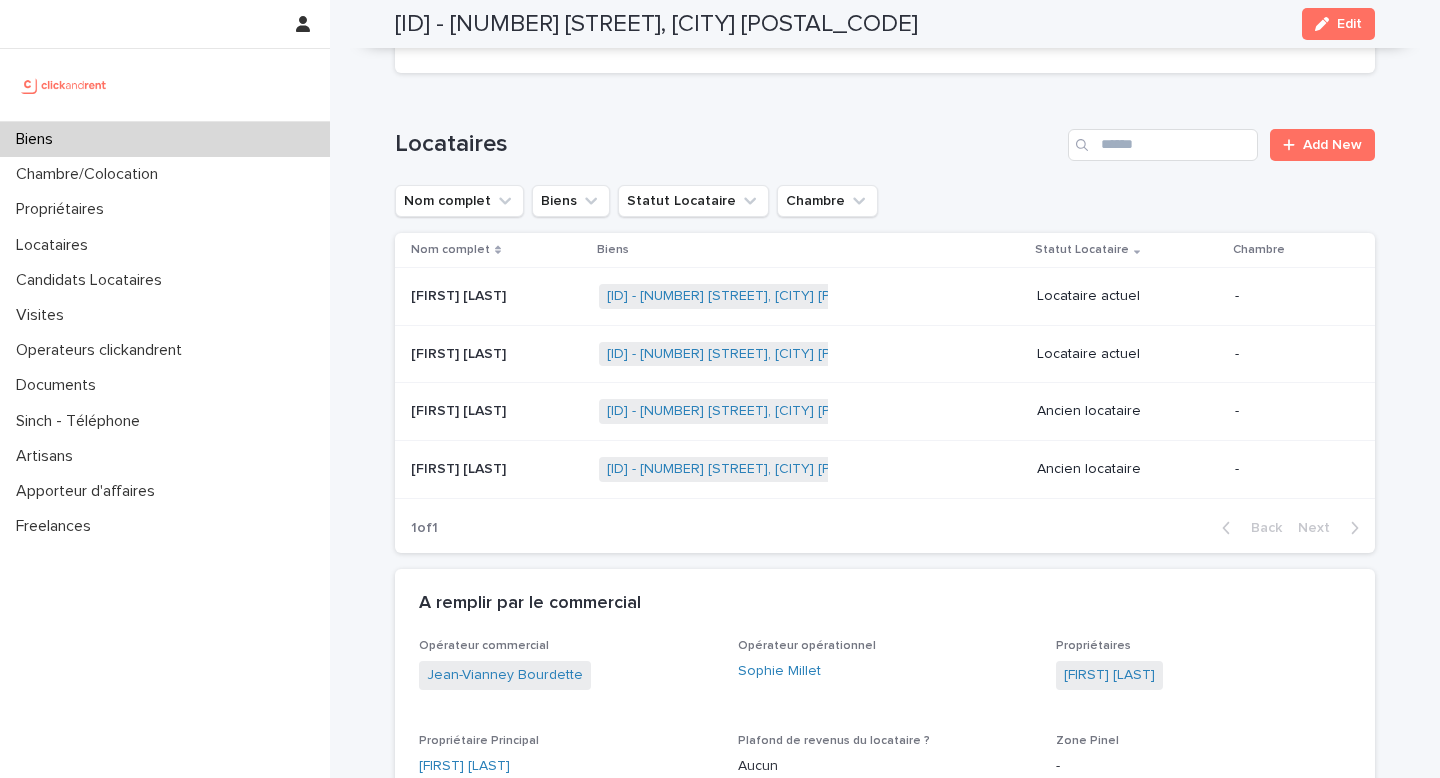 click on "[FIRST] [LAST] [FIRST] [LAST]" at bounding box center [497, 411] 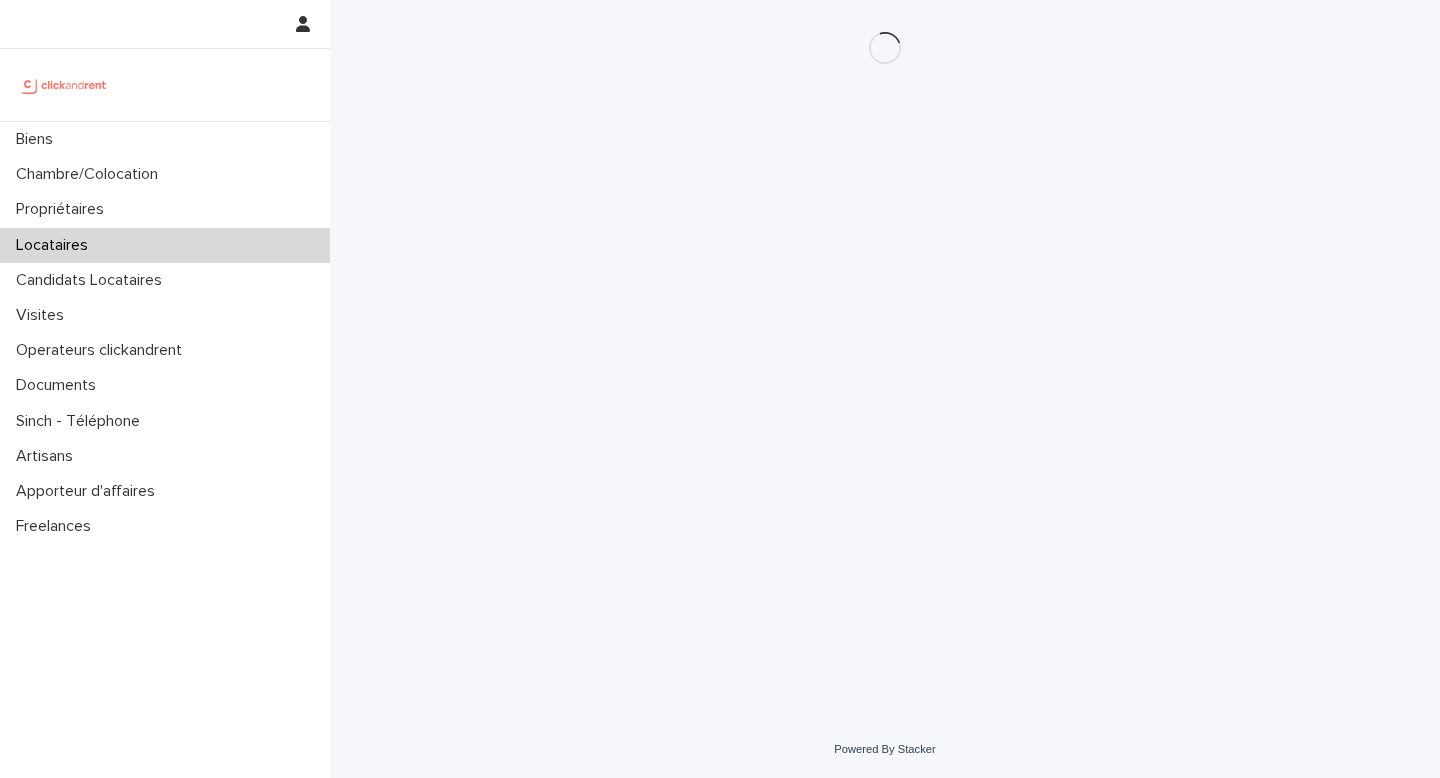 scroll, scrollTop: 0, scrollLeft: 0, axis: both 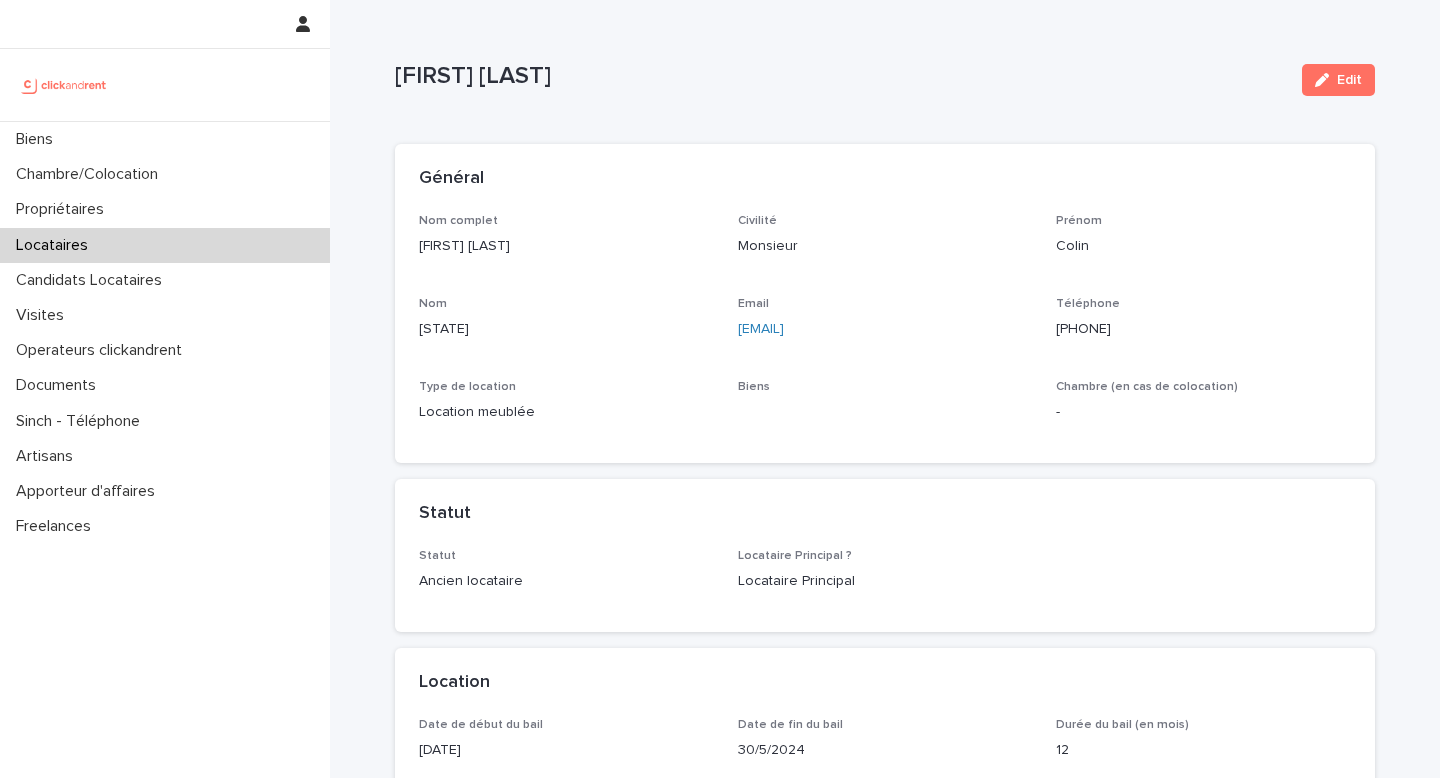click on "[PHONE]" 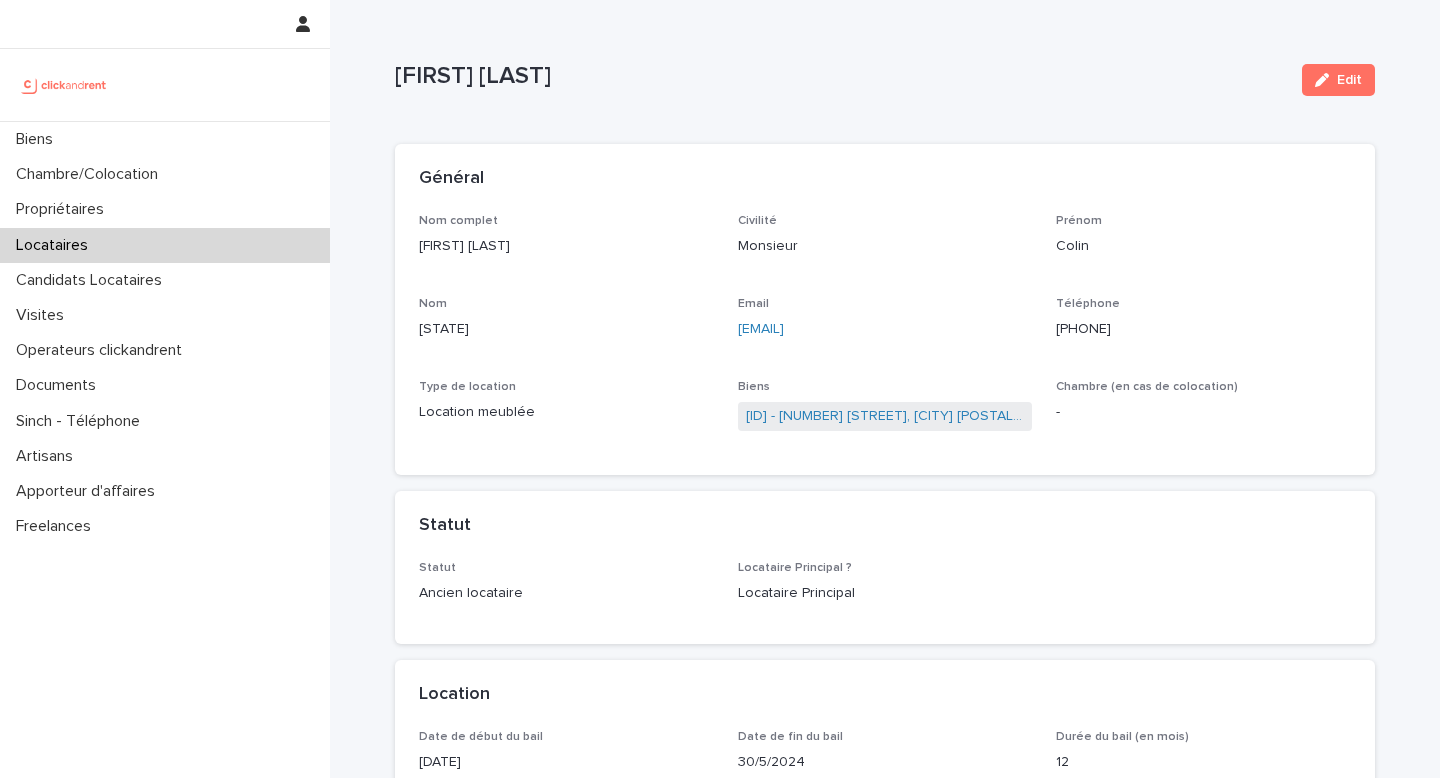 click on "[FIRST] [LAST] Edit" at bounding box center (885, 80) 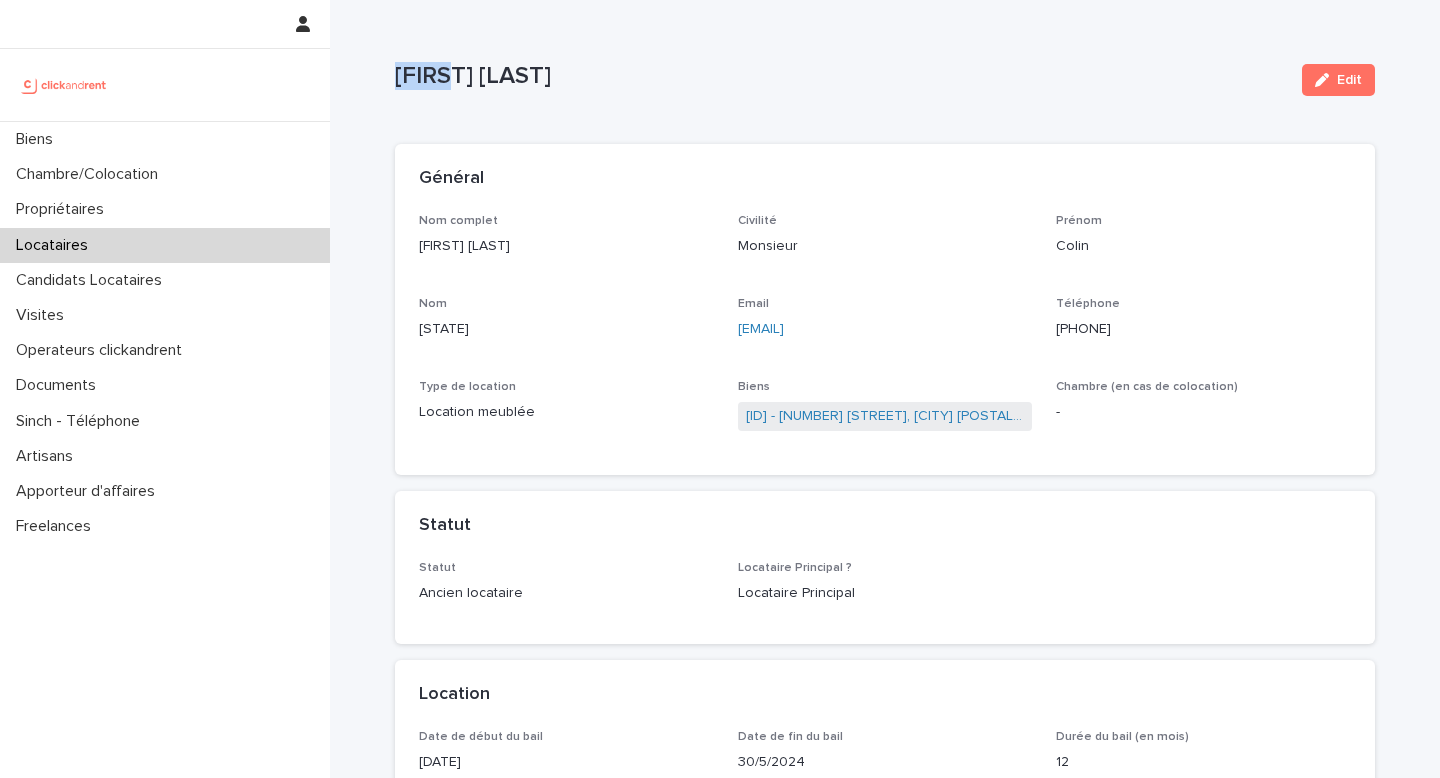 click on "[FIRST] [LAST] Edit" at bounding box center (885, 80) 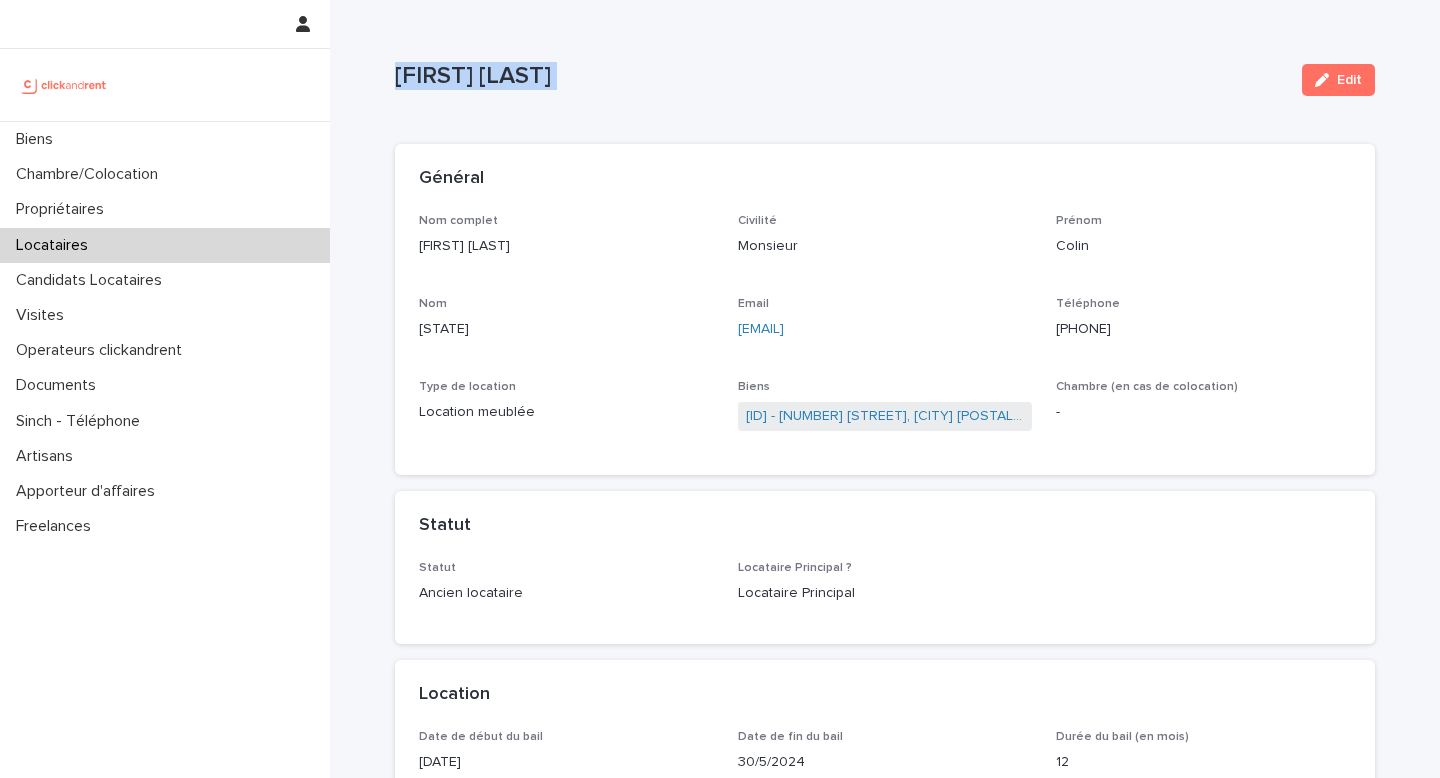 click on "[FIRST] [LAST] Edit" at bounding box center (885, 80) 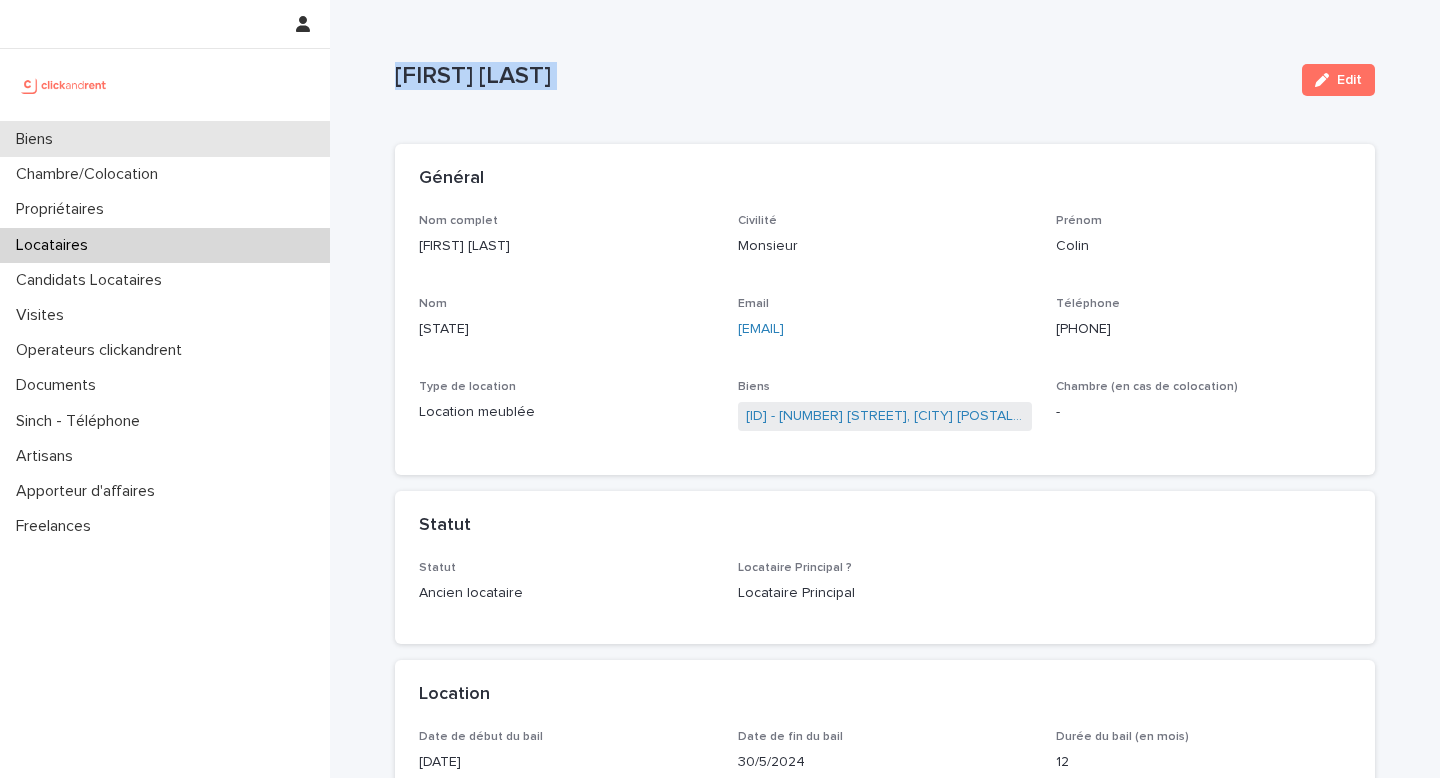 click on "Biens" at bounding box center [165, 139] 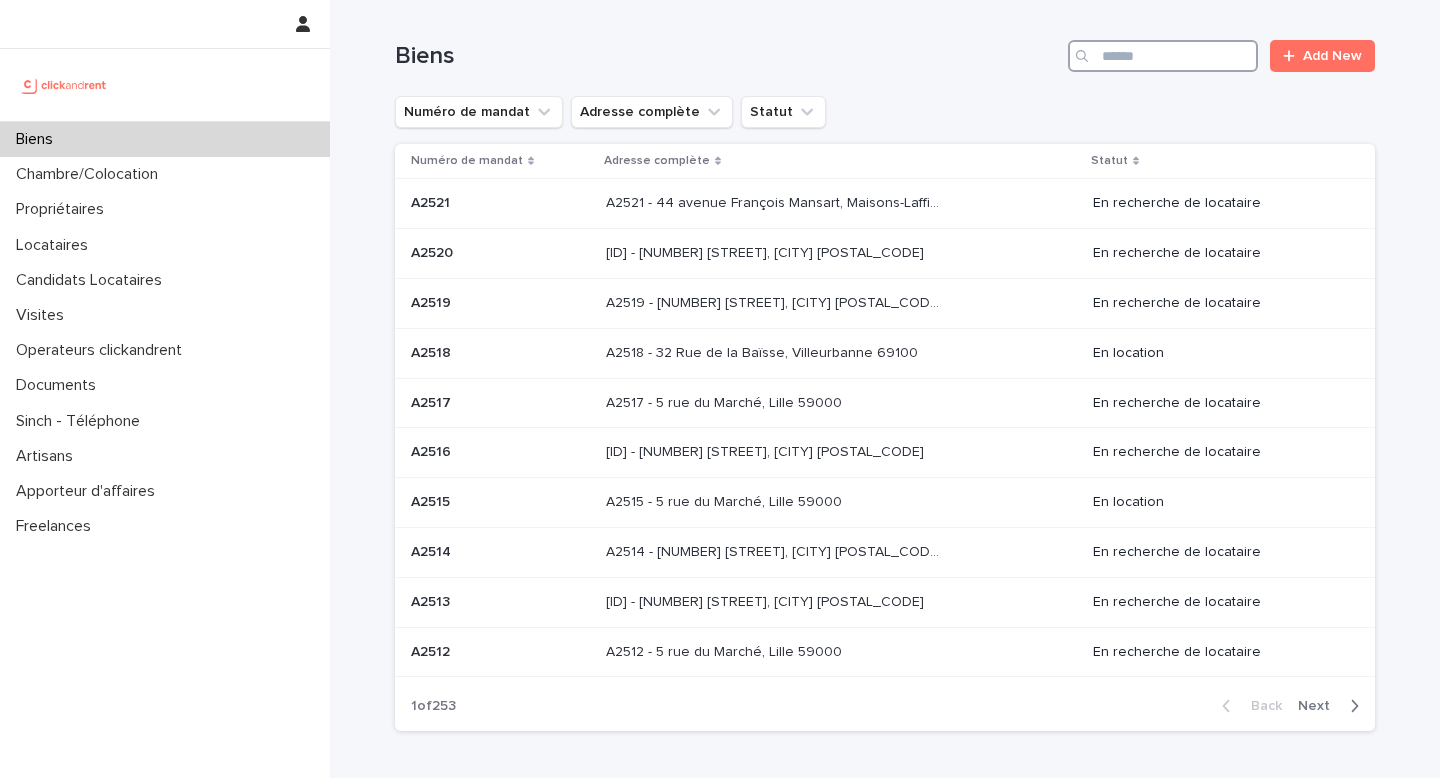click at bounding box center [1163, 56] 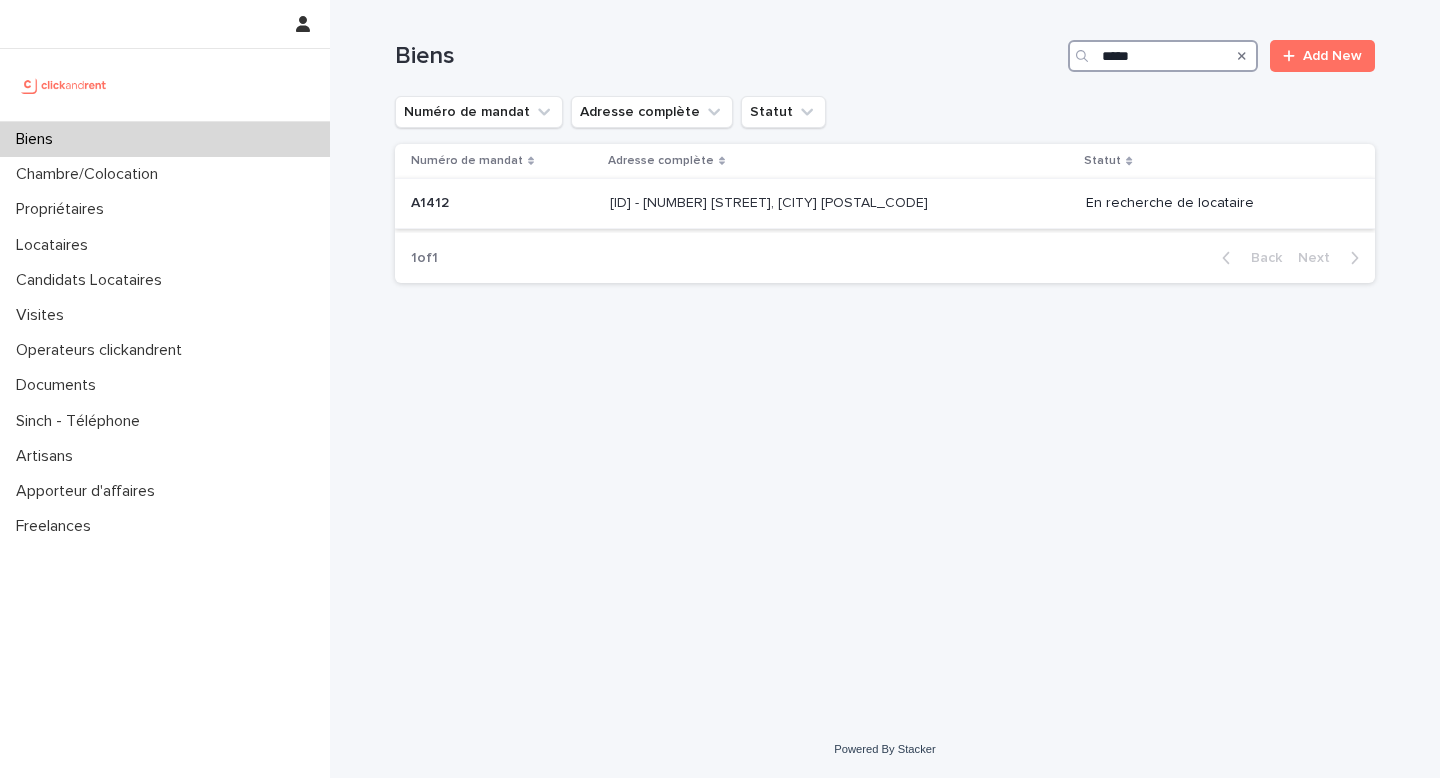 type on "*****" 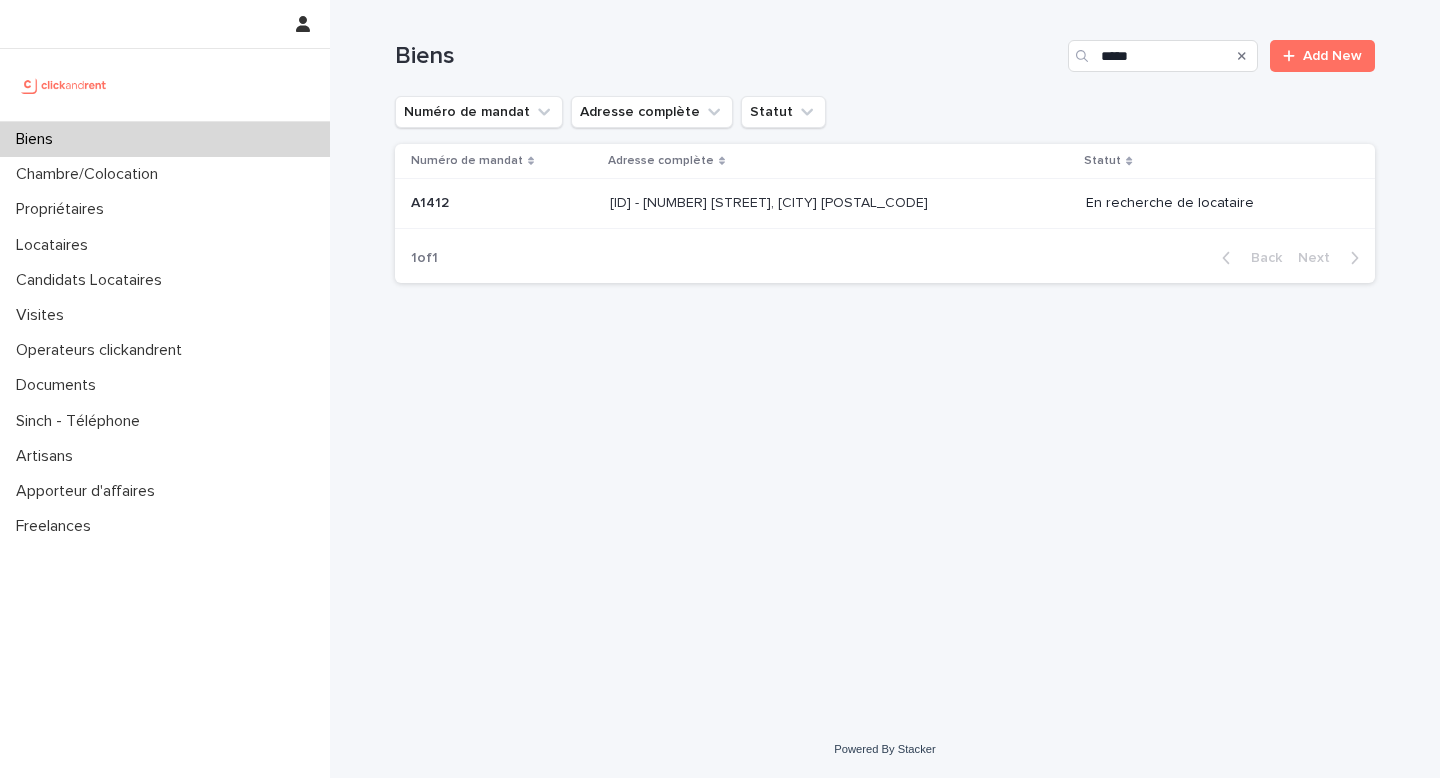 click on "[MANDATE] - [NUMBER] [STREET], [CITY] [POSTAL_CODE] [MANDATE] - [NUMBER] [STREET], [CITY] [POSTAL_CODE]" at bounding box center (840, 203) 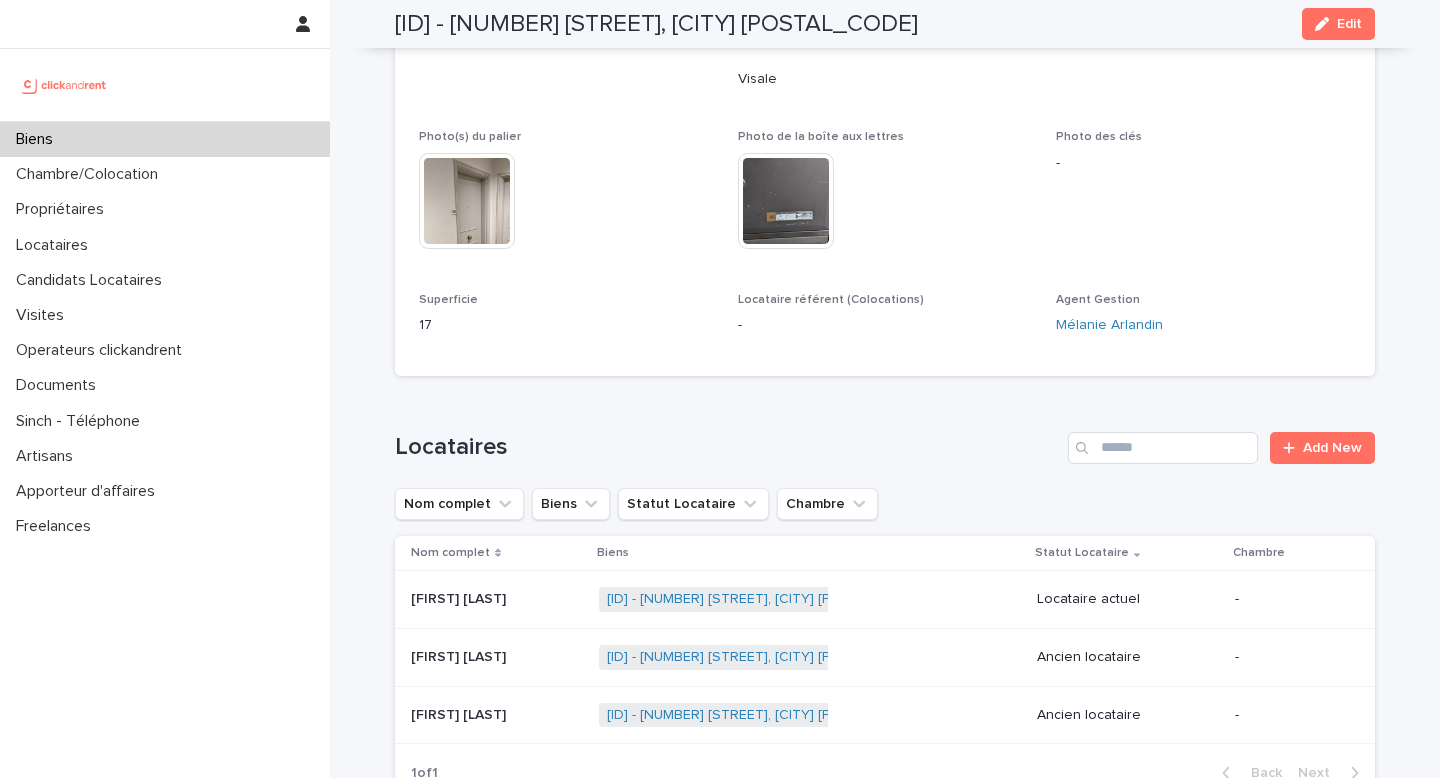 scroll, scrollTop: 693, scrollLeft: 0, axis: vertical 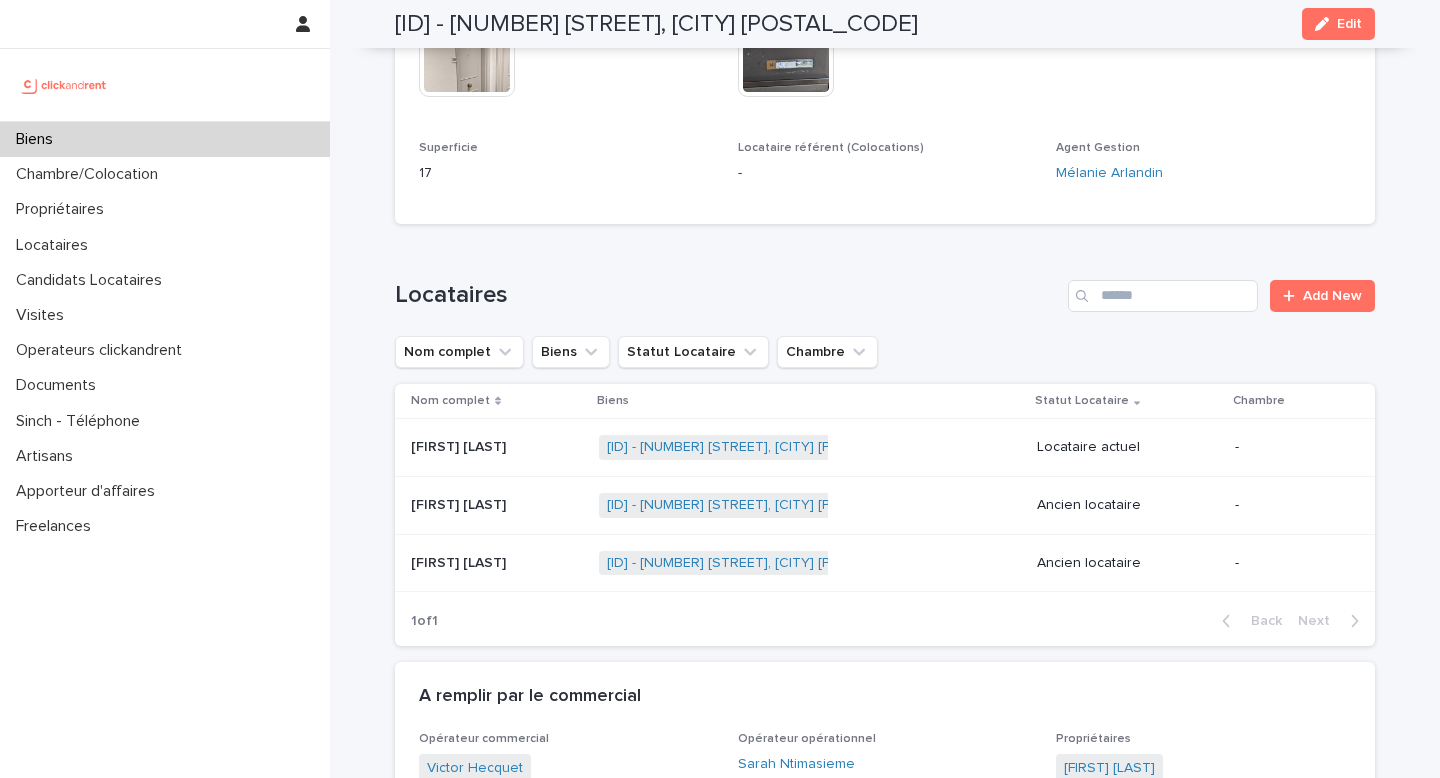 click at bounding box center (497, 447) 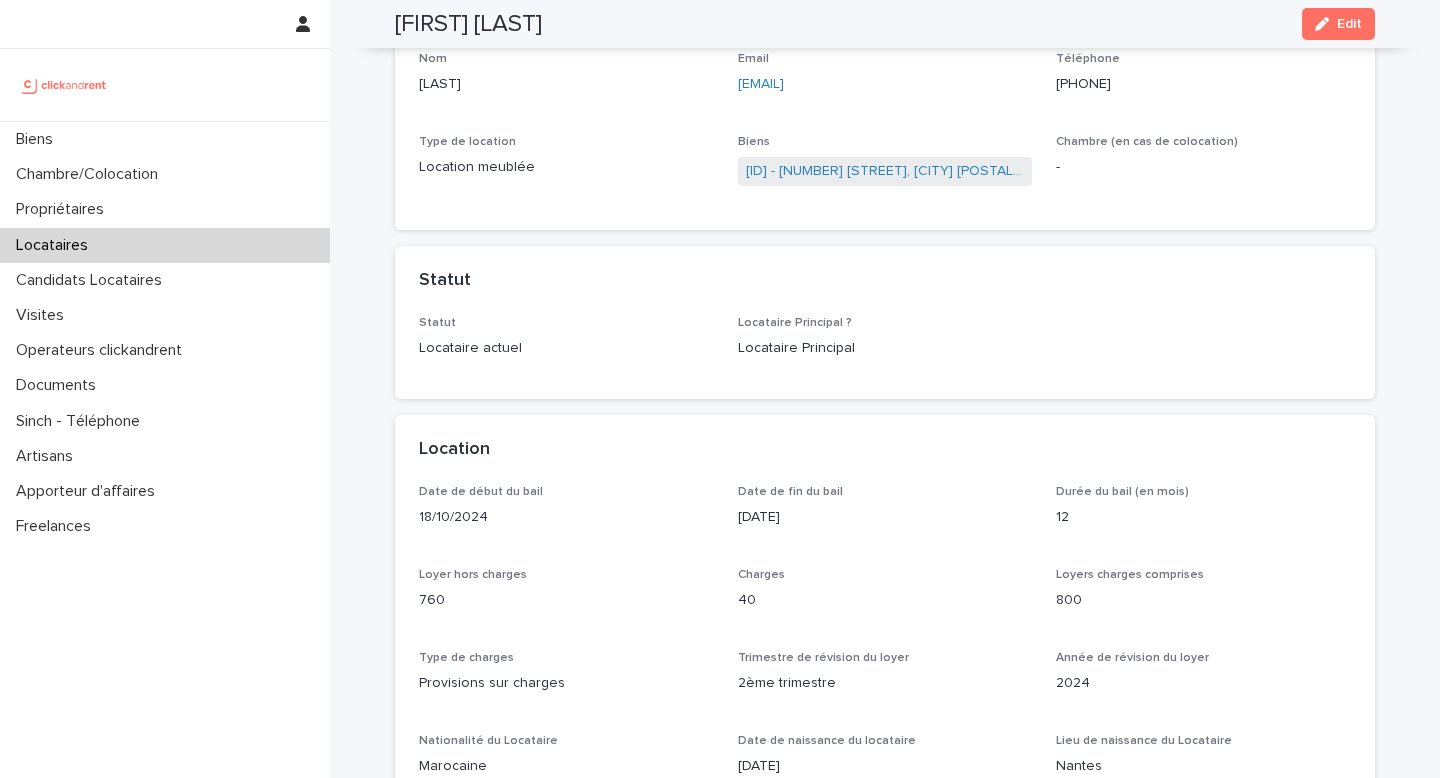 scroll, scrollTop: 0, scrollLeft: 0, axis: both 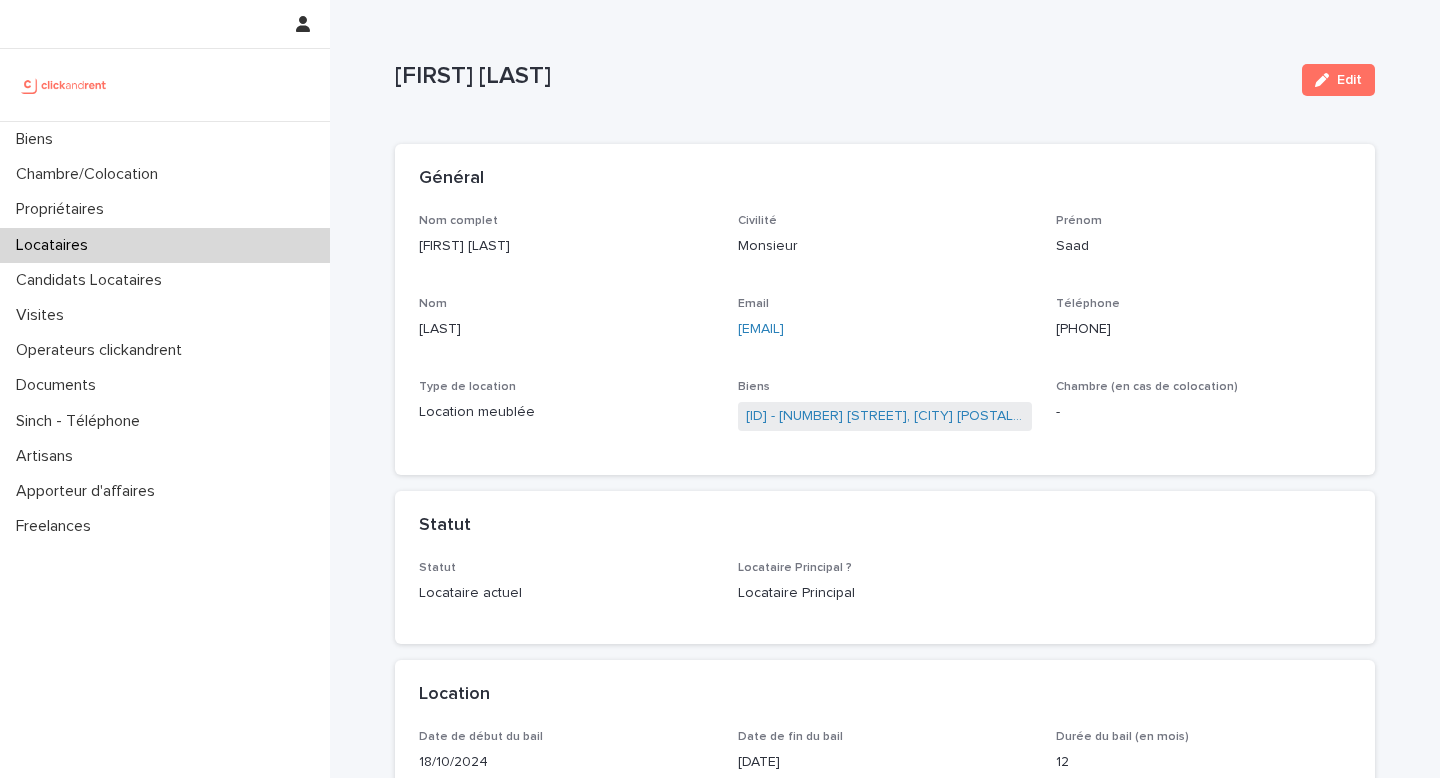 click on "Téléphone [PHONE]" at bounding box center [1203, 326] 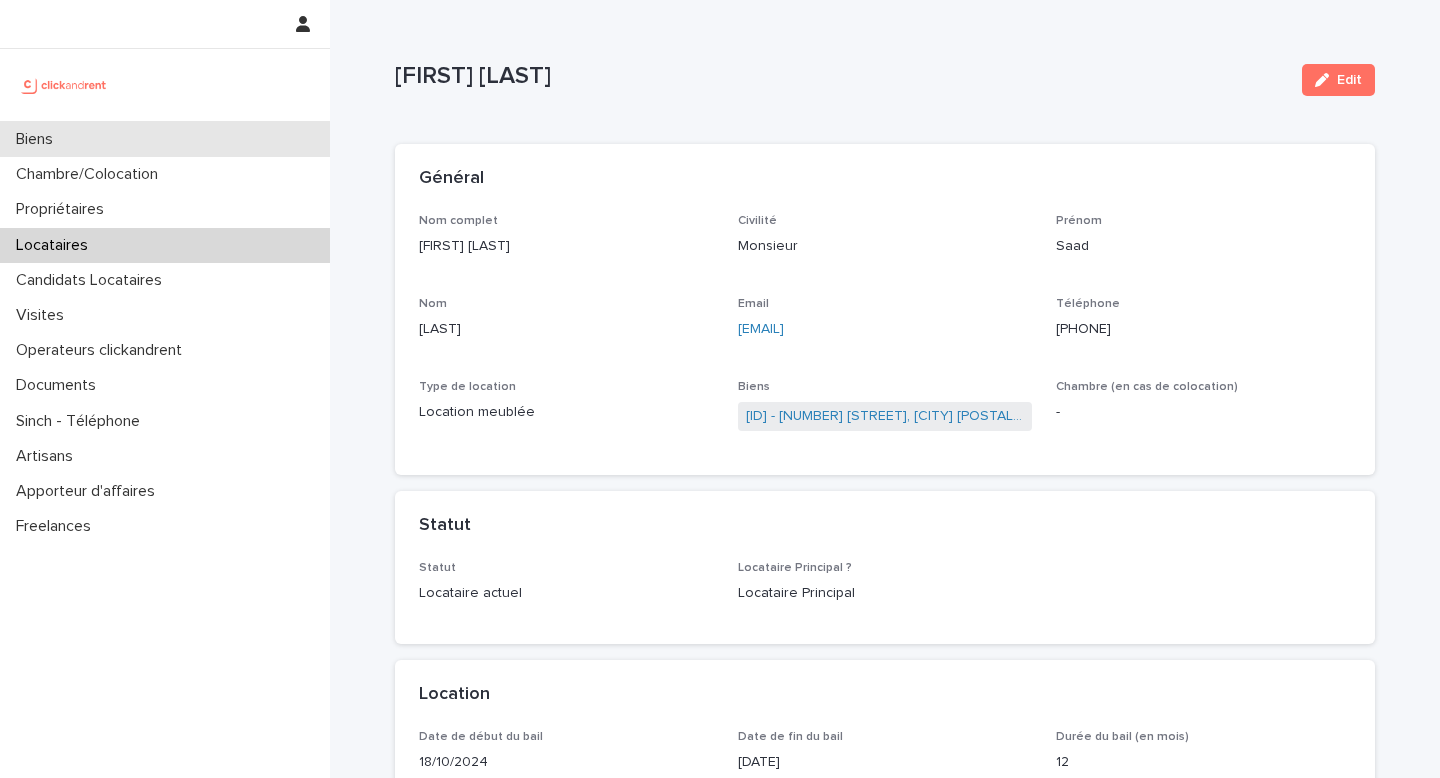 click on "Biens" at bounding box center [165, 139] 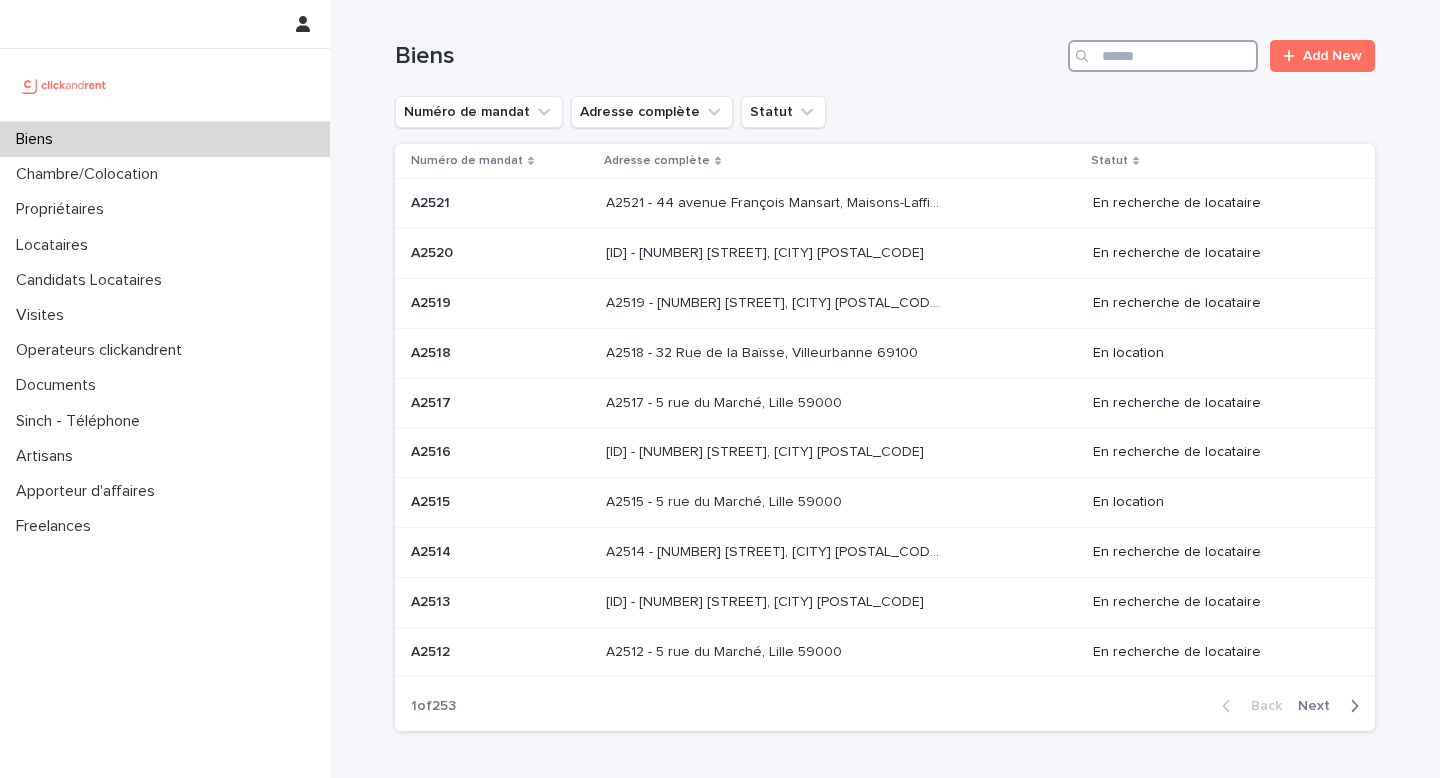 click at bounding box center (1163, 56) 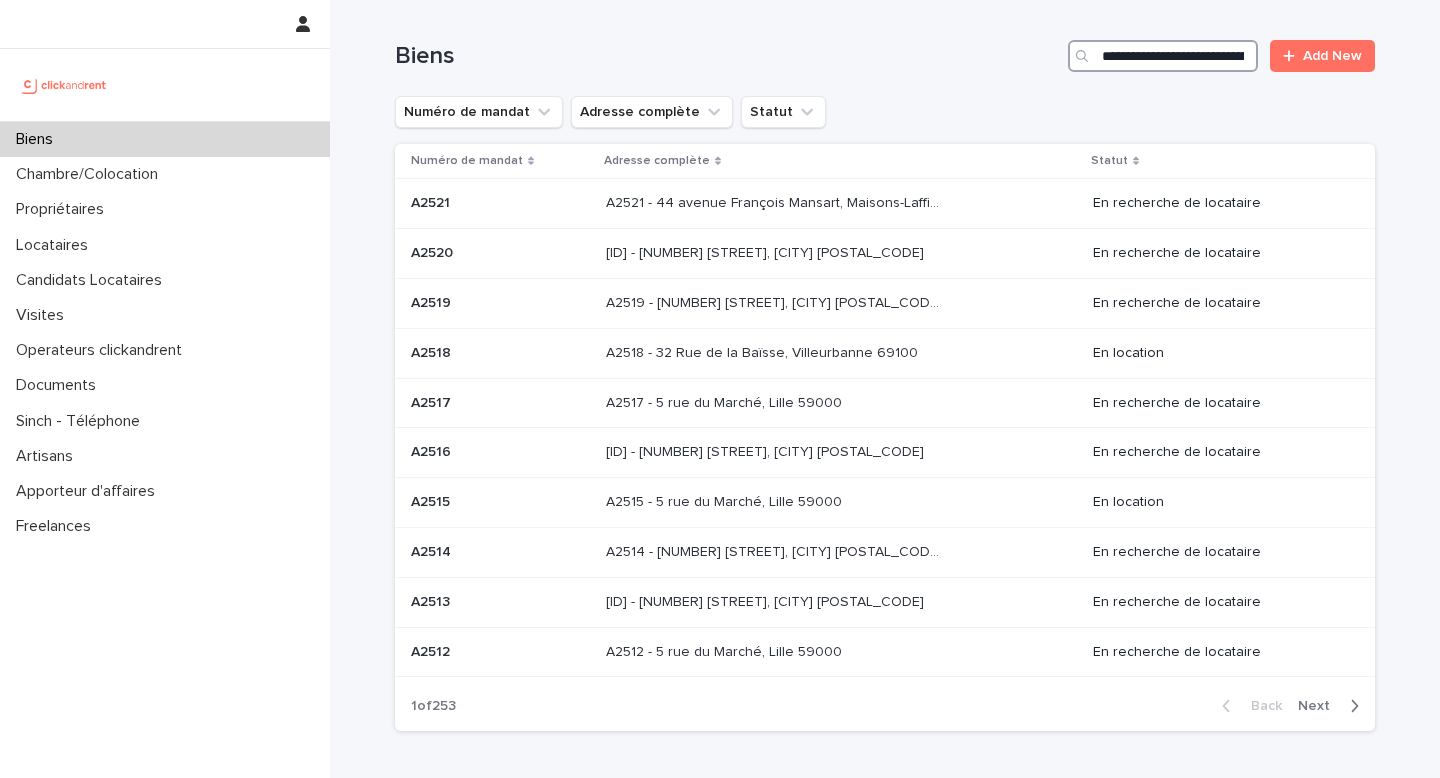 scroll, scrollTop: 0, scrollLeft: 153, axis: horizontal 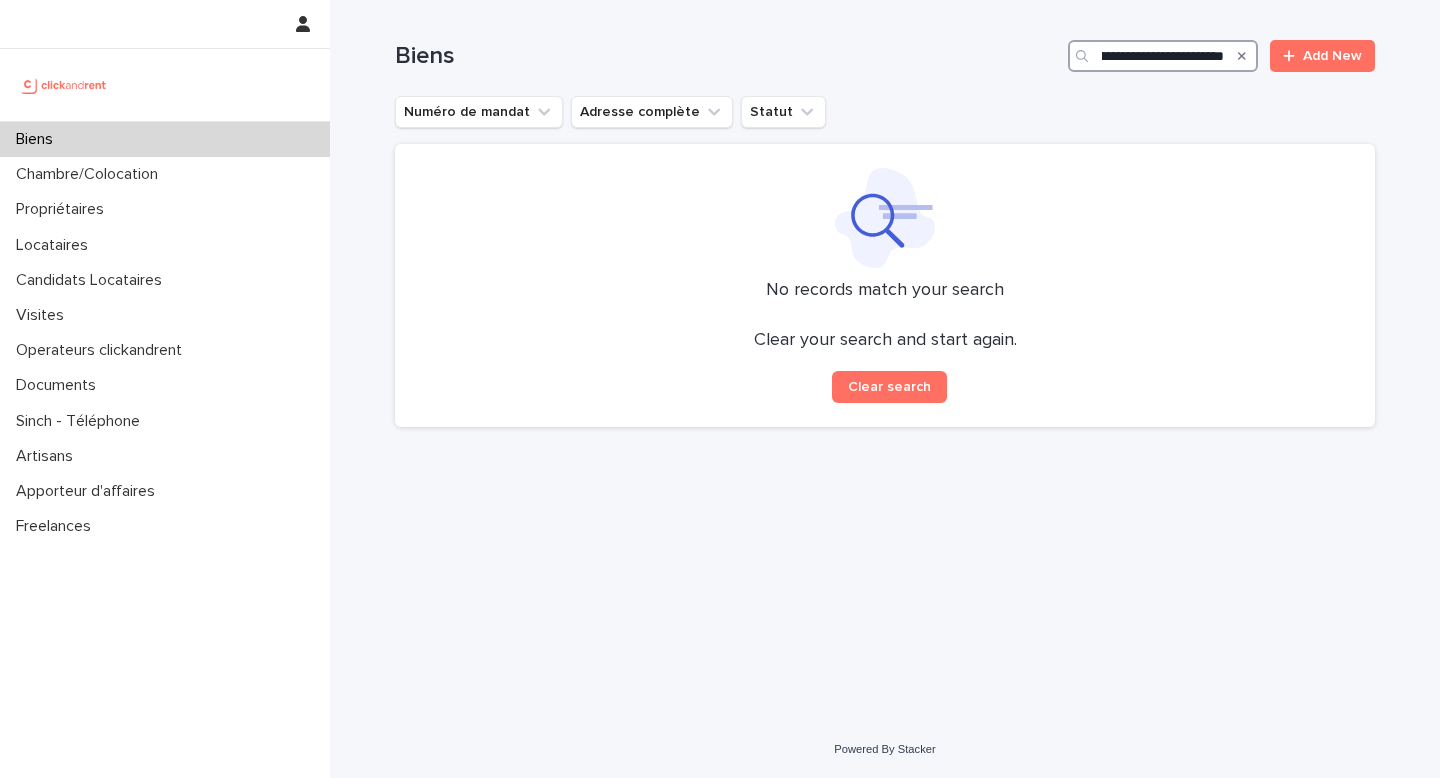 click on "**********" at bounding box center [1163, 56] 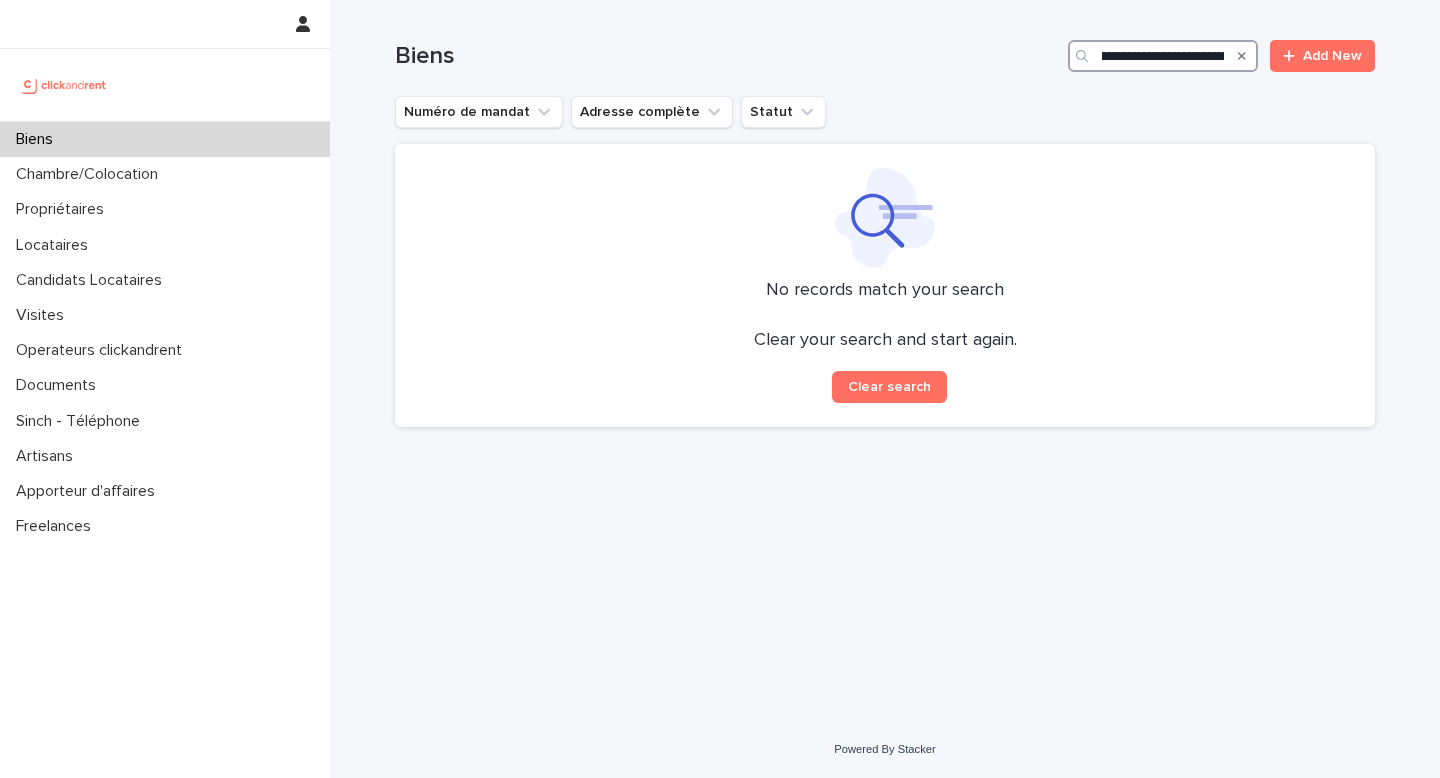 scroll, scrollTop: 0, scrollLeft: 0, axis: both 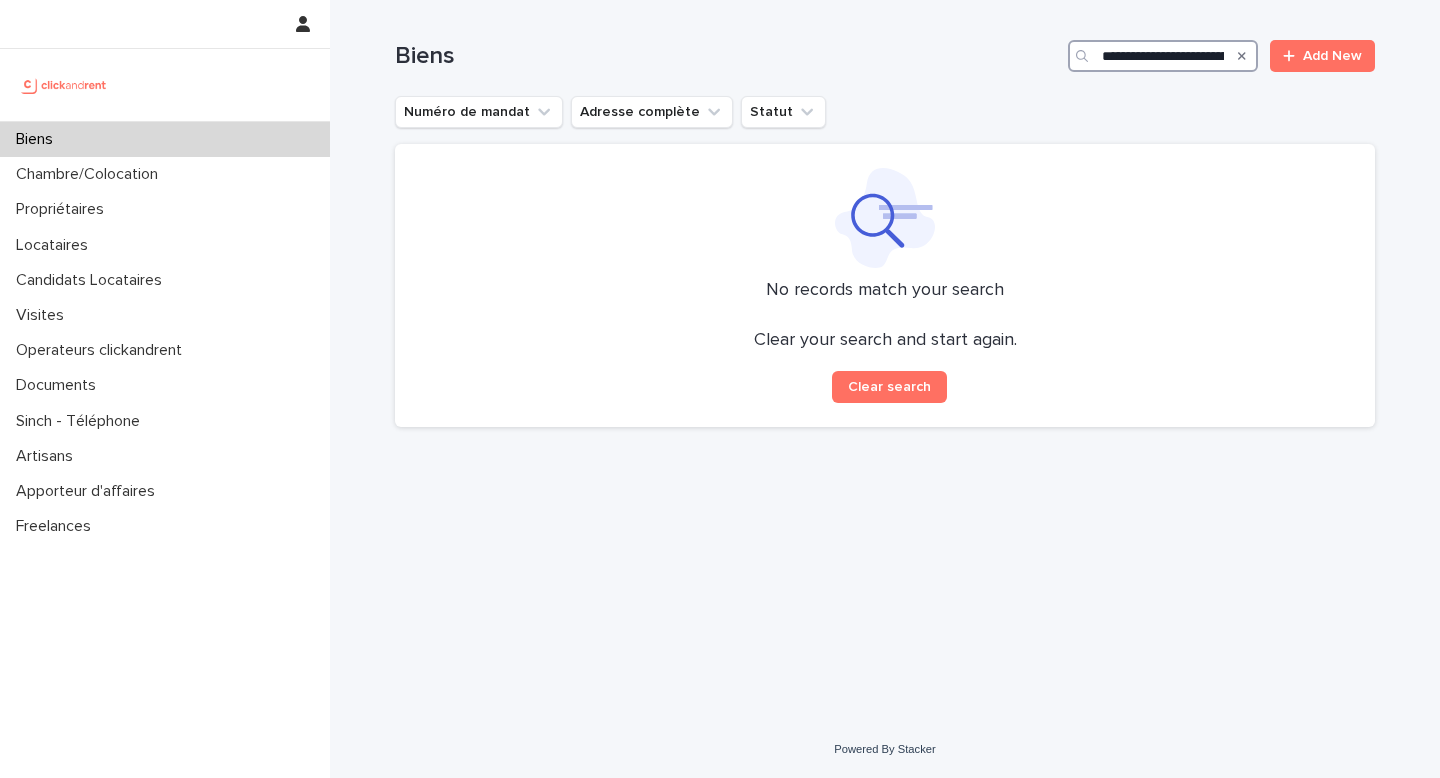 type on "**********" 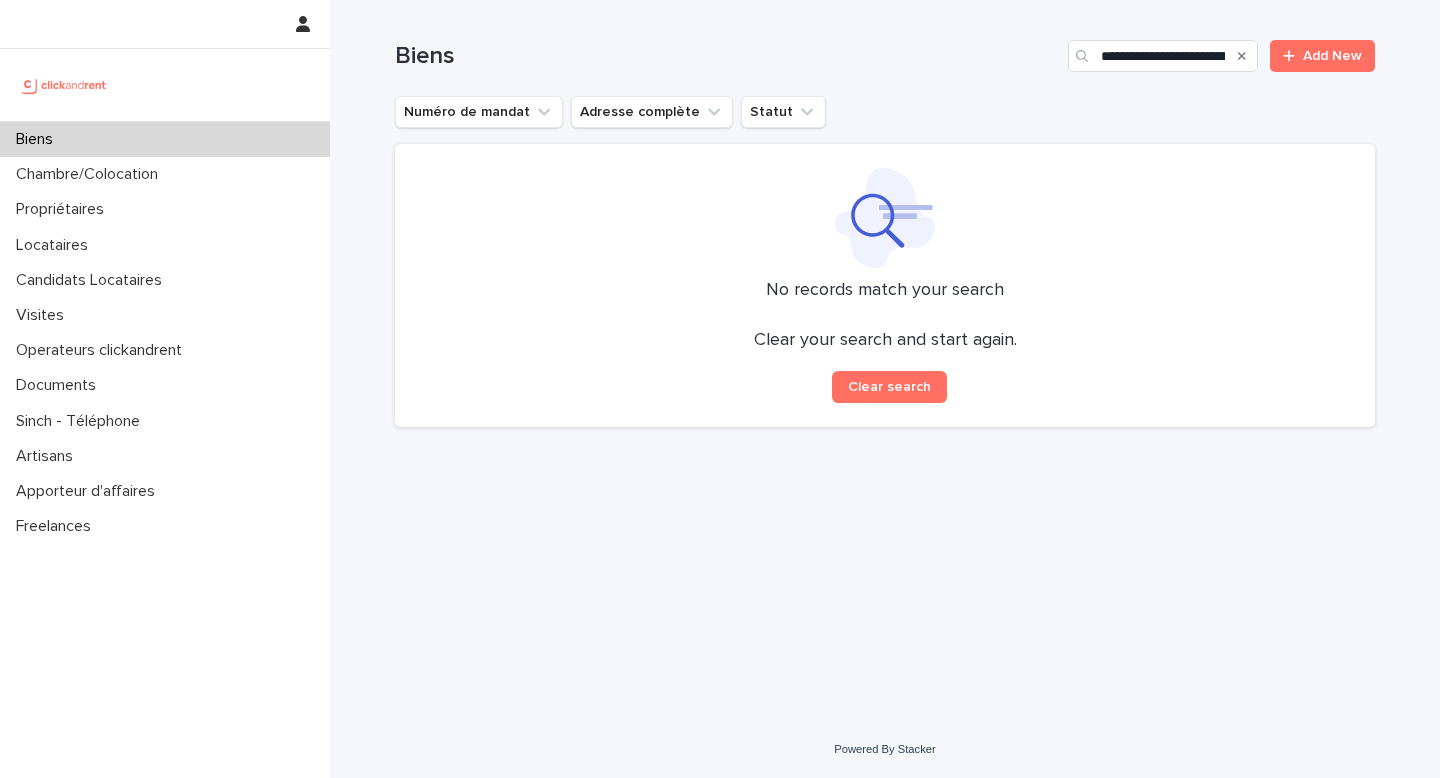 click at bounding box center [1242, 56] 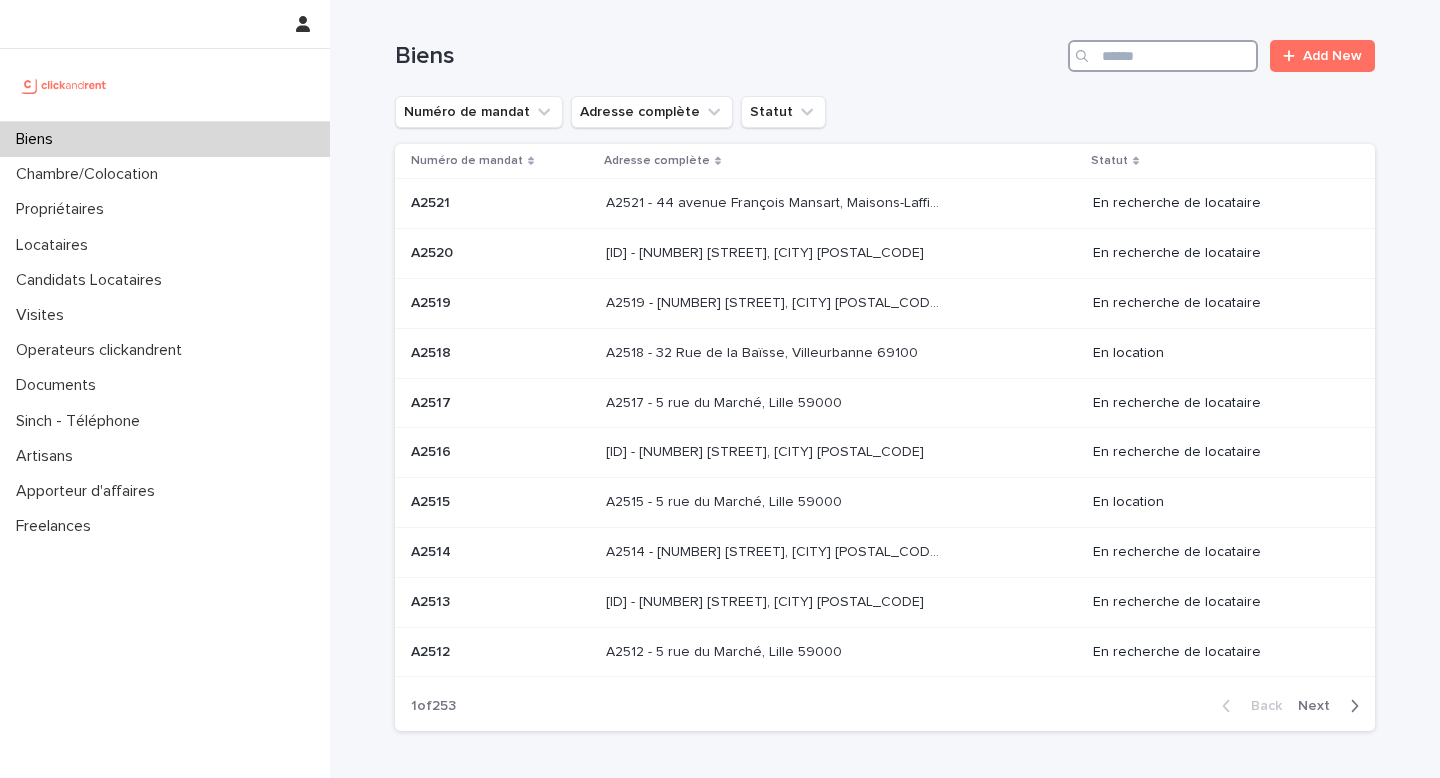 click at bounding box center (1163, 56) 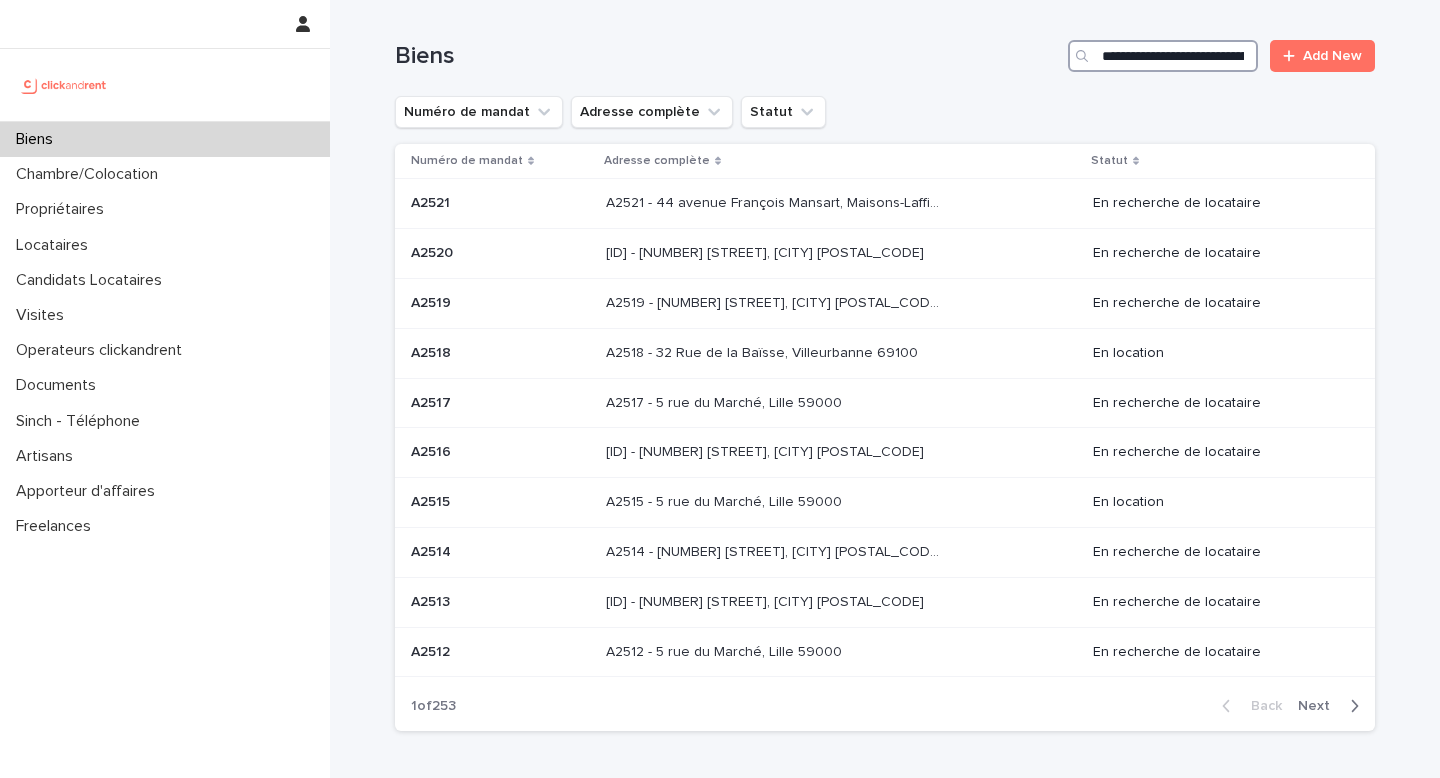 scroll, scrollTop: 0, scrollLeft: 69, axis: horizontal 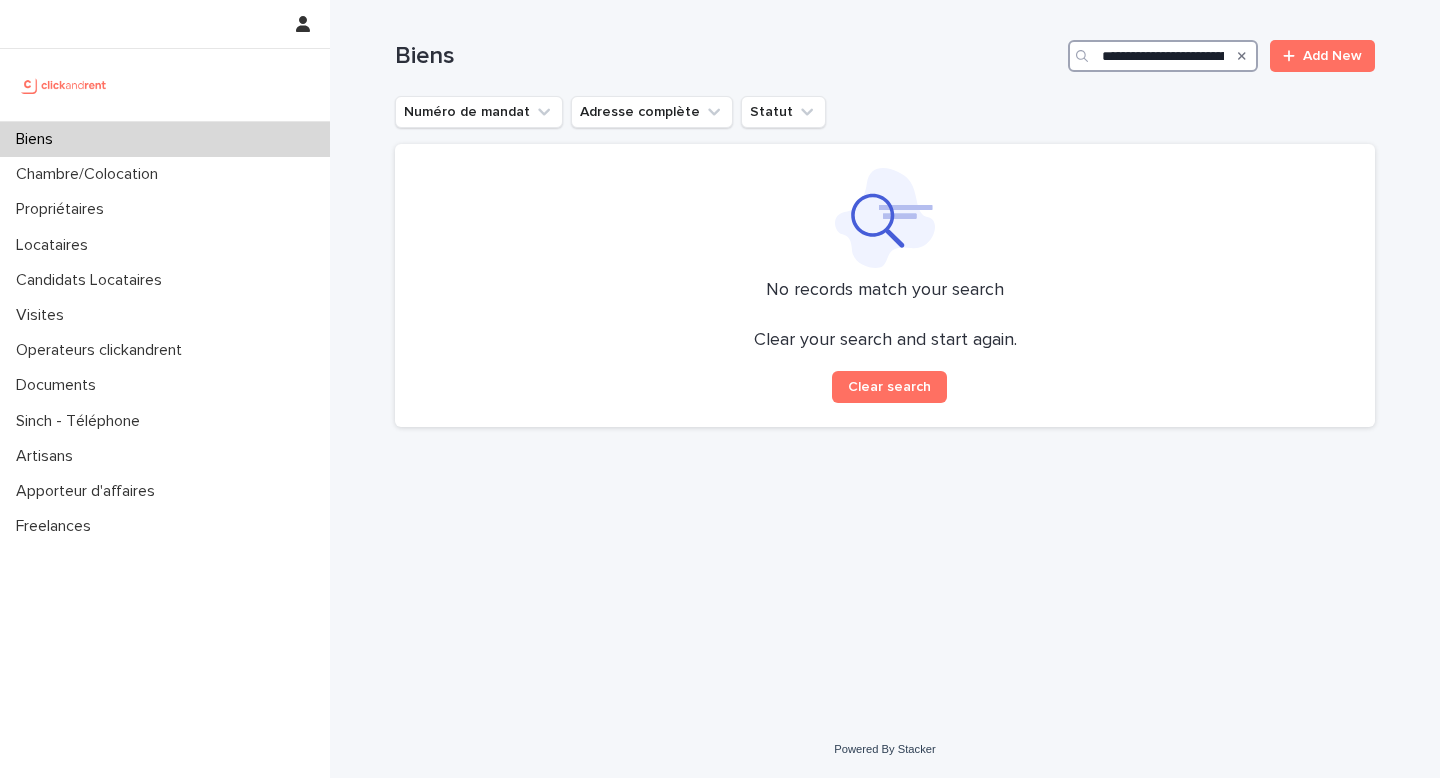drag, startPoint x: 1177, startPoint y: 58, endPoint x: 1025, endPoint y: 65, distance: 152.1611 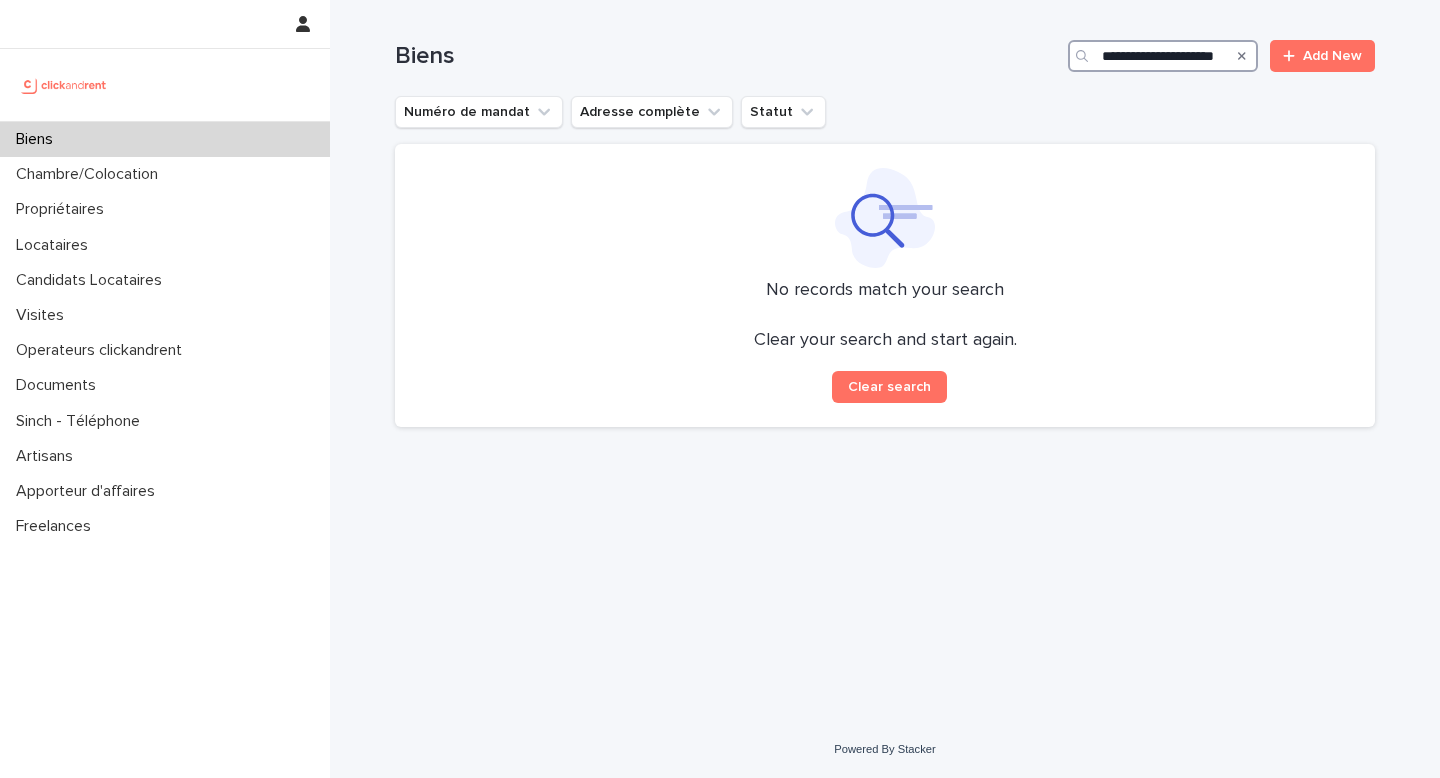 scroll, scrollTop: 0, scrollLeft: 15, axis: horizontal 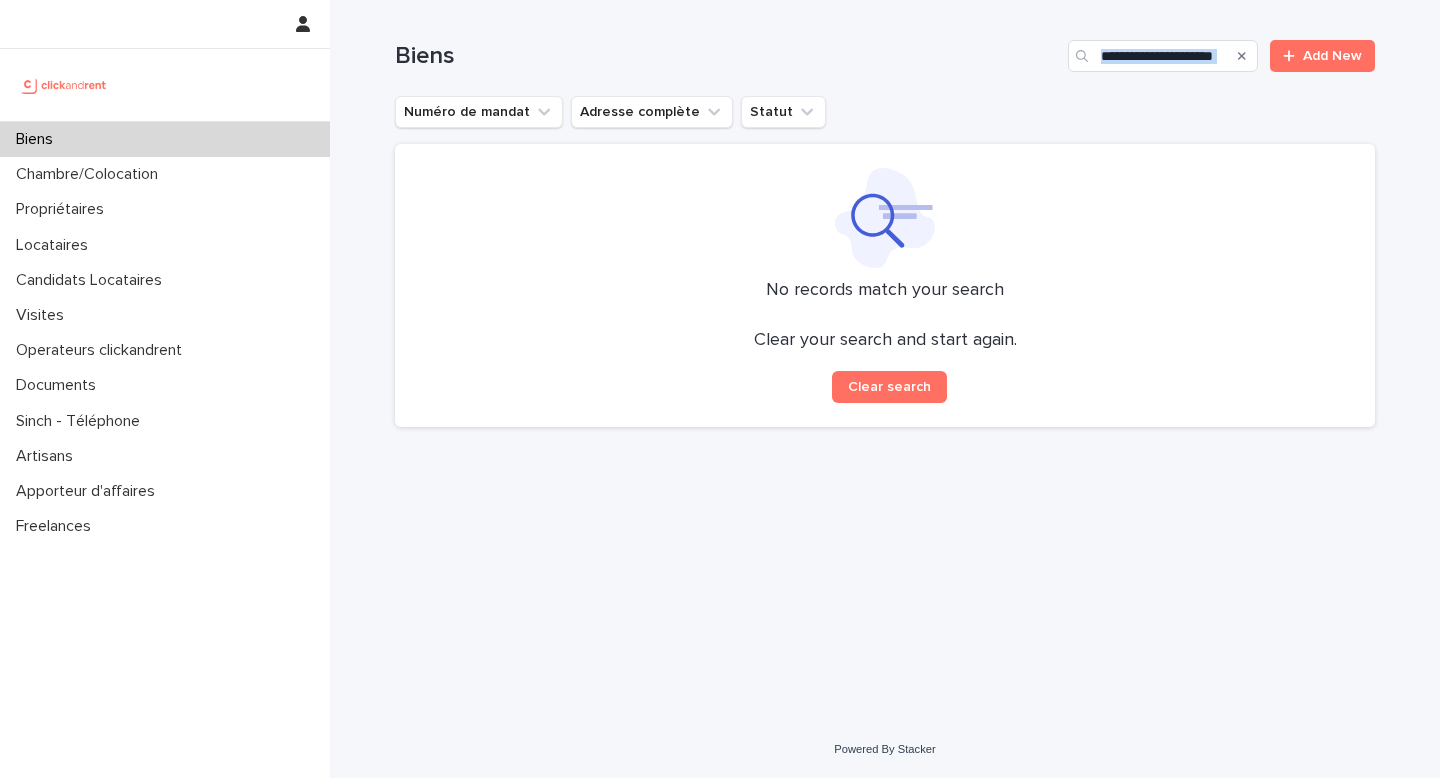 drag, startPoint x: 1233, startPoint y: 58, endPoint x: 1069, endPoint y: 50, distance: 164.195 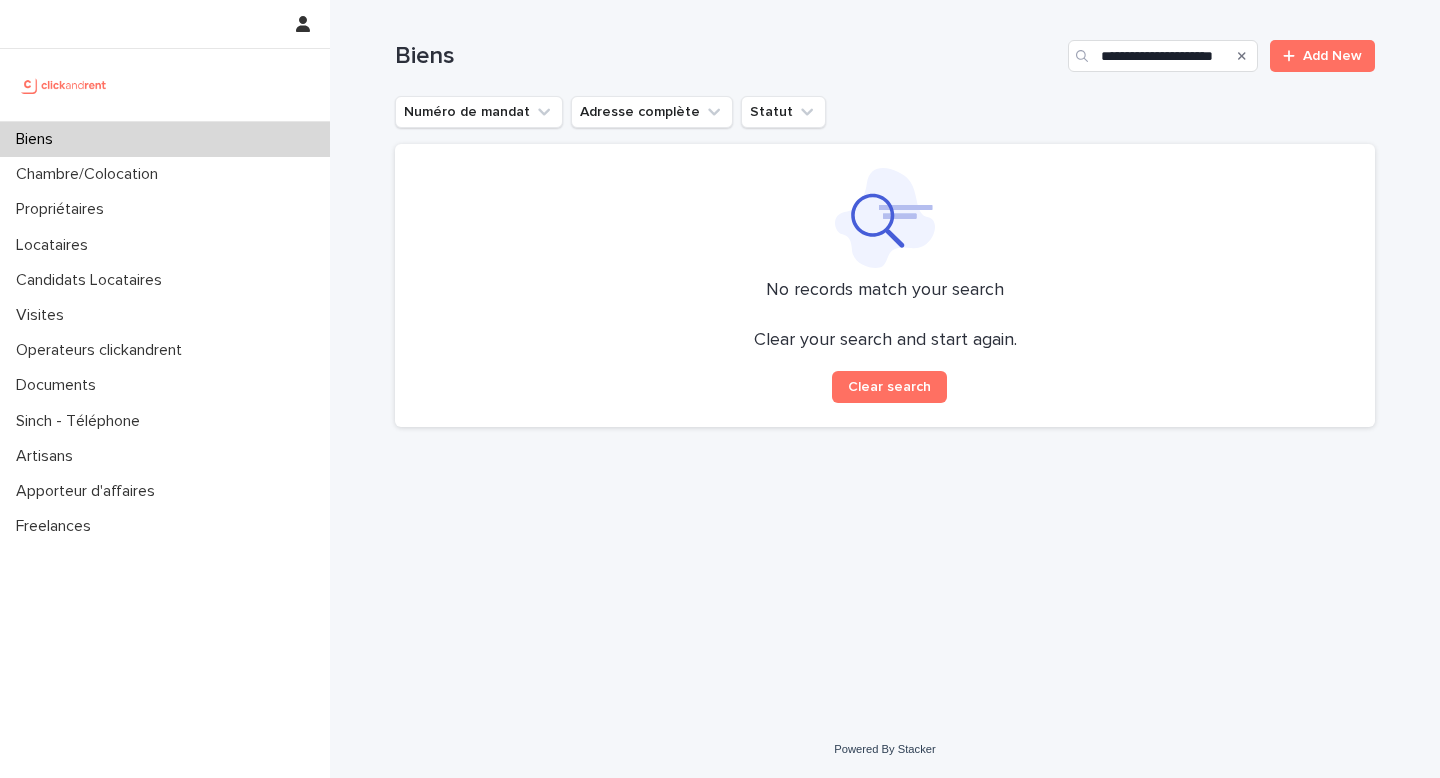 click at bounding box center (1242, 56) 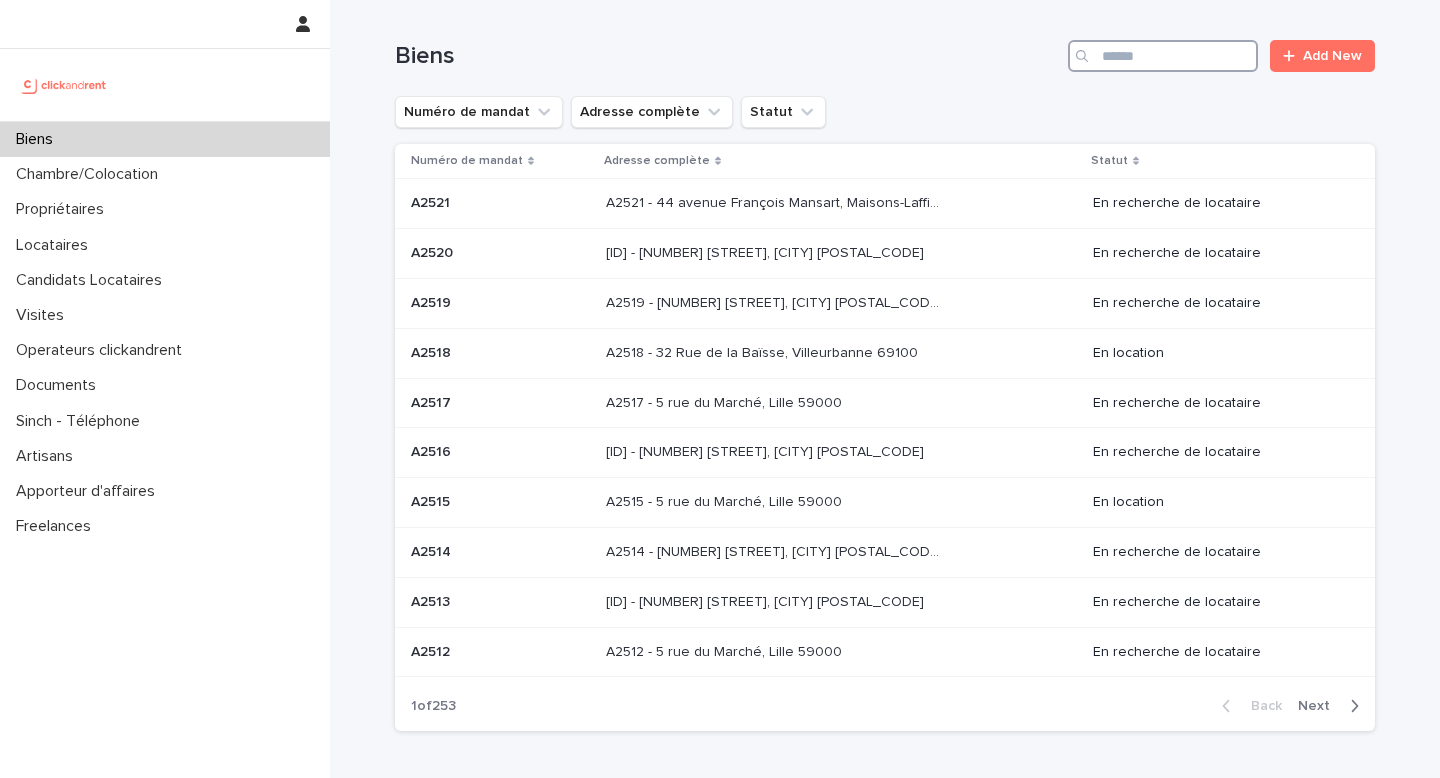 click at bounding box center (1163, 56) 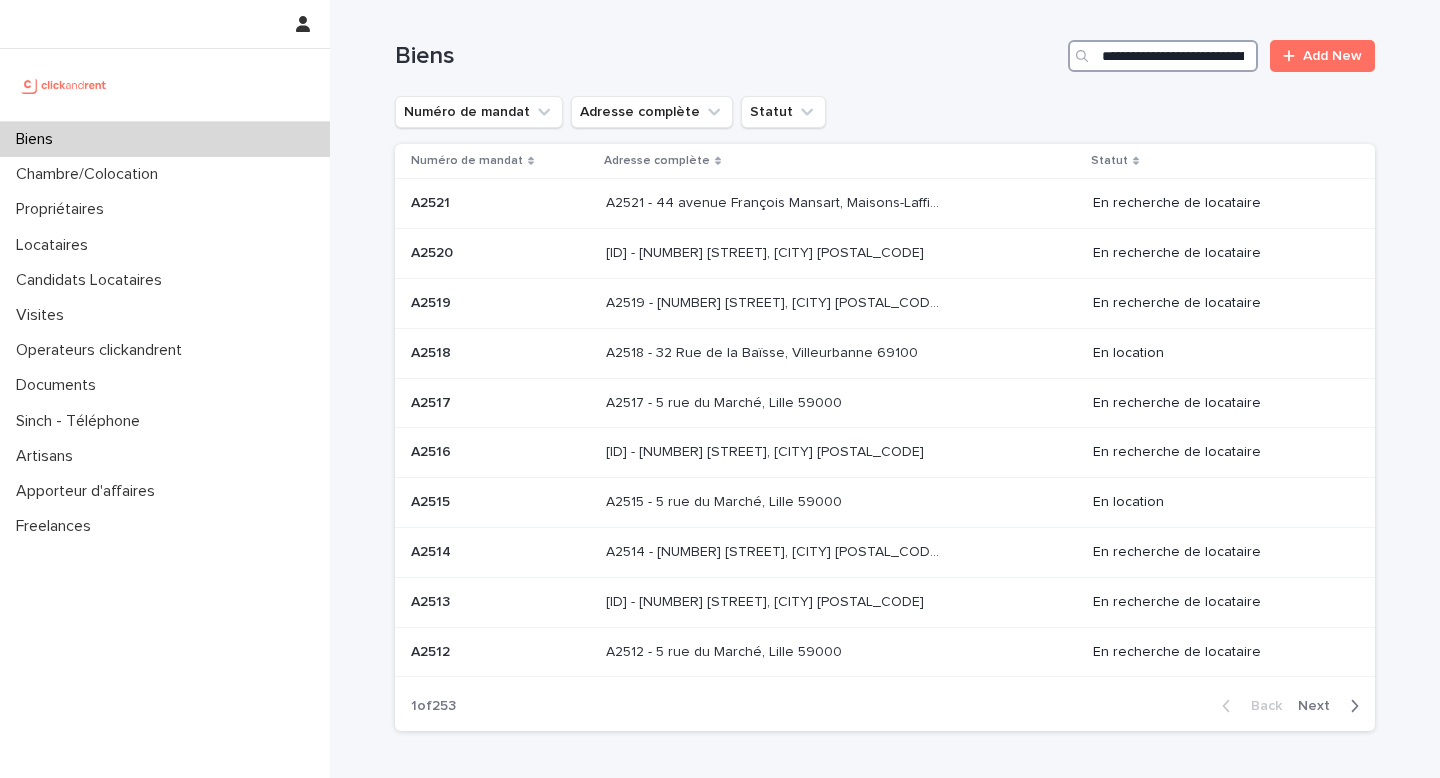 scroll, scrollTop: 0, scrollLeft: 69, axis: horizontal 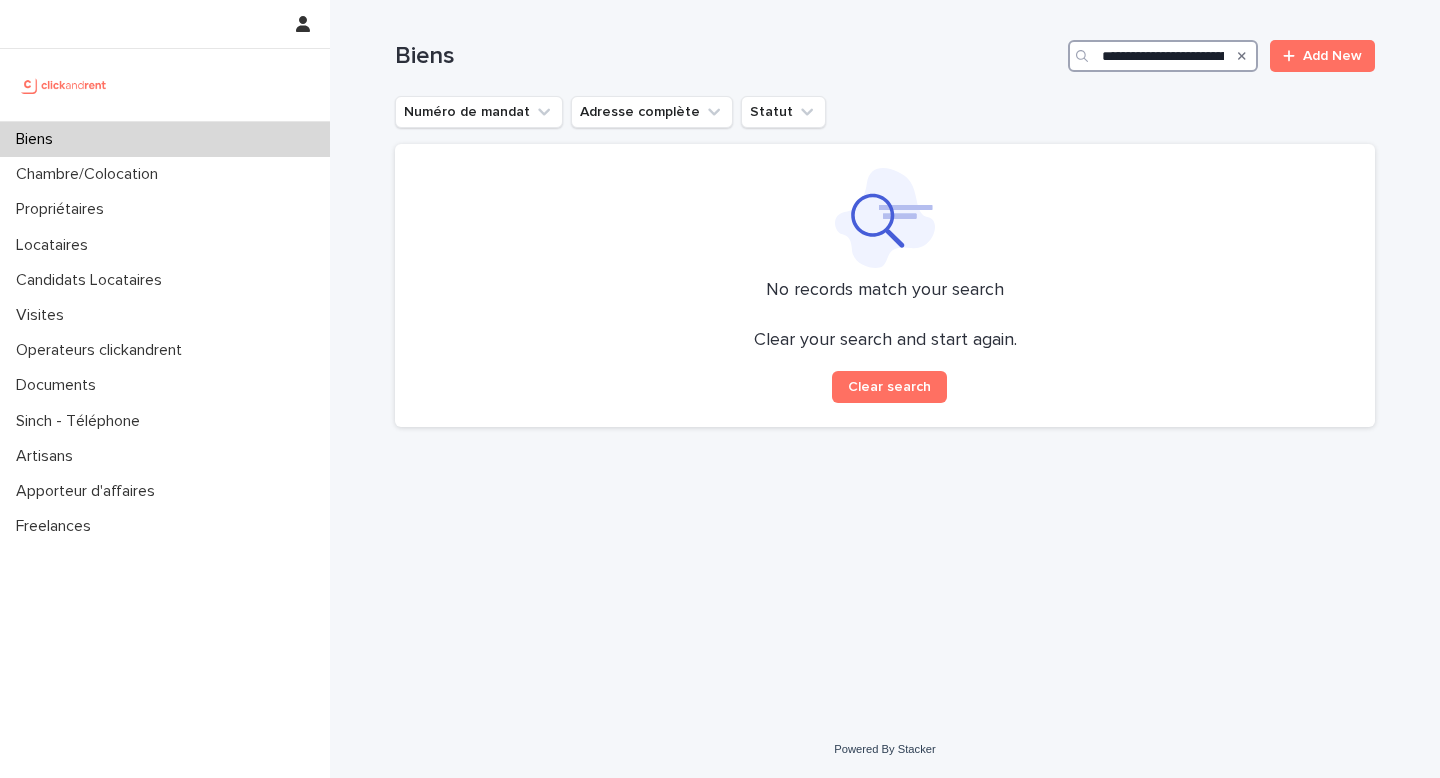 drag, startPoint x: 1171, startPoint y: 58, endPoint x: 1015, endPoint y: 58, distance: 156 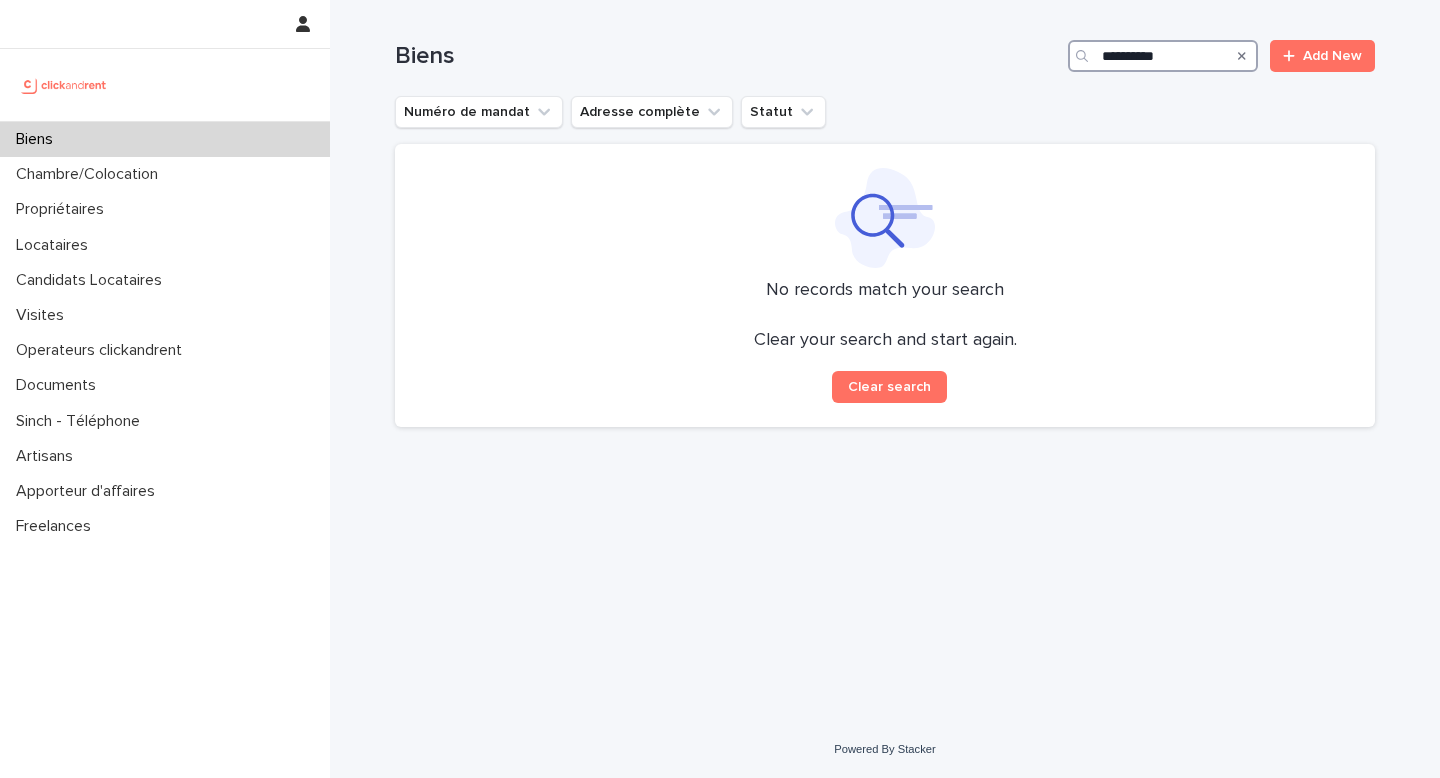 click on "**********" at bounding box center [1163, 56] 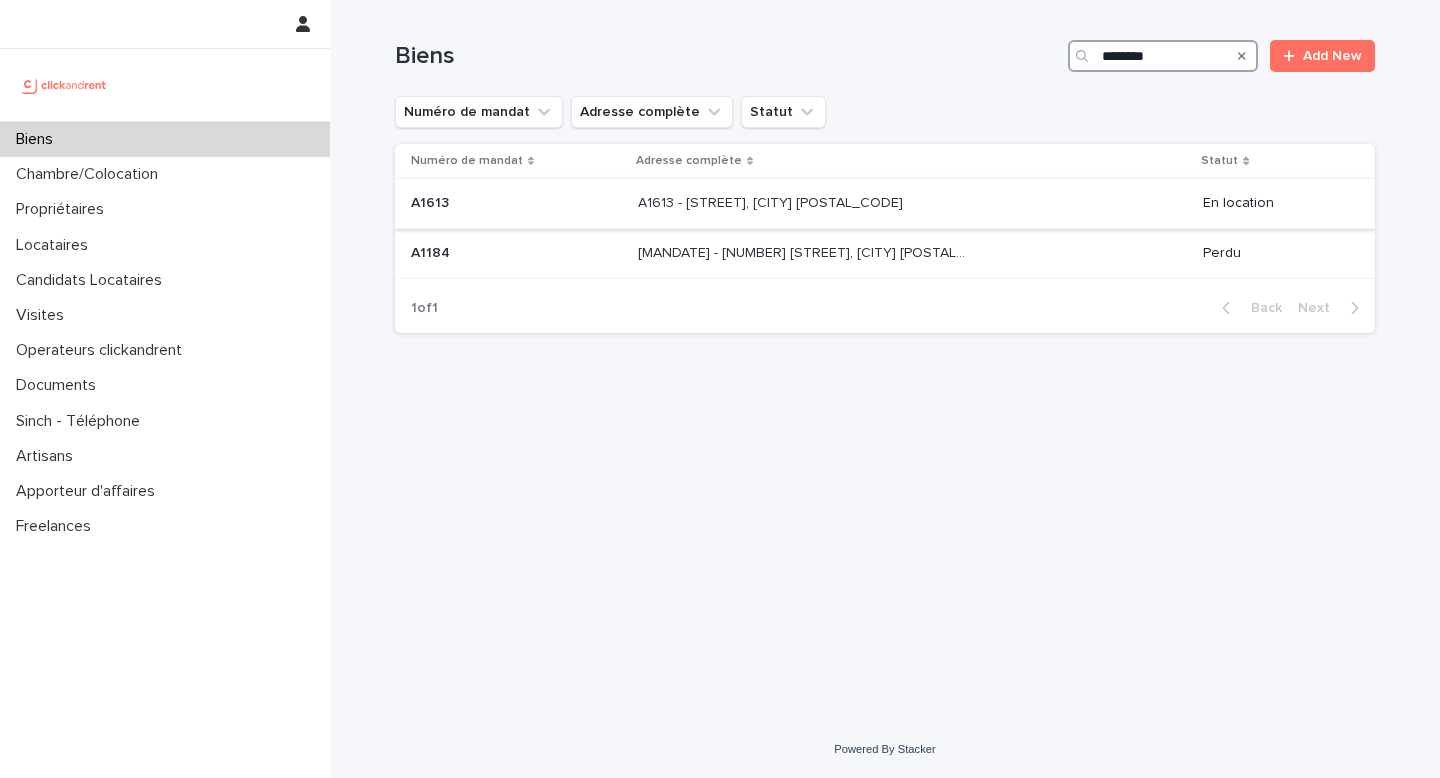 type on "********" 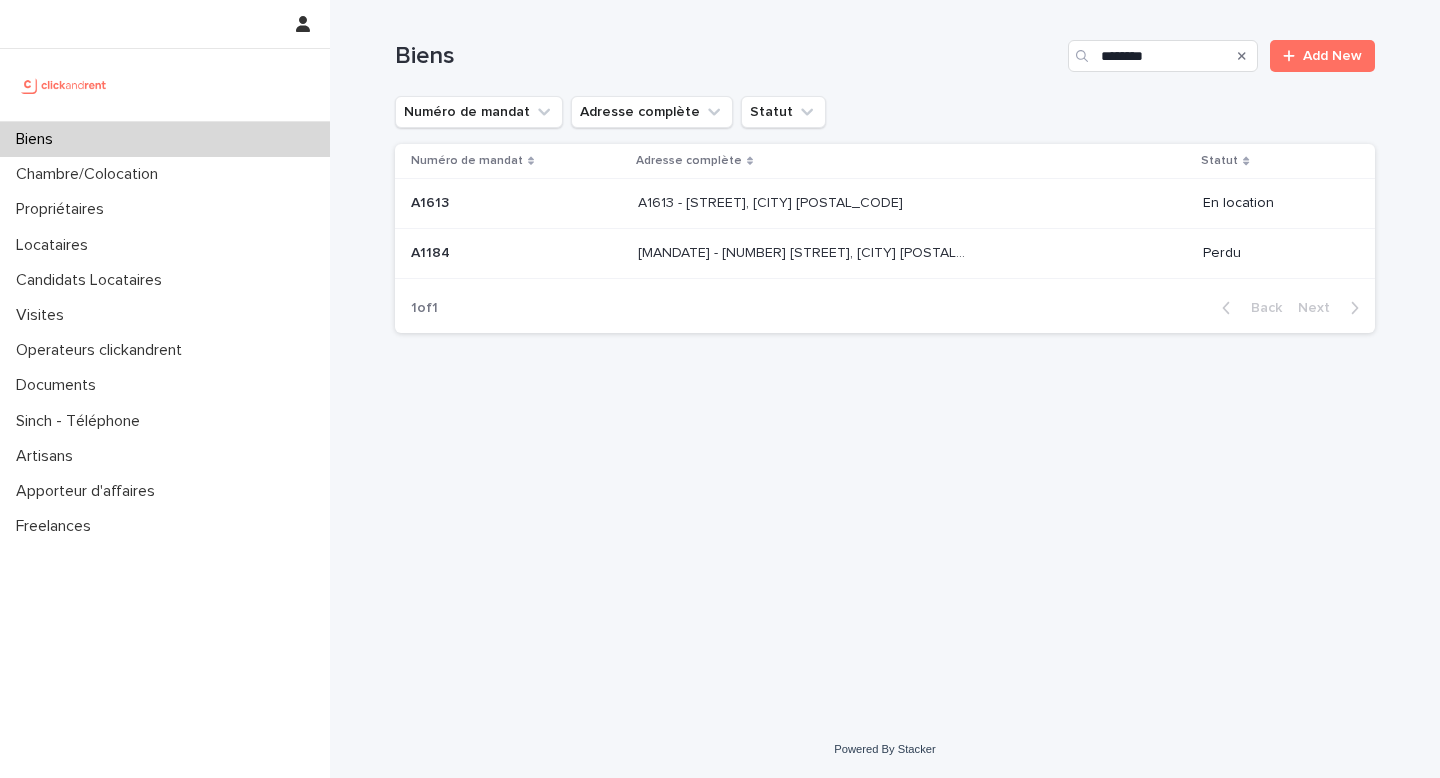 click on "A1613 - [STREET], [CITY] [POSTAL_CODE]" at bounding box center (772, 201) 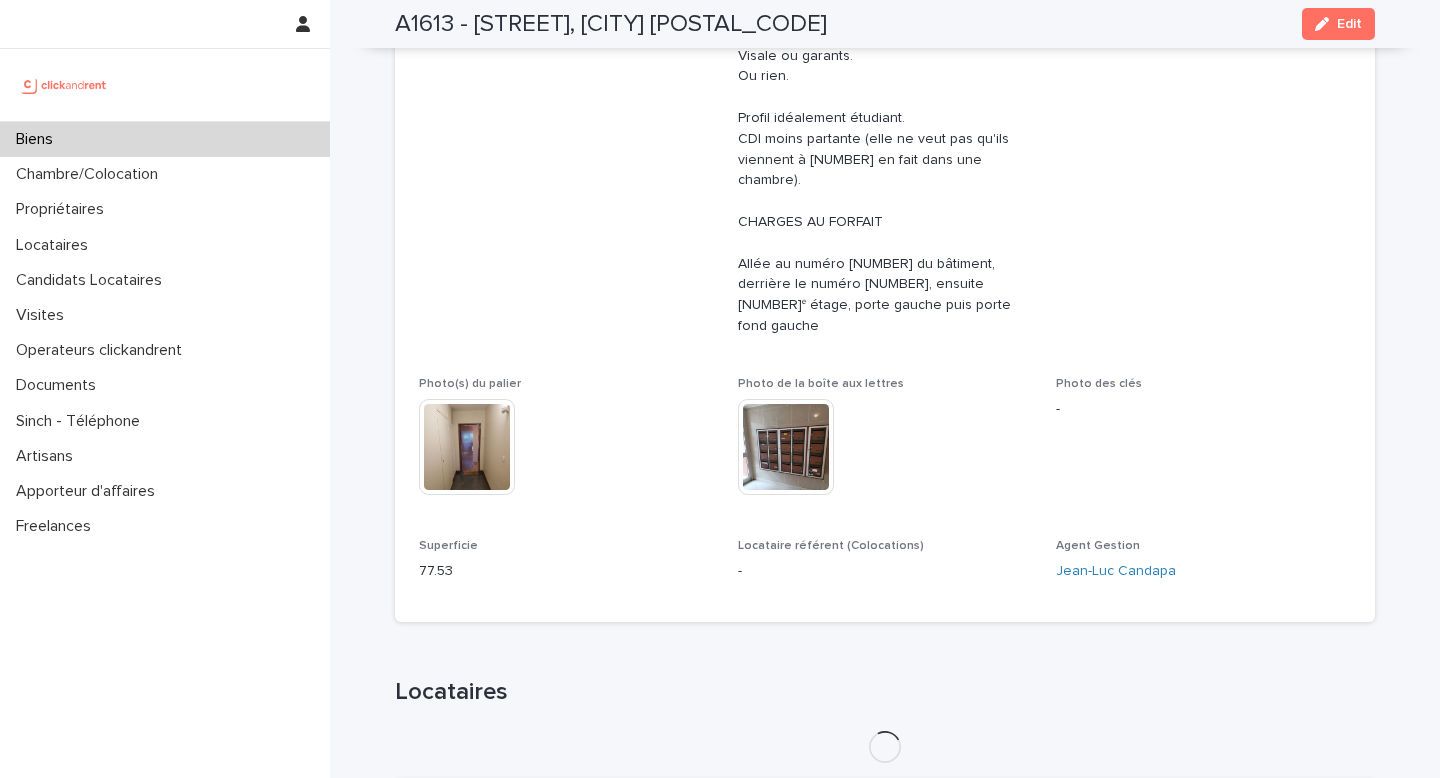 scroll, scrollTop: 547, scrollLeft: 0, axis: vertical 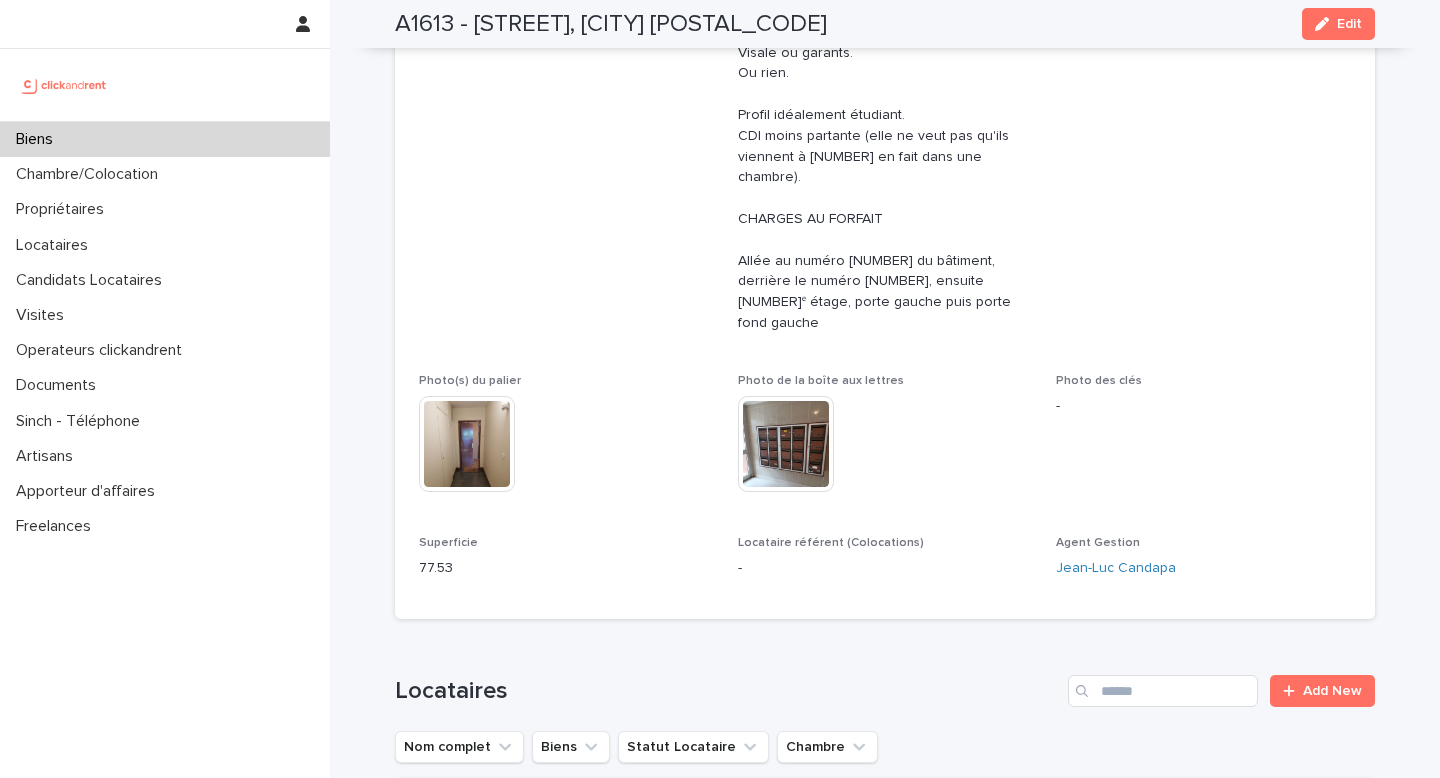 click on "Biens" at bounding box center (165, 139) 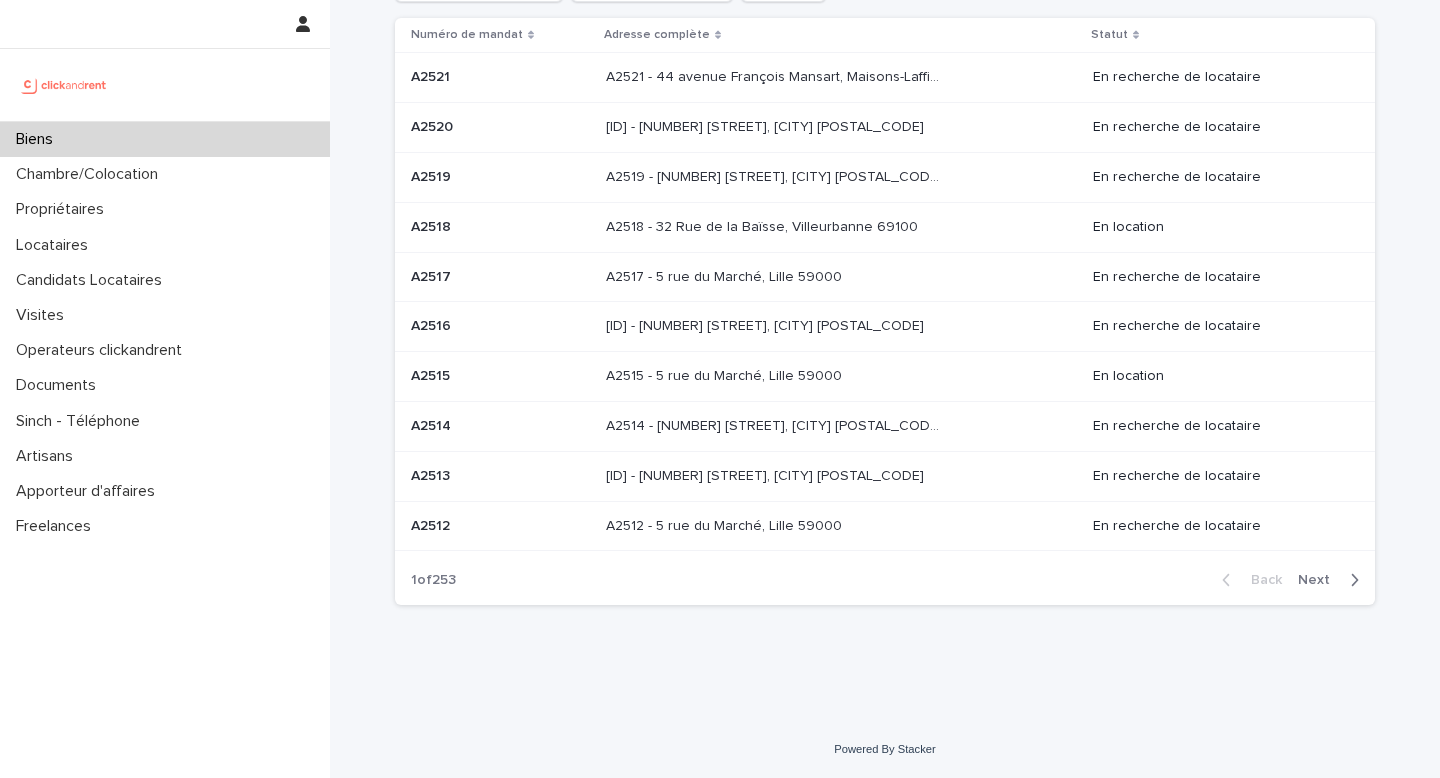 scroll, scrollTop: 0, scrollLeft: 0, axis: both 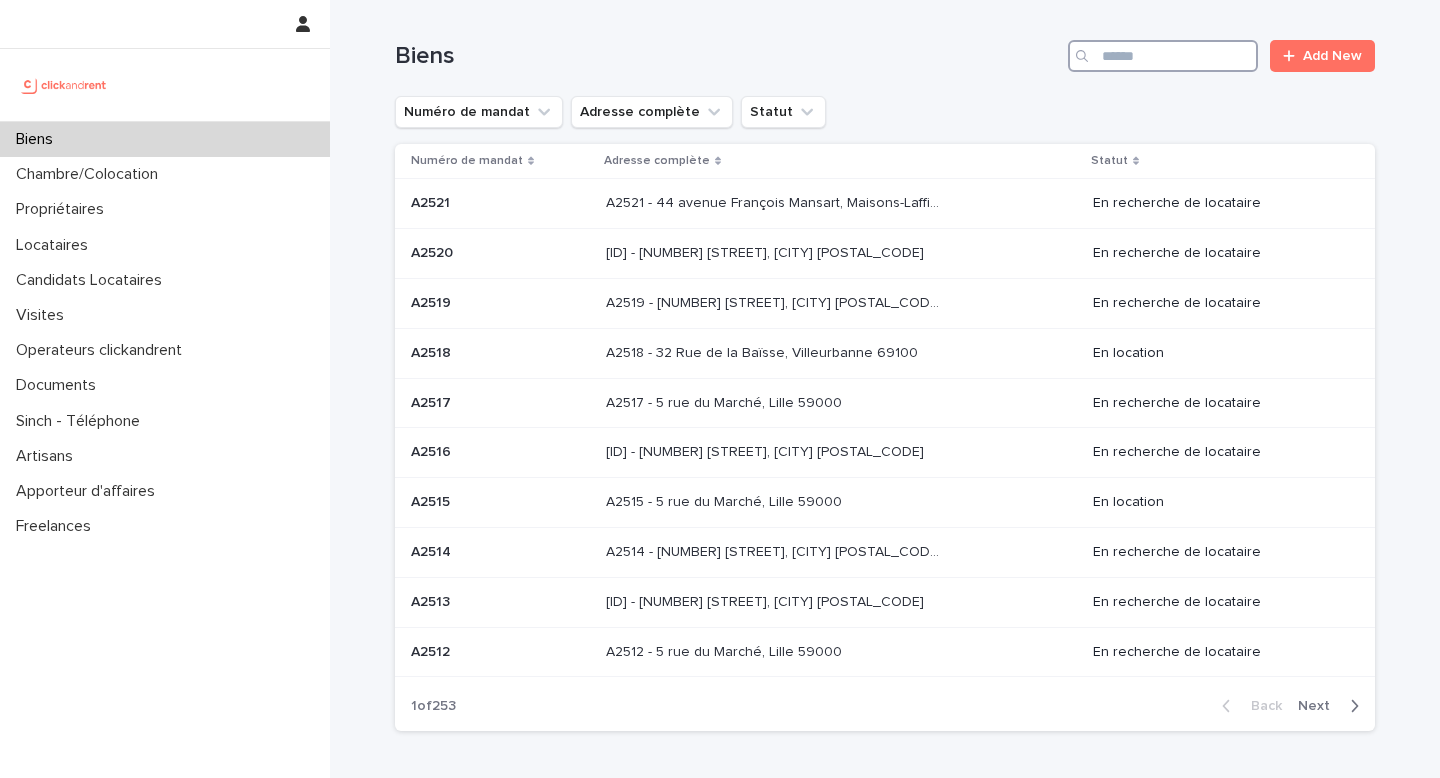 click at bounding box center (1163, 56) 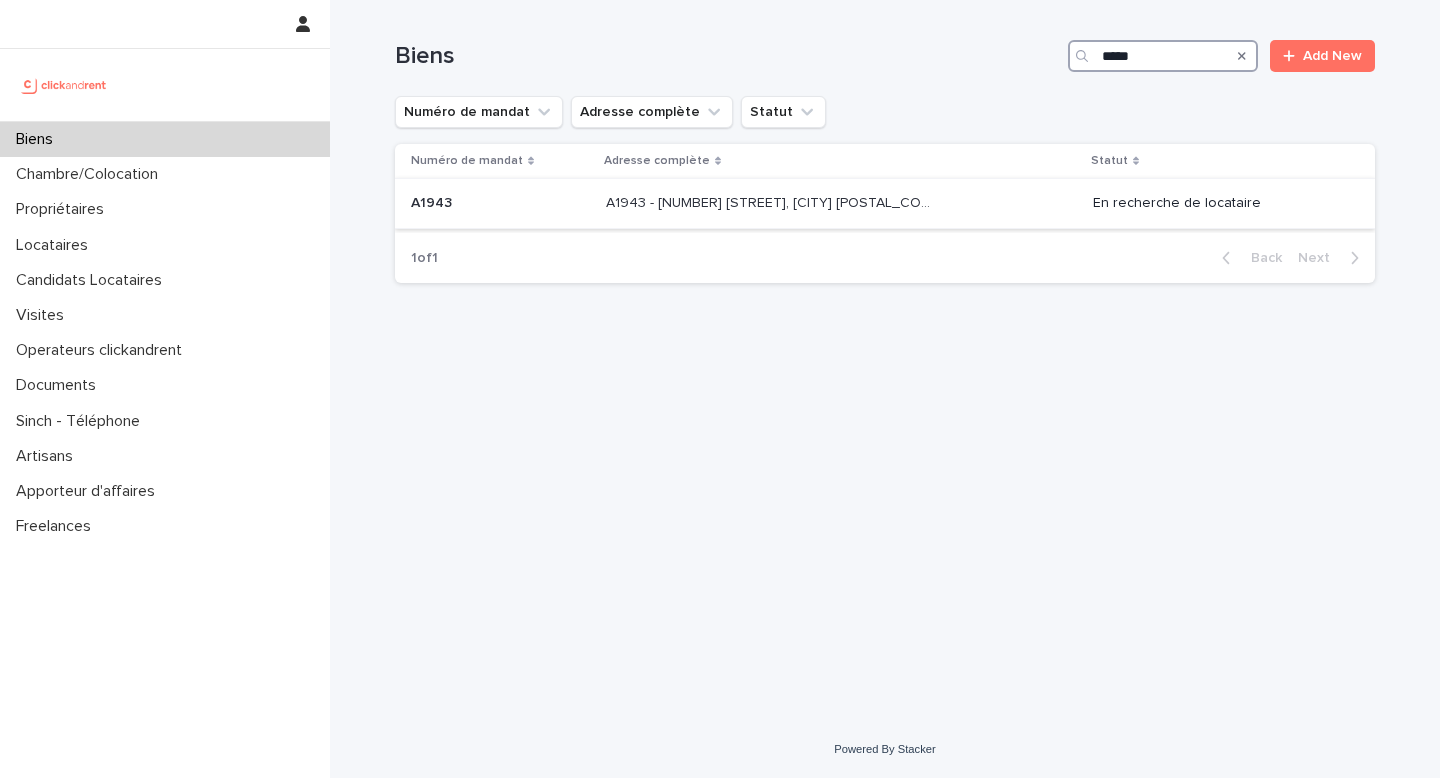 type on "*****" 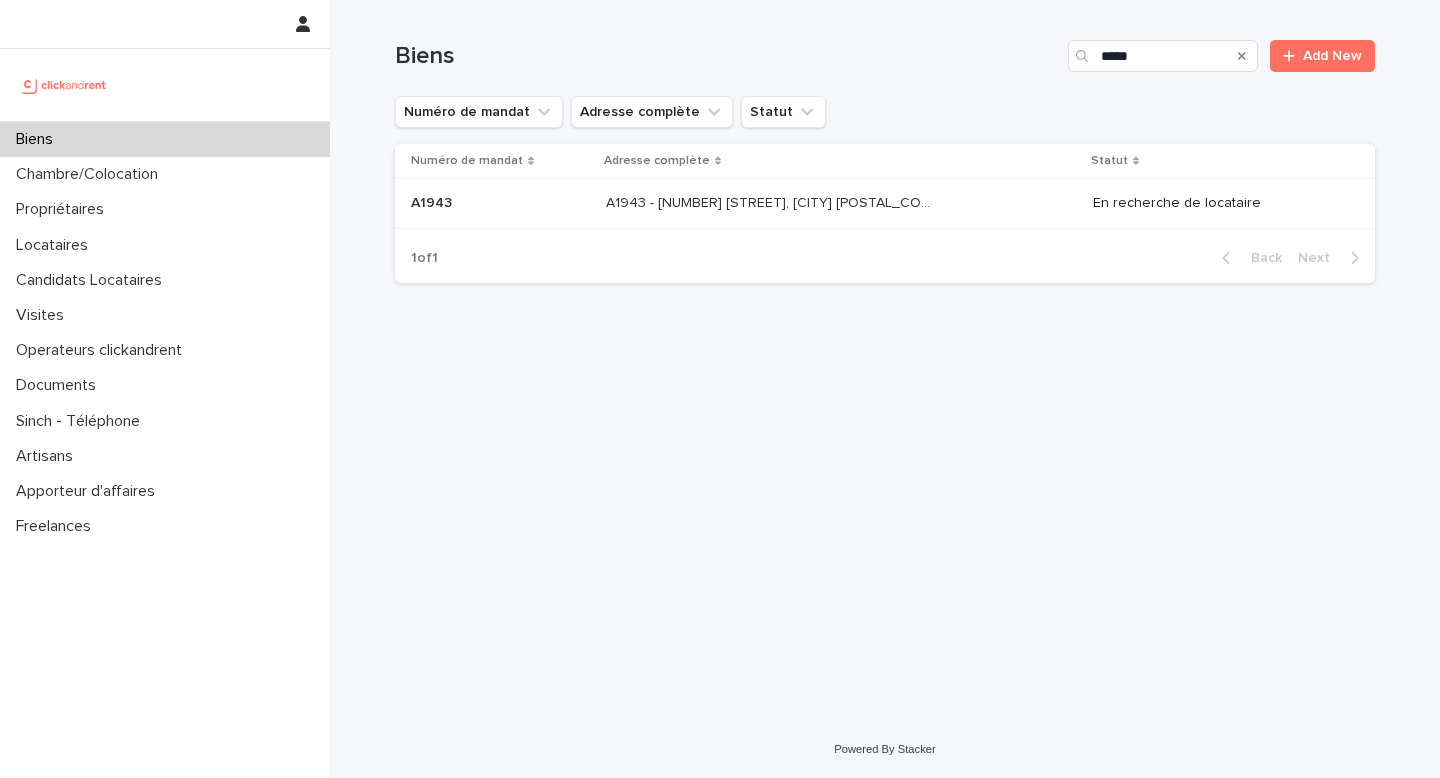 click at bounding box center [772, 203] 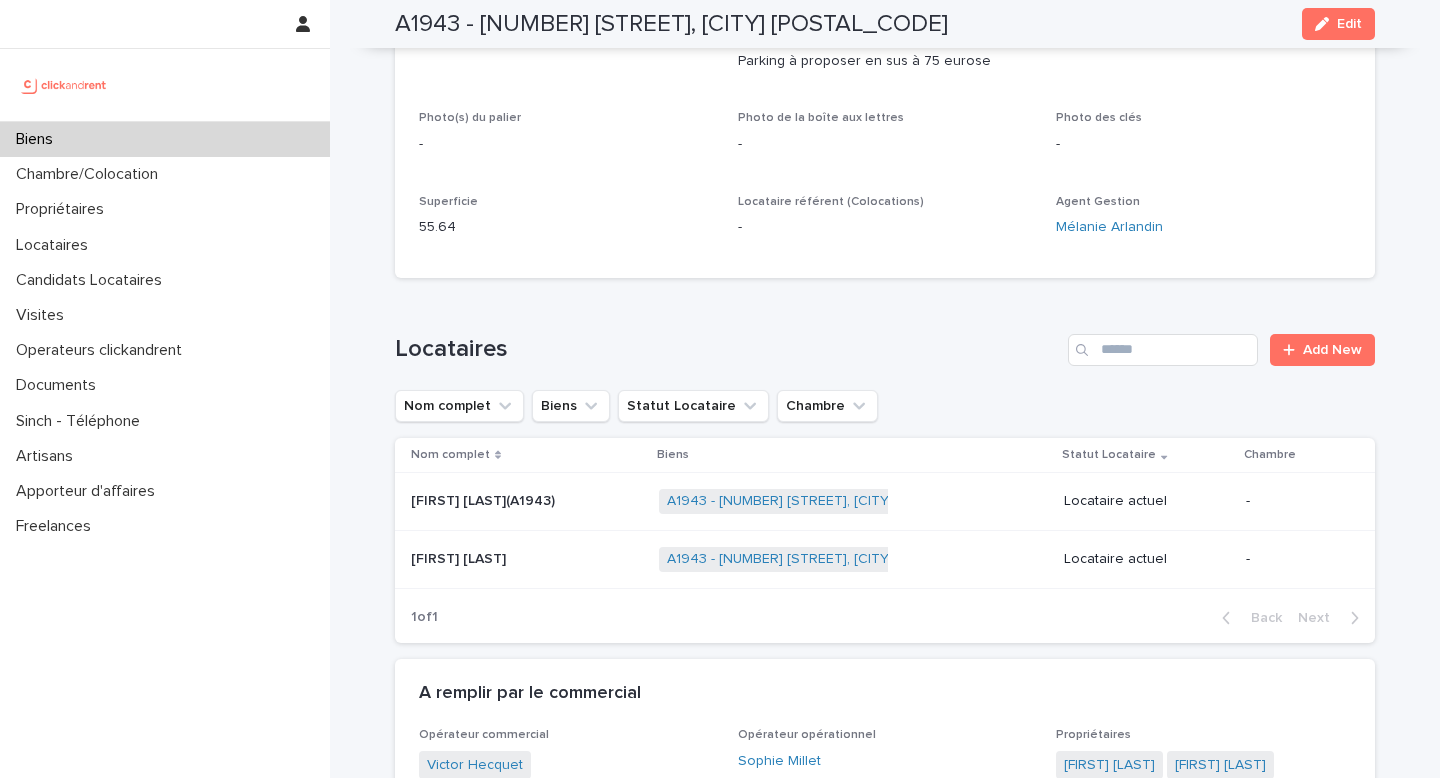 scroll, scrollTop: 493, scrollLeft: 0, axis: vertical 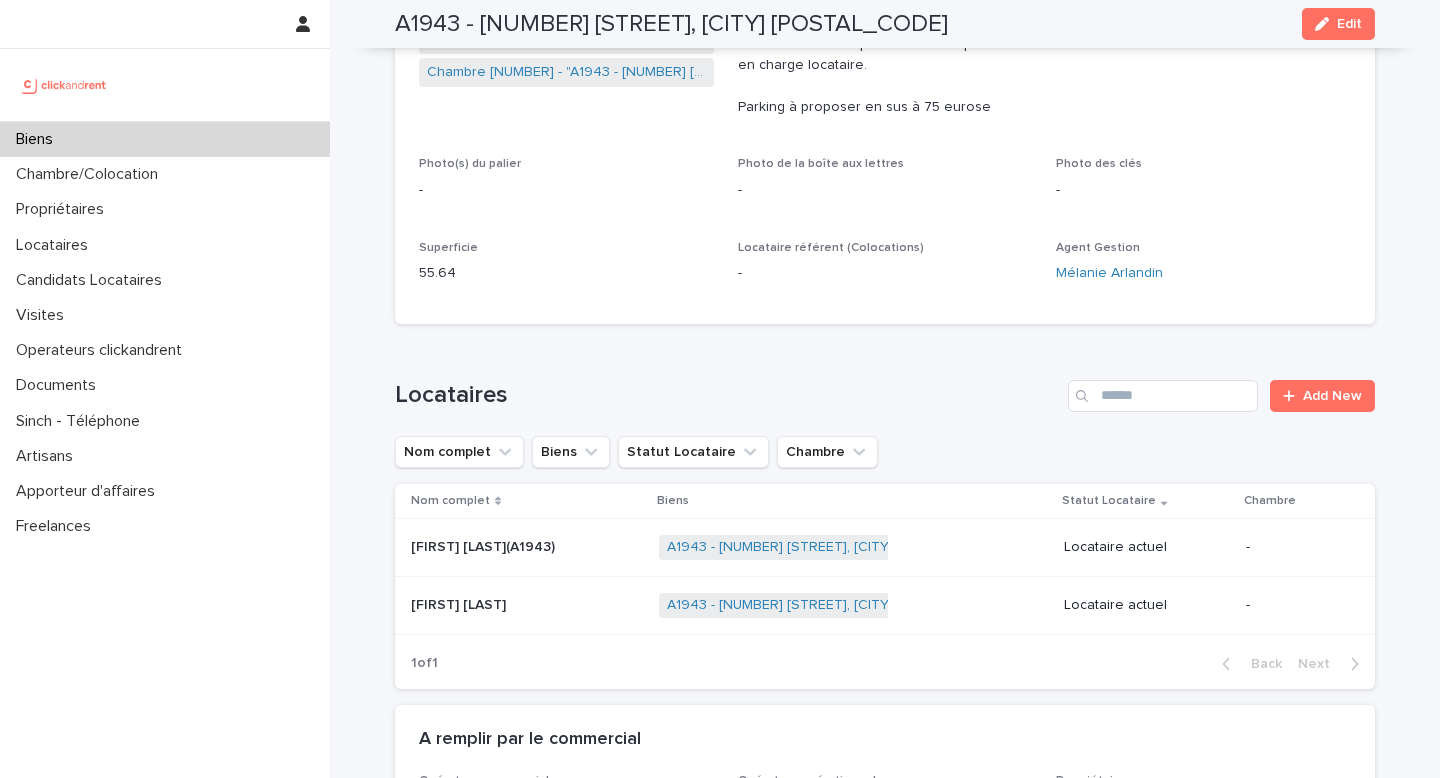 click at bounding box center [527, 547] 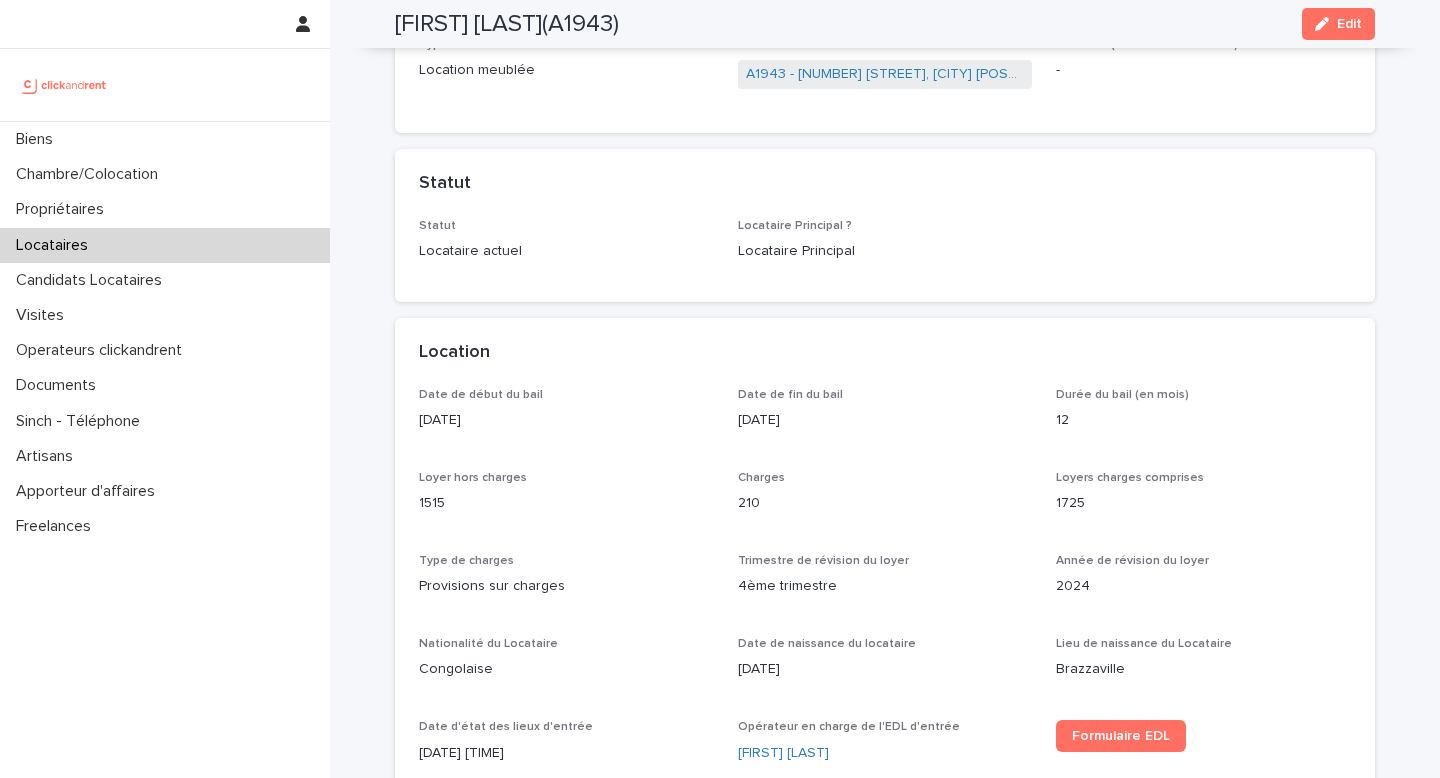 scroll, scrollTop: 349, scrollLeft: 0, axis: vertical 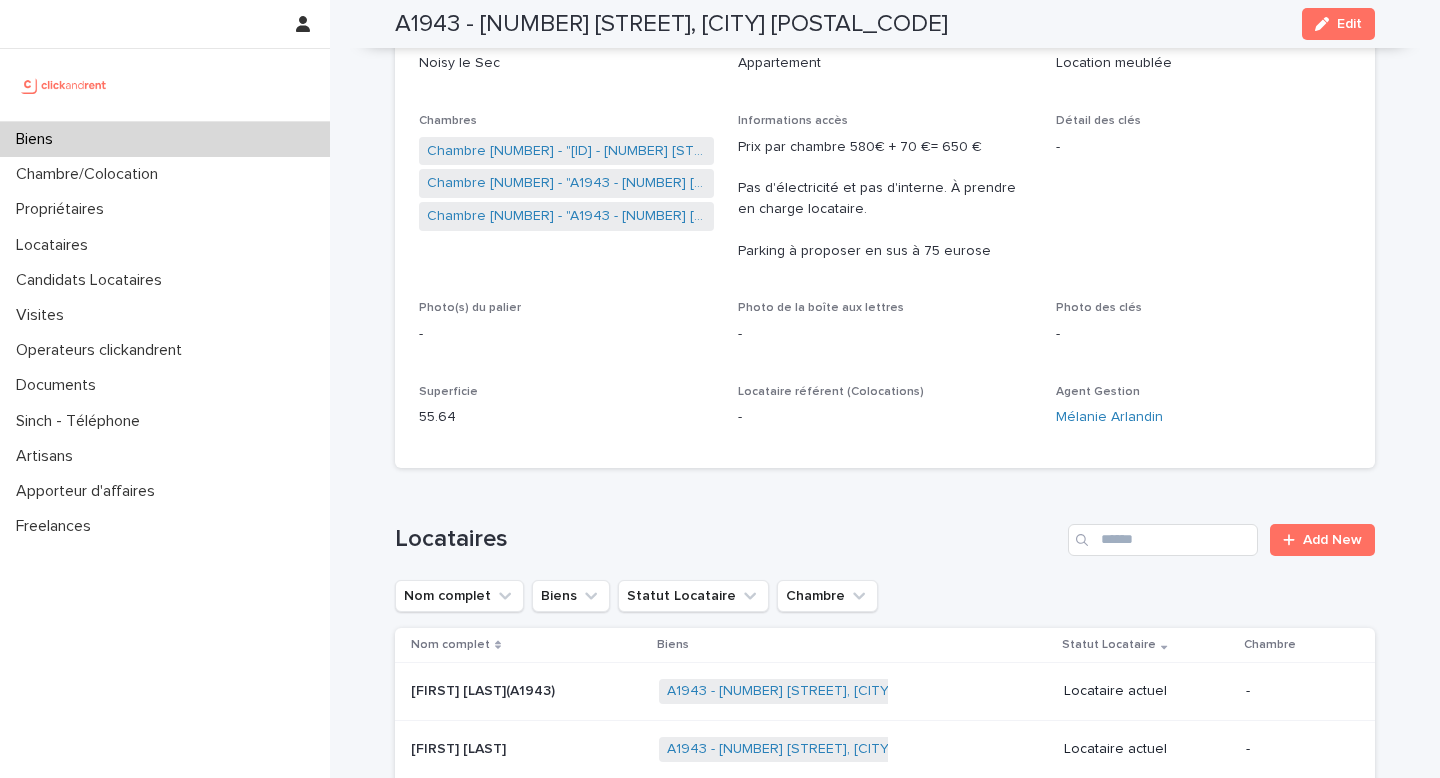 click on "Biens" at bounding box center [165, 139] 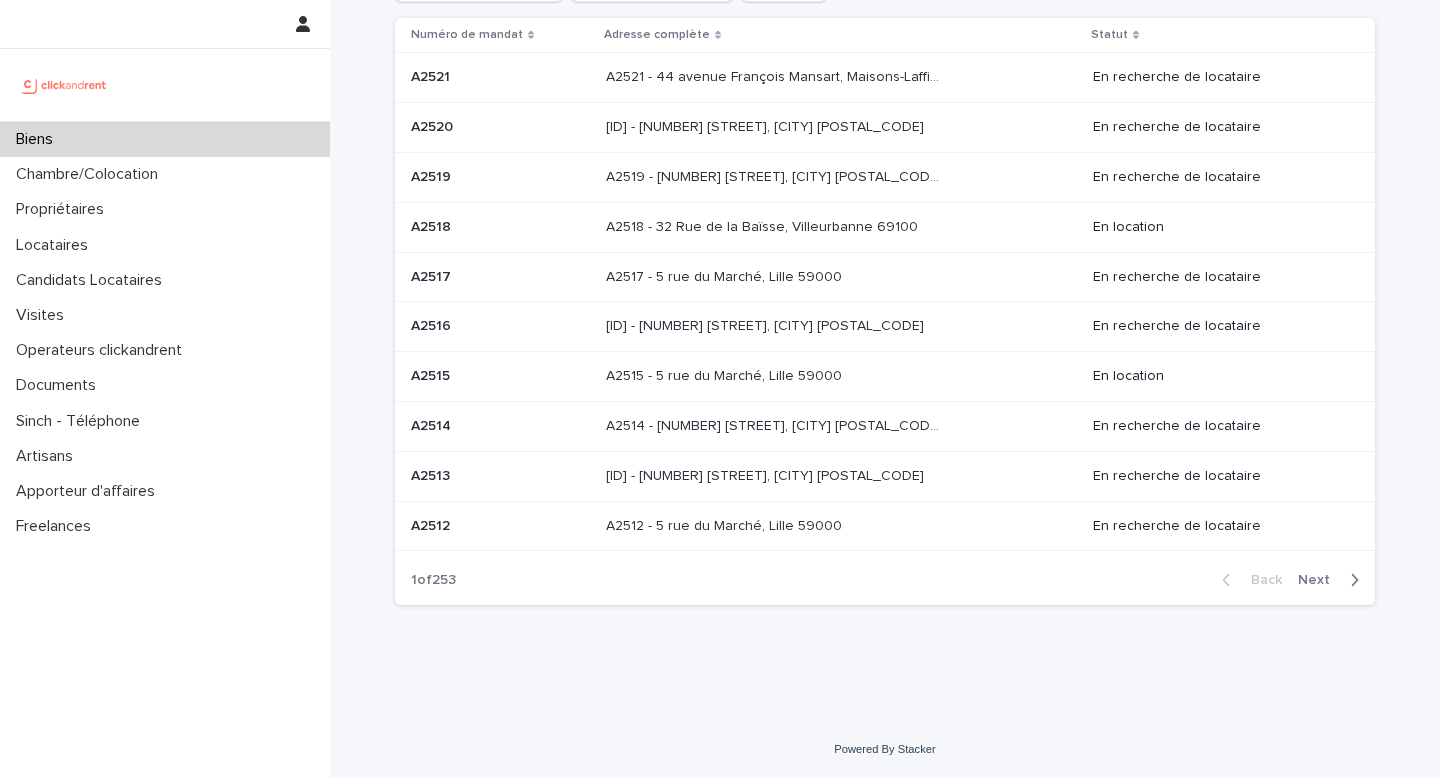 scroll, scrollTop: 0, scrollLeft: 0, axis: both 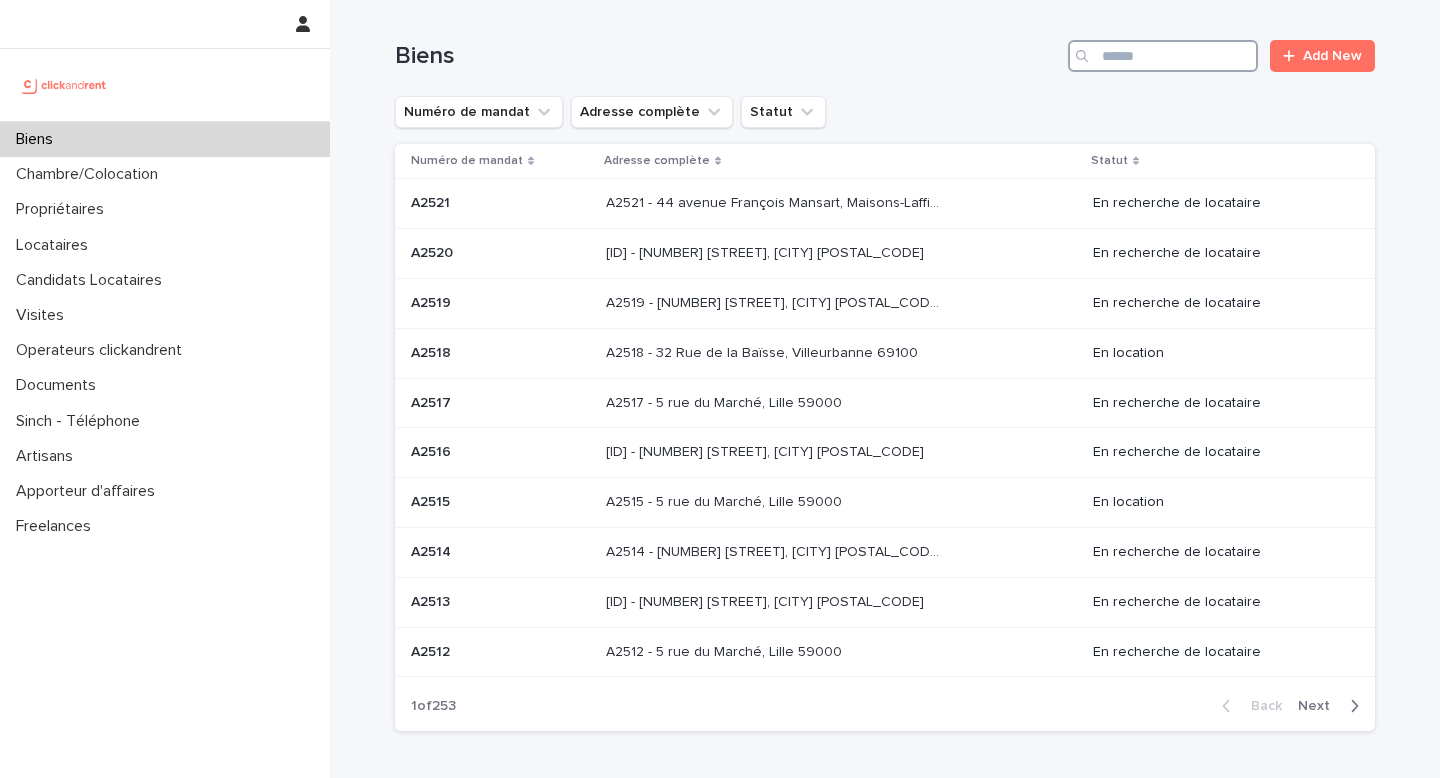 click at bounding box center (1163, 56) 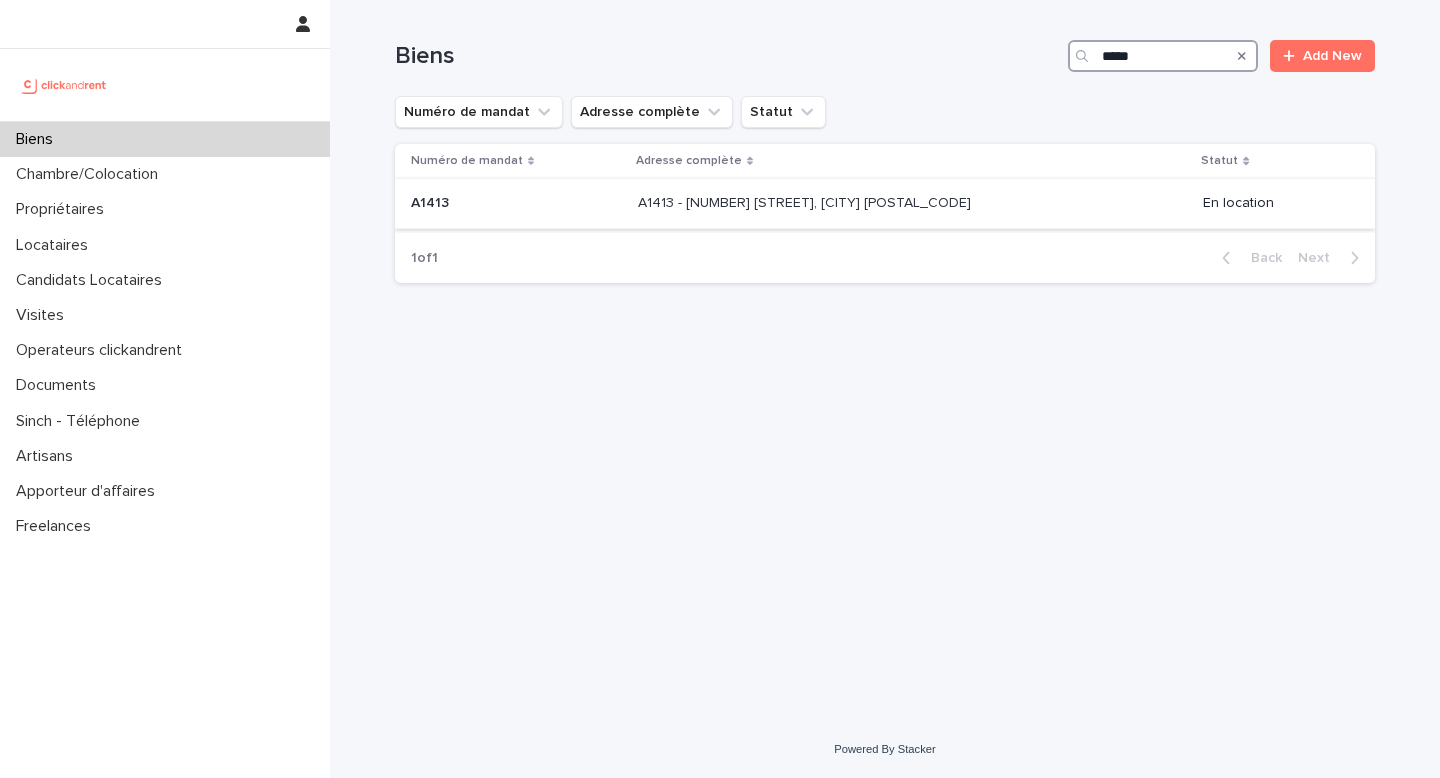 type on "*****" 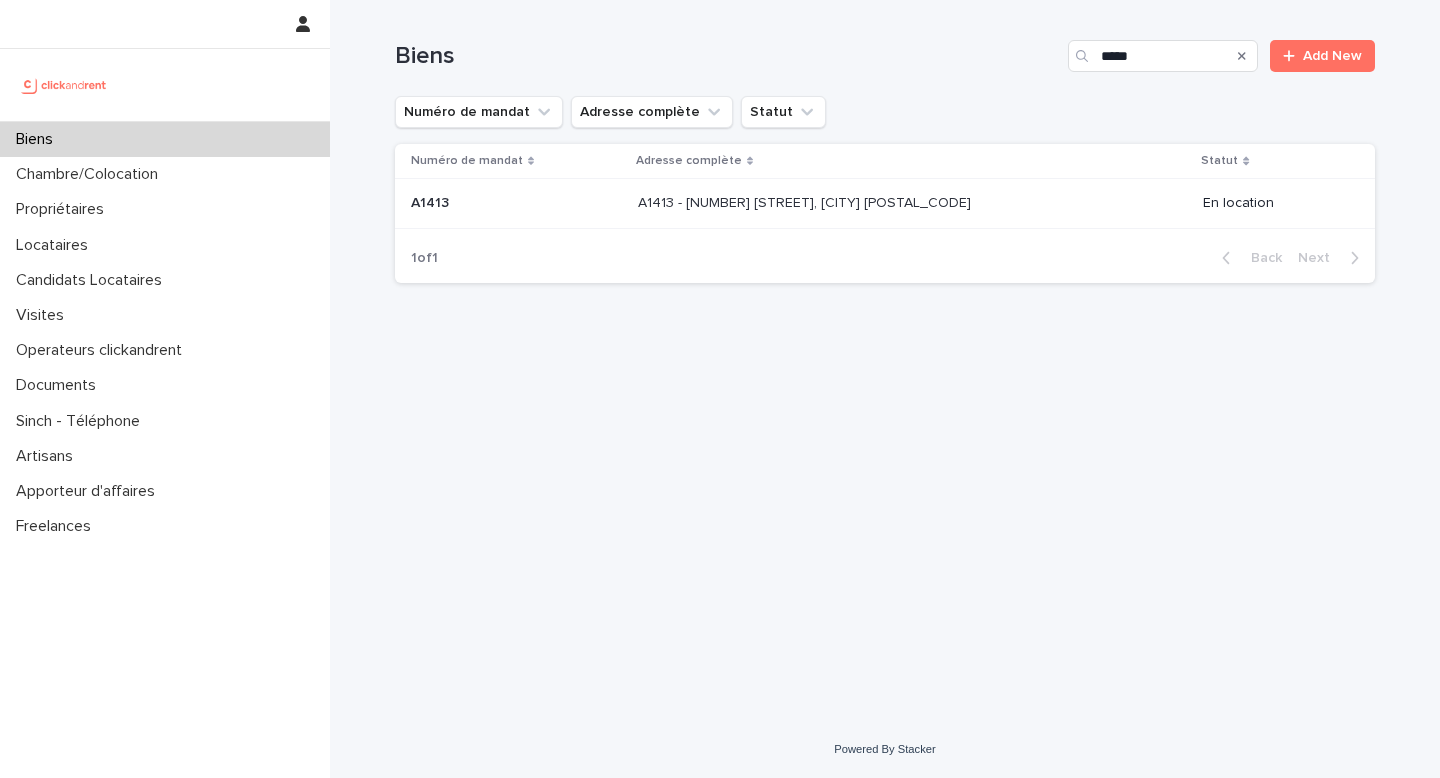 click on "[ID] - [NUMBER] [STREET], [CITY] [POSTAL_CODE] [ID] - [NUMBER] [STREET], [CITY] [POSTAL_CODE]" at bounding box center [912, 203] 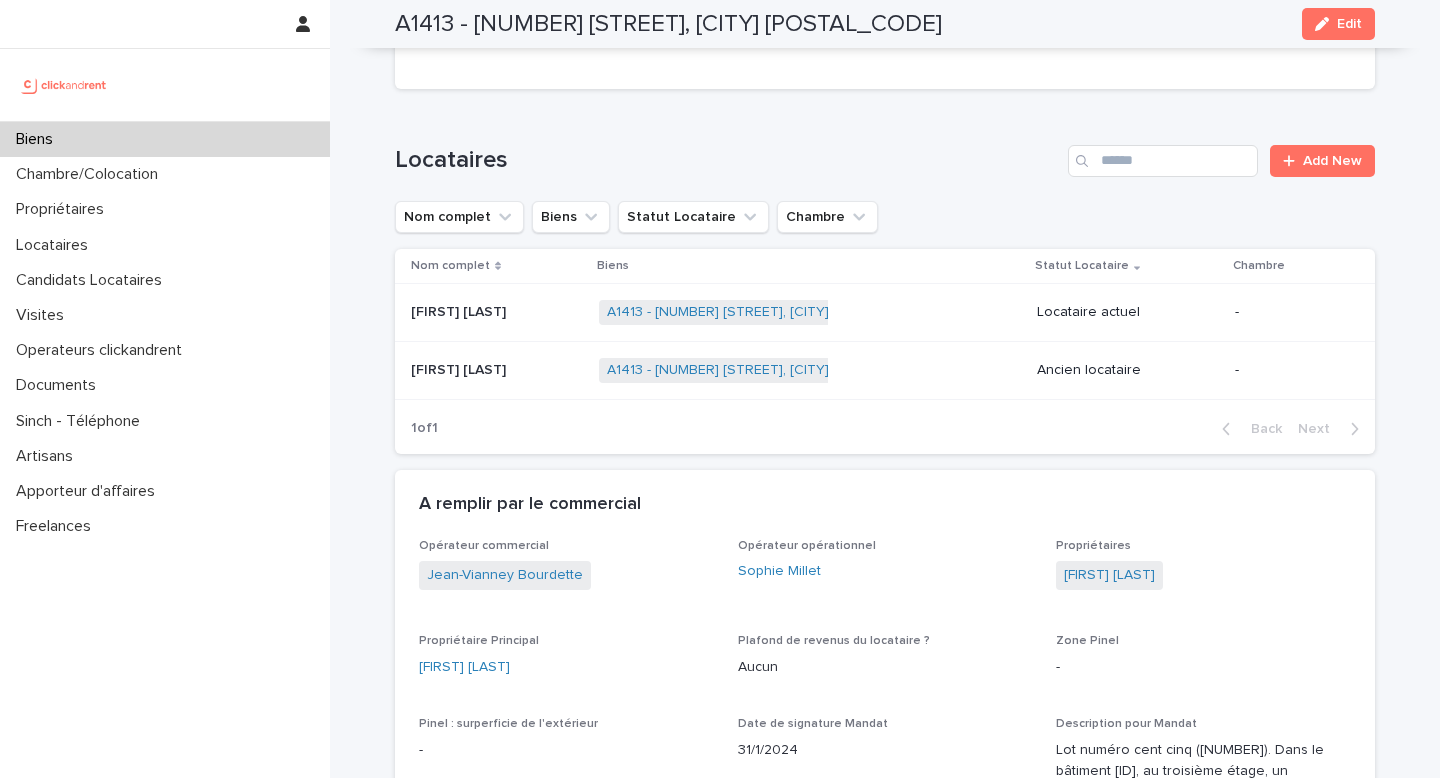 scroll, scrollTop: 747, scrollLeft: 0, axis: vertical 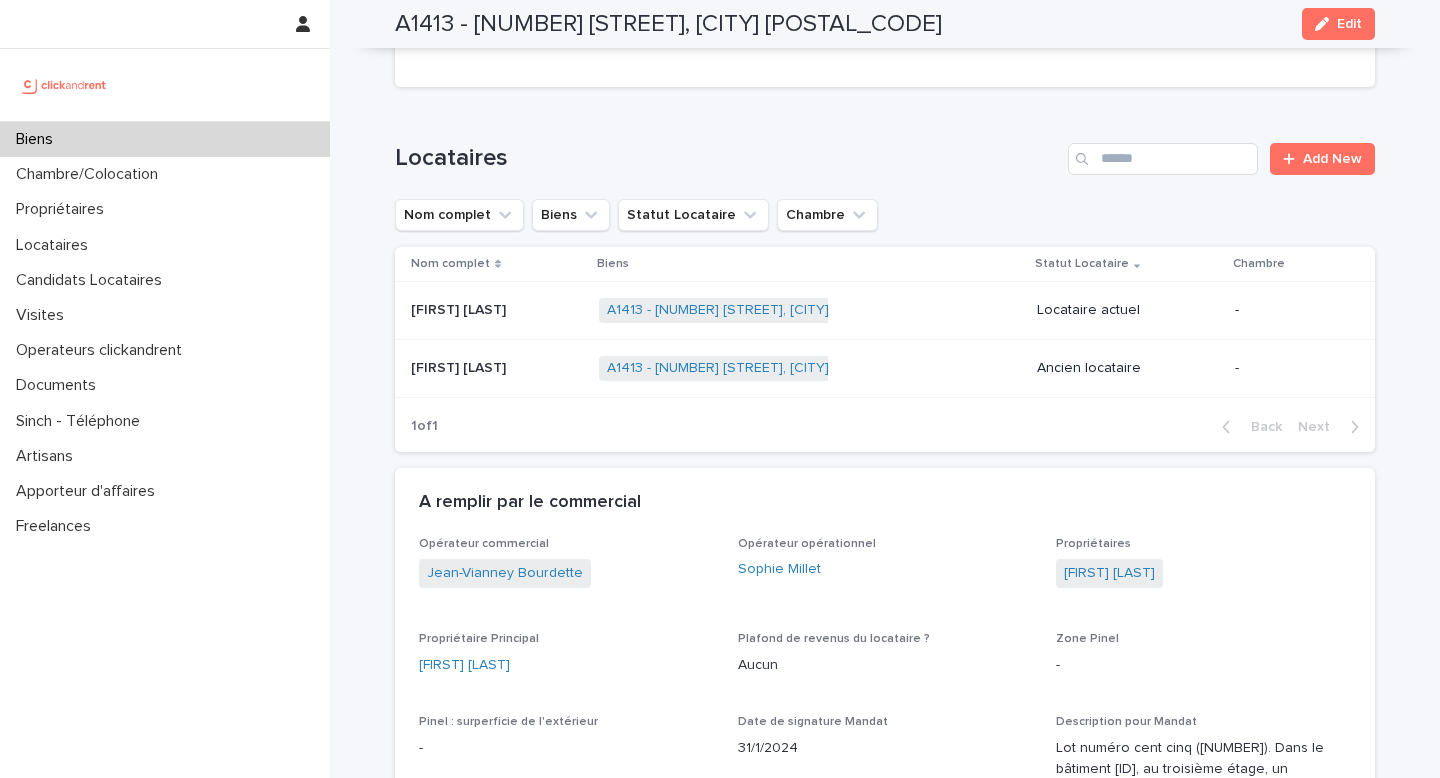 click on "Biens" at bounding box center [165, 139] 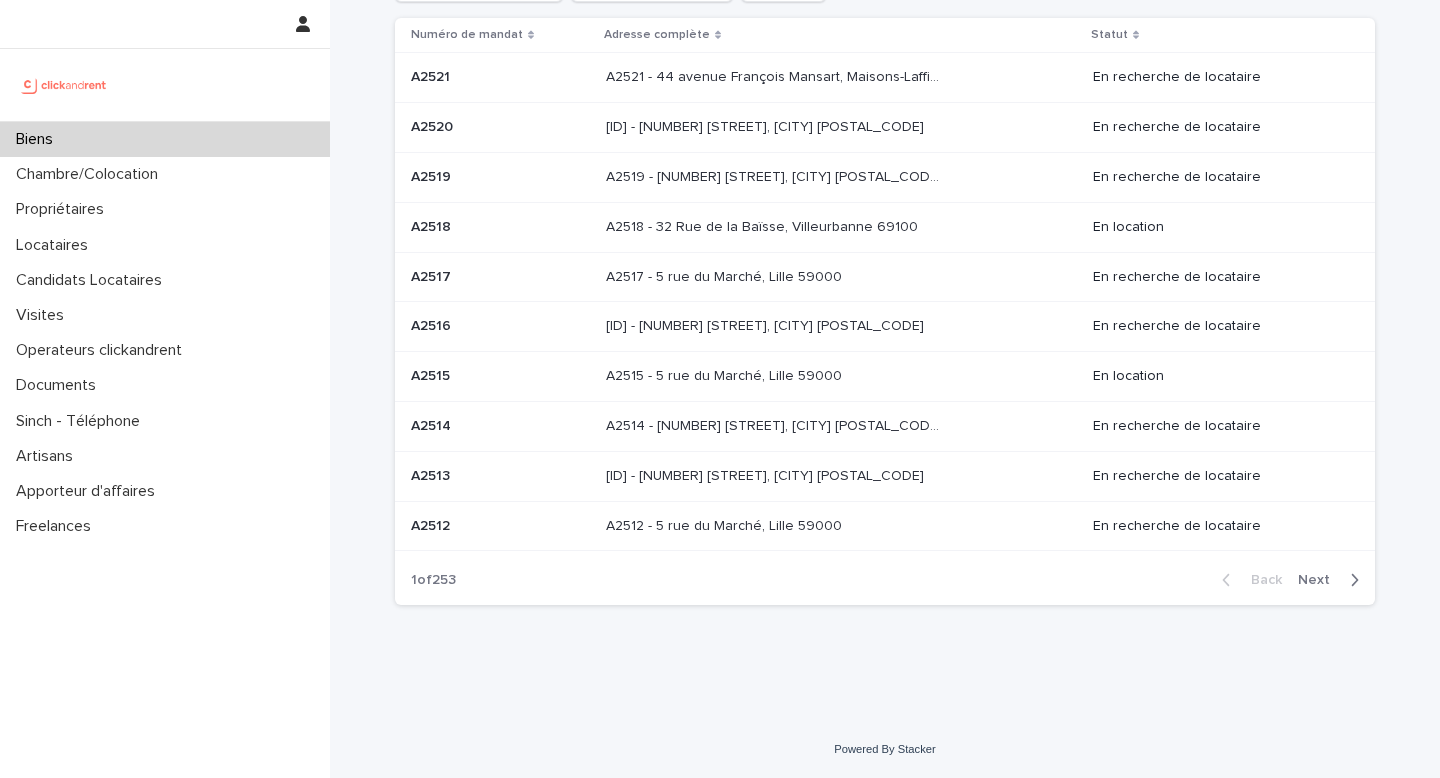 scroll, scrollTop: 0, scrollLeft: 0, axis: both 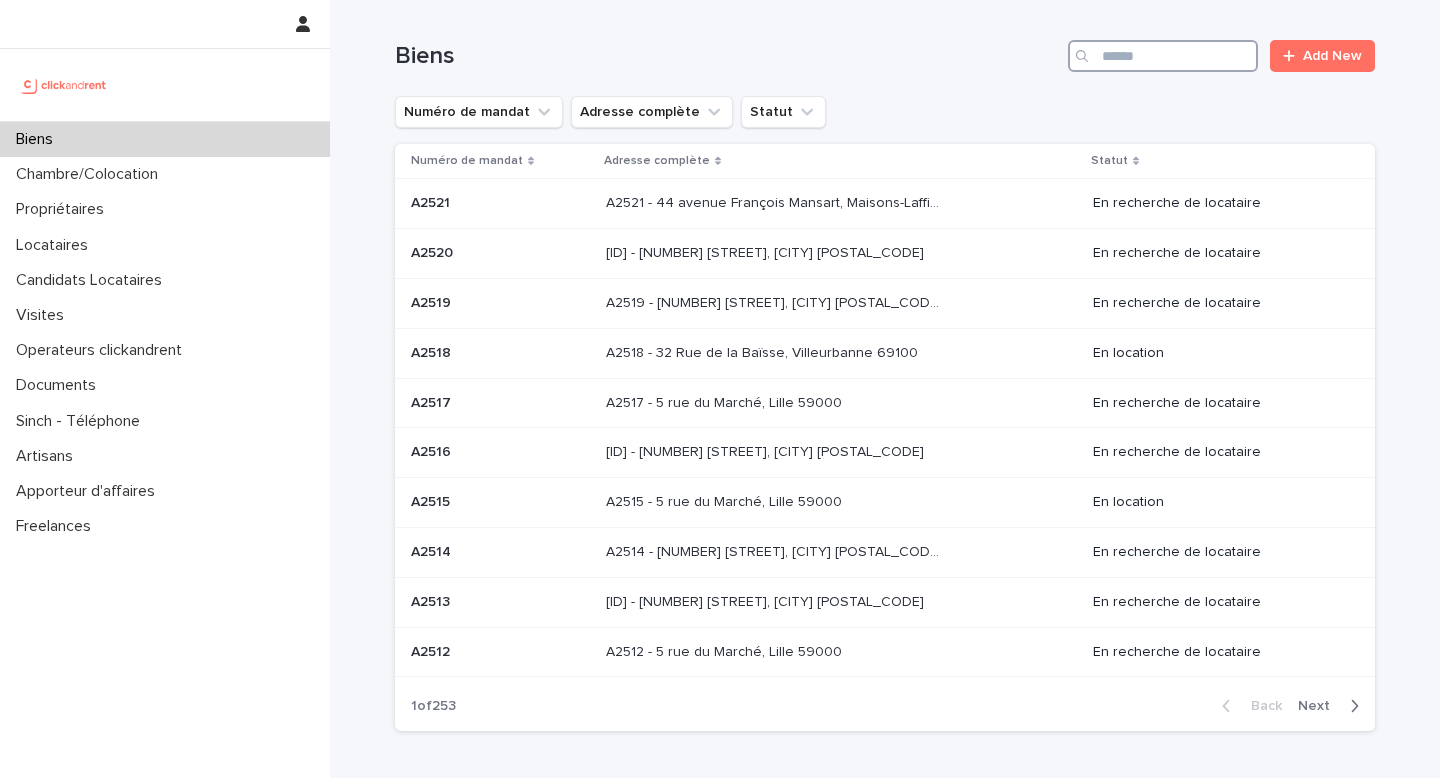 click at bounding box center (1163, 56) 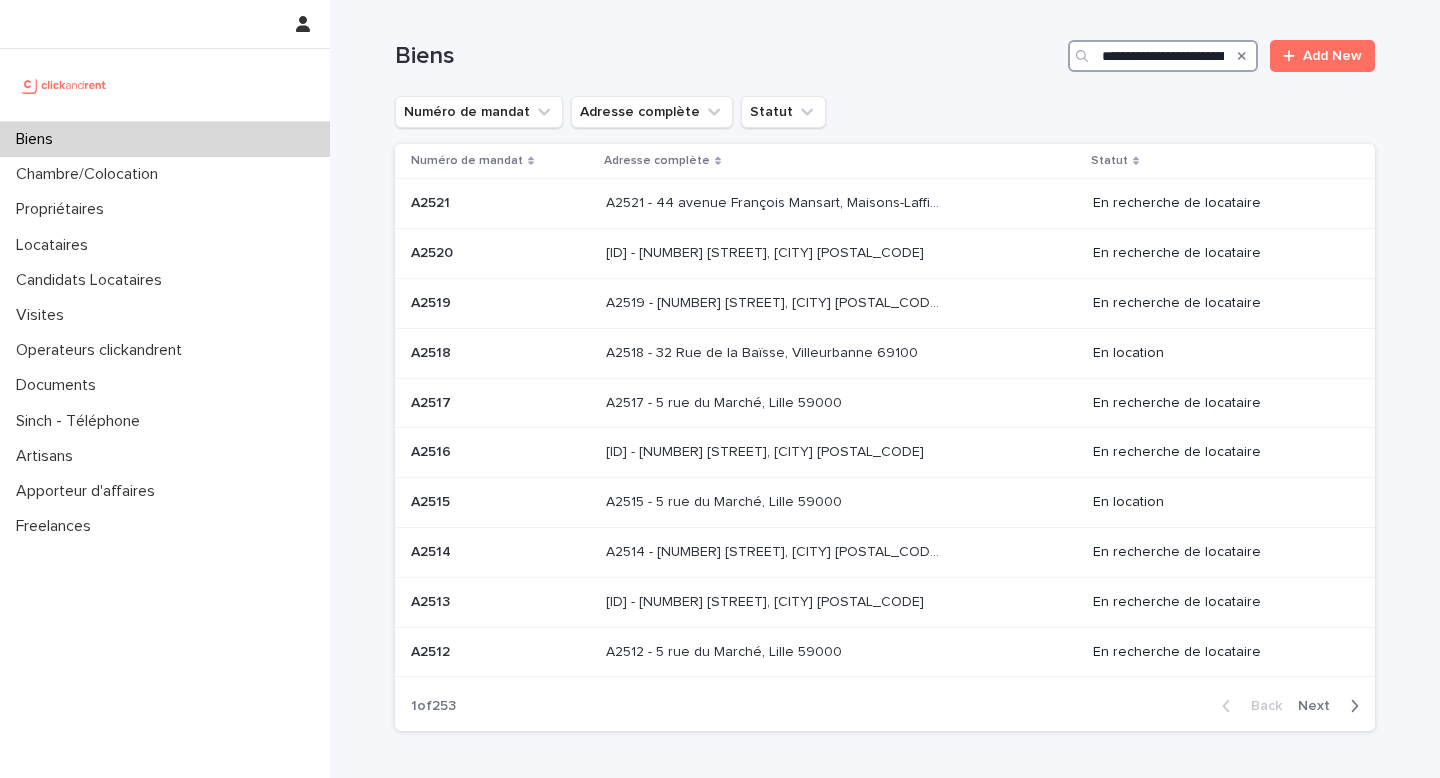 scroll, scrollTop: 0, scrollLeft: 60, axis: horizontal 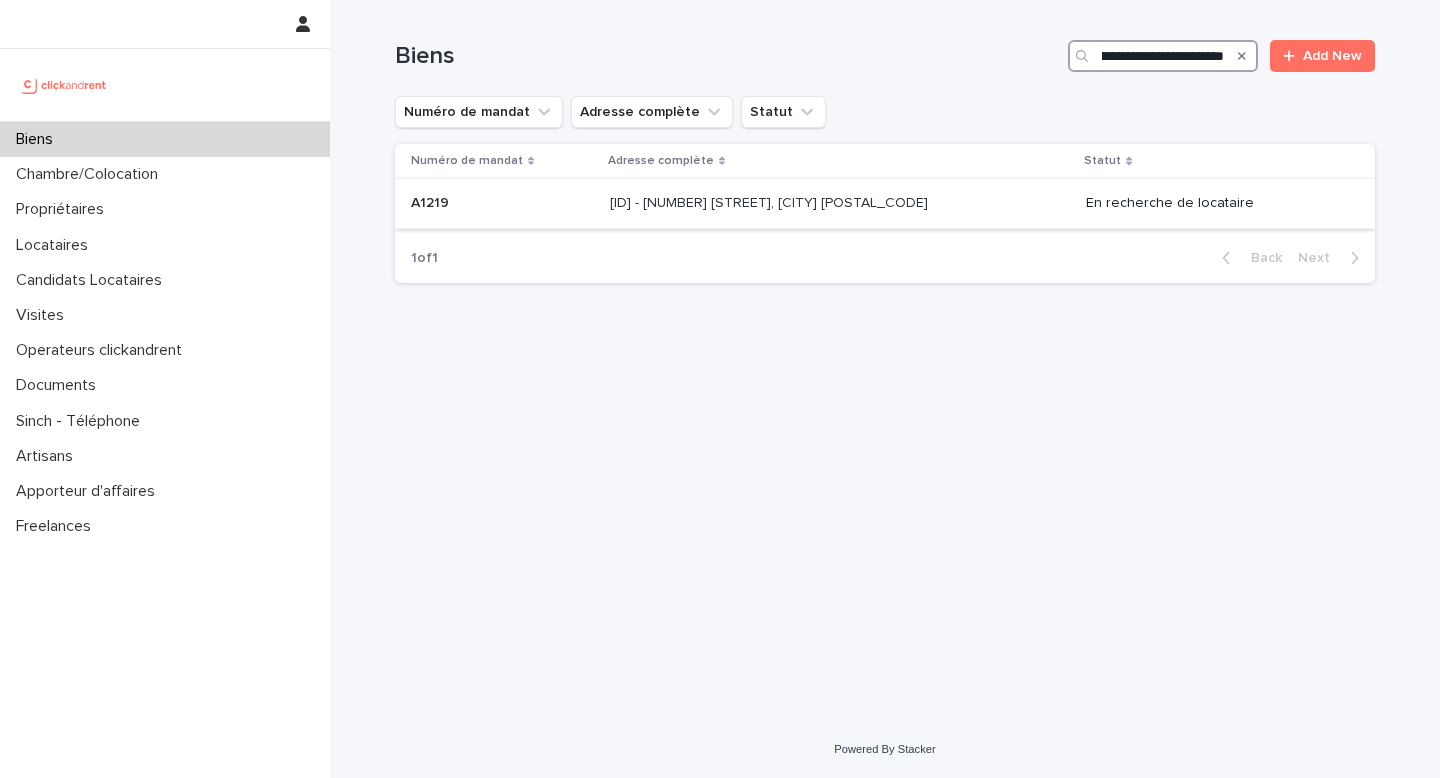 type on "**********" 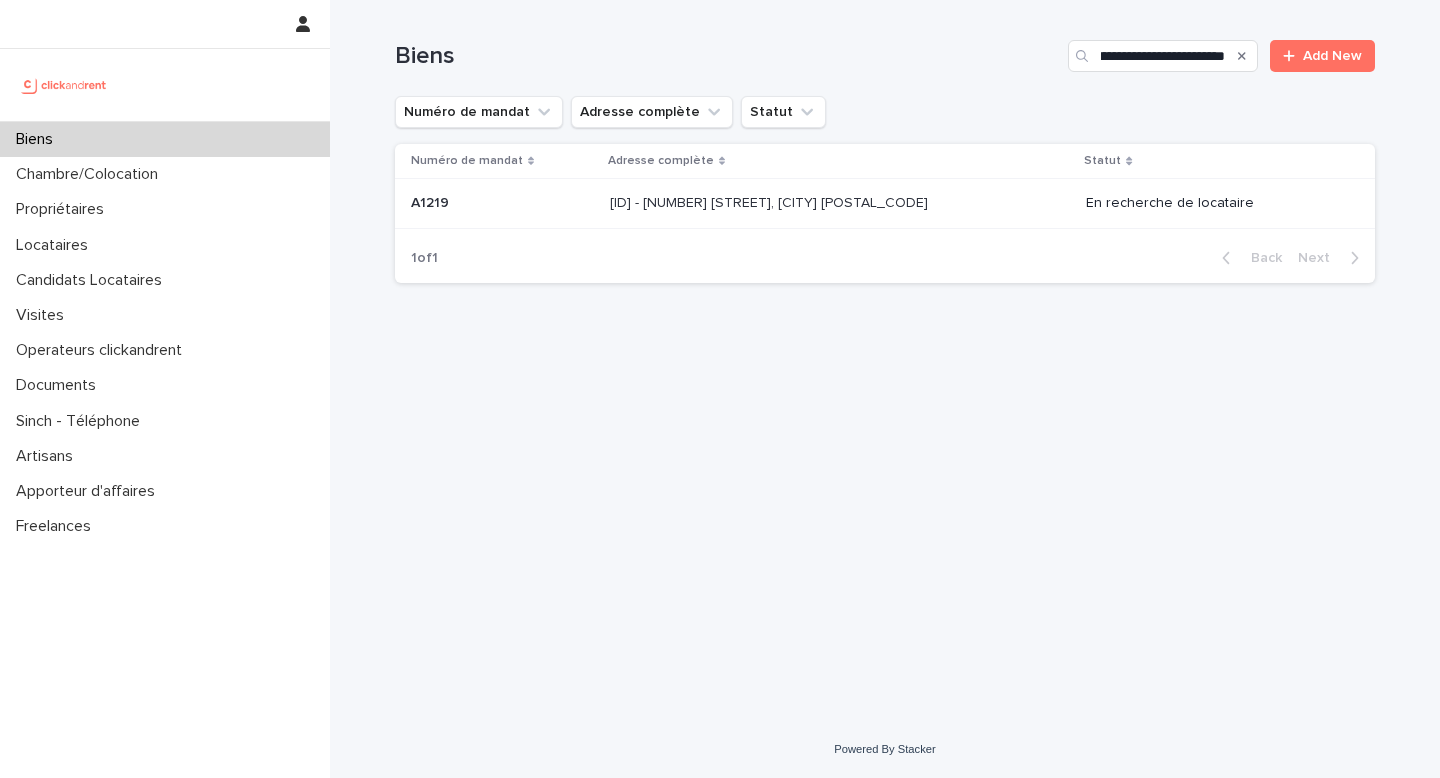 click on "[ID] - [NUMBER] [STREET], [CITY] [POSTAL_CODE] [ID] - [NUMBER] [STREET], [CITY] [POSTAL_CODE]" at bounding box center (840, 203) 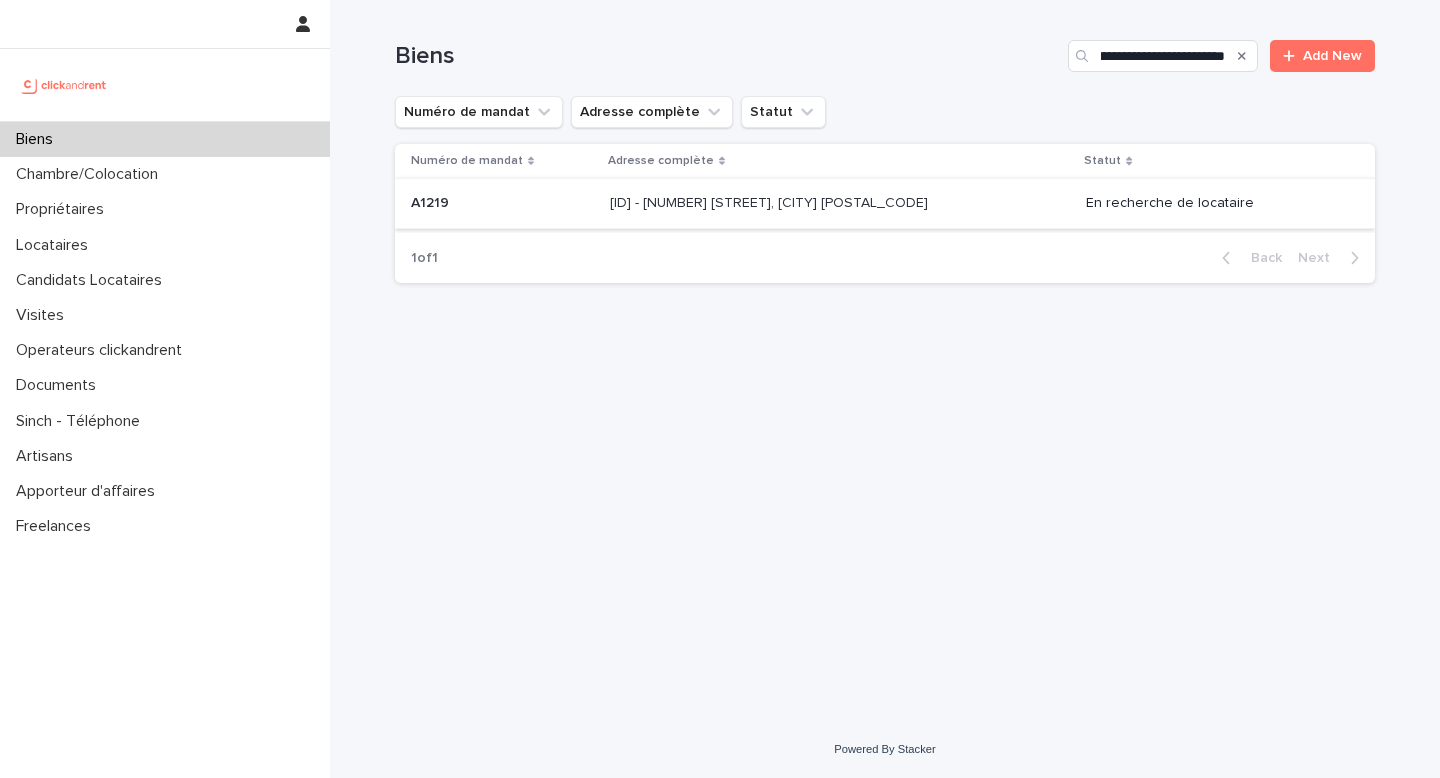 scroll, scrollTop: 0, scrollLeft: 0, axis: both 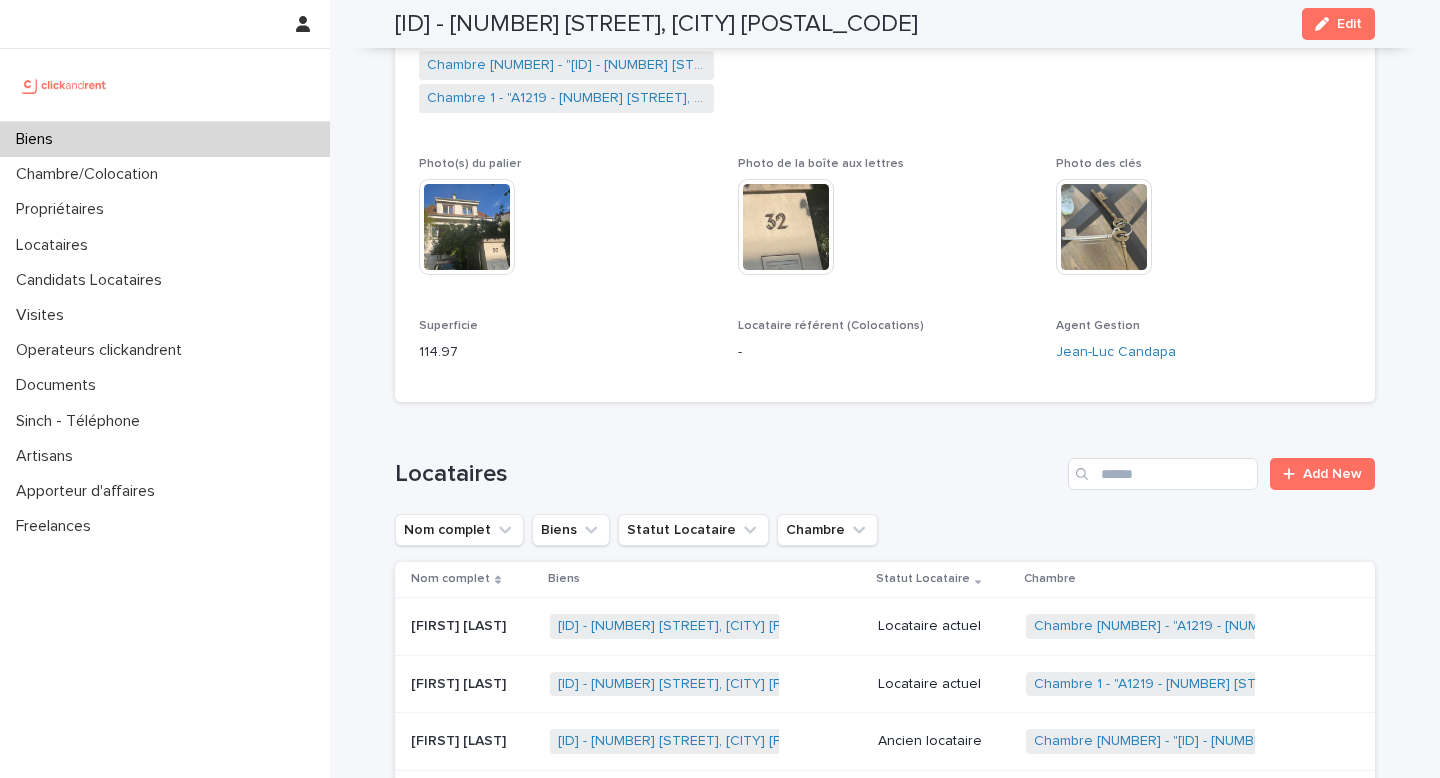 click on "Biens" at bounding box center [165, 139] 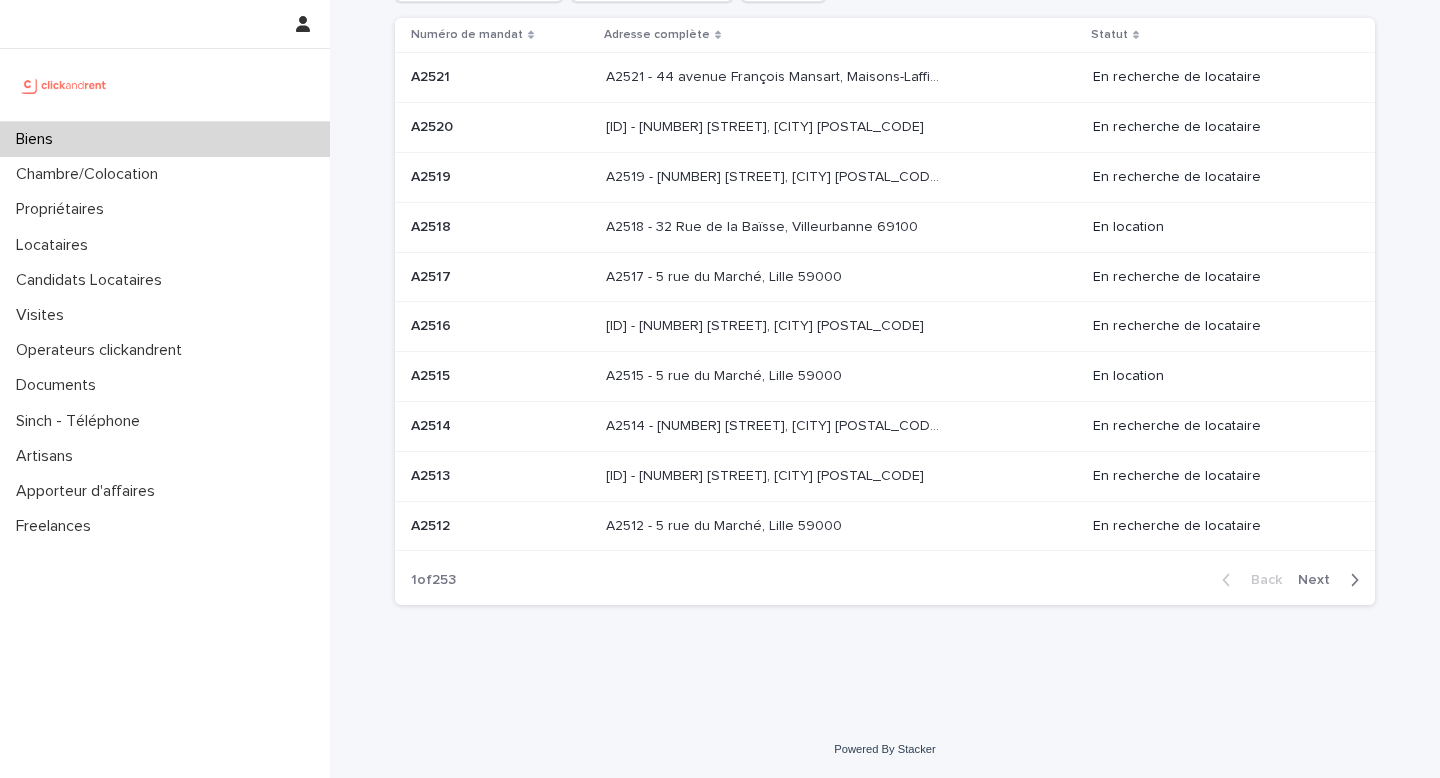 scroll, scrollTop: 0, scrollLeft: 0, axis: both 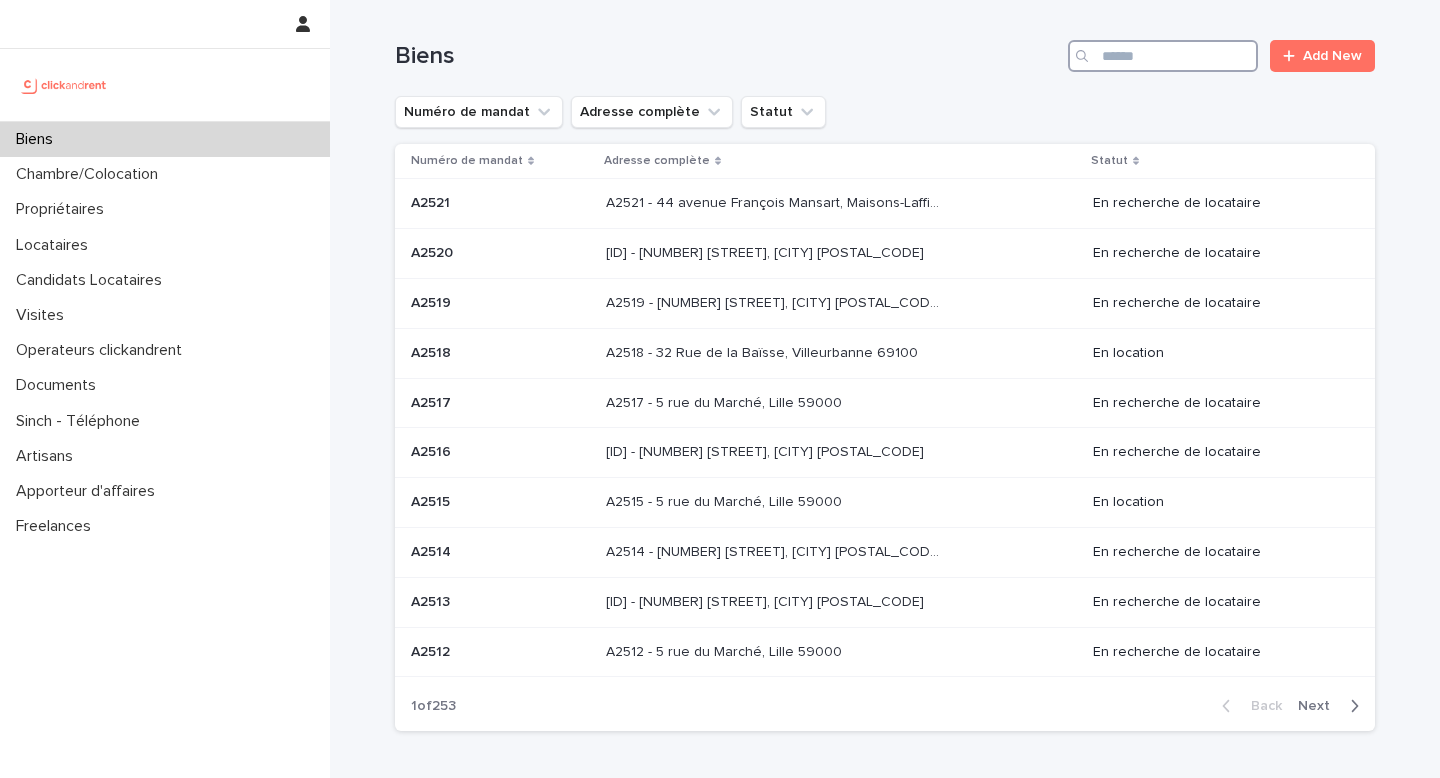 click at bounding box center [1163, 56] 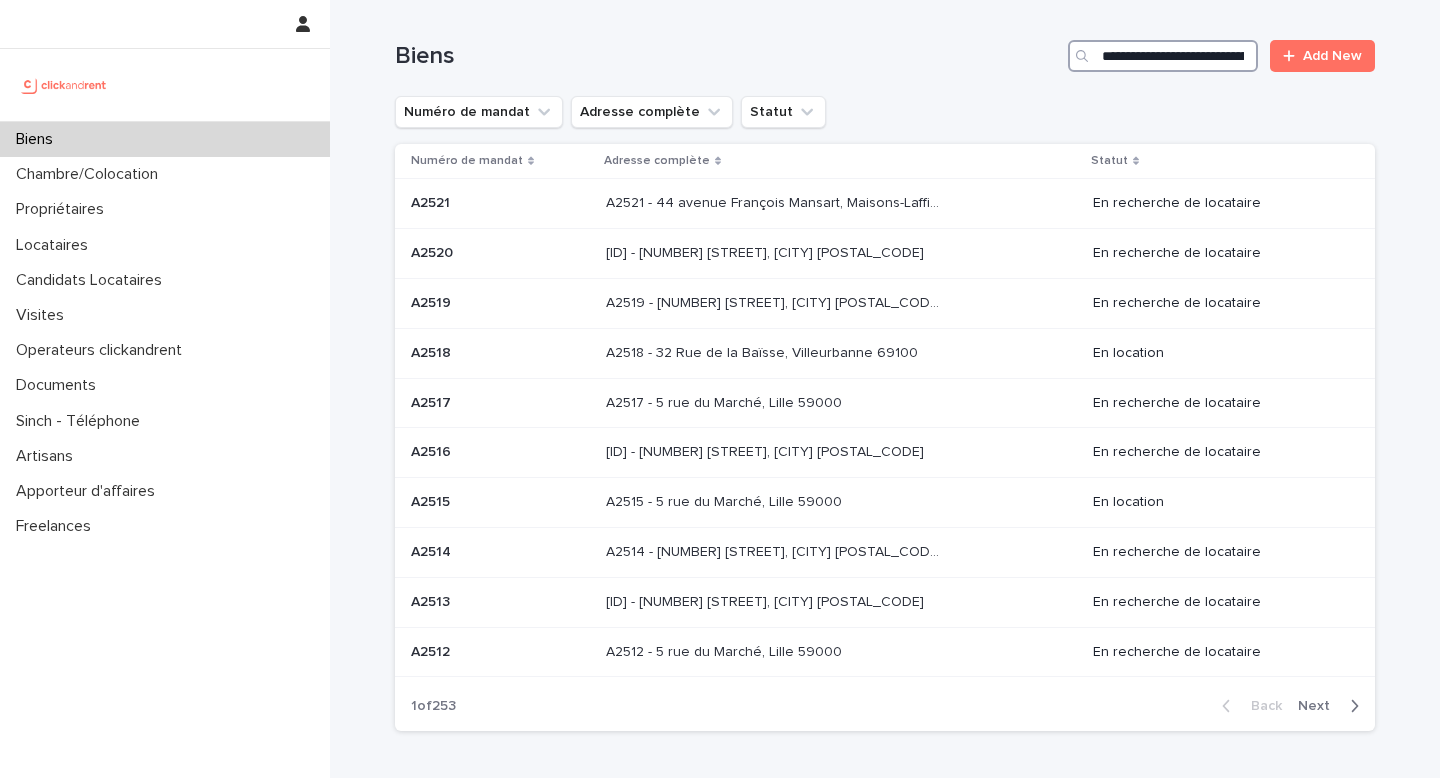 scroll, scrollTop: 0, scrollLeft: 134, axis: horizontal 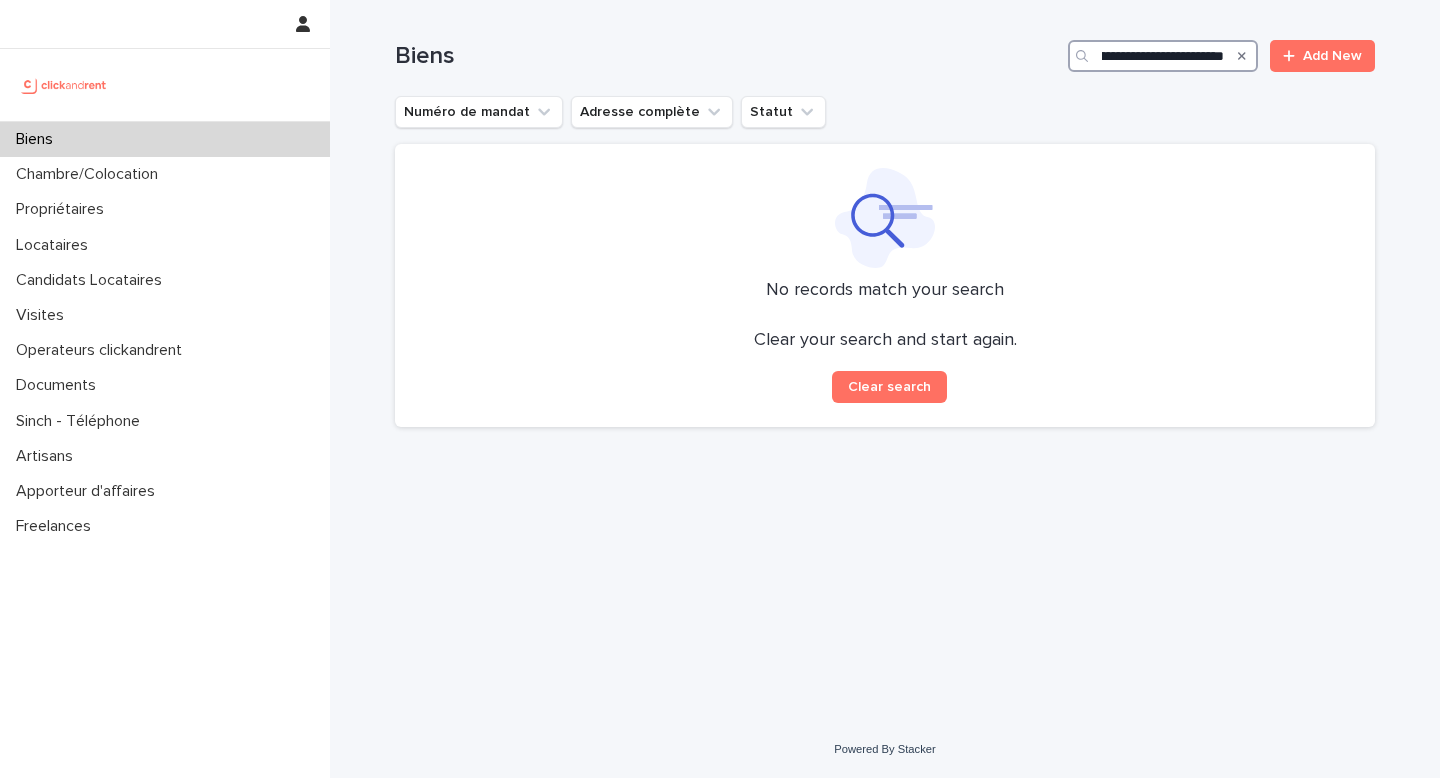 click on "**********" at bounding box center (1163, 56) 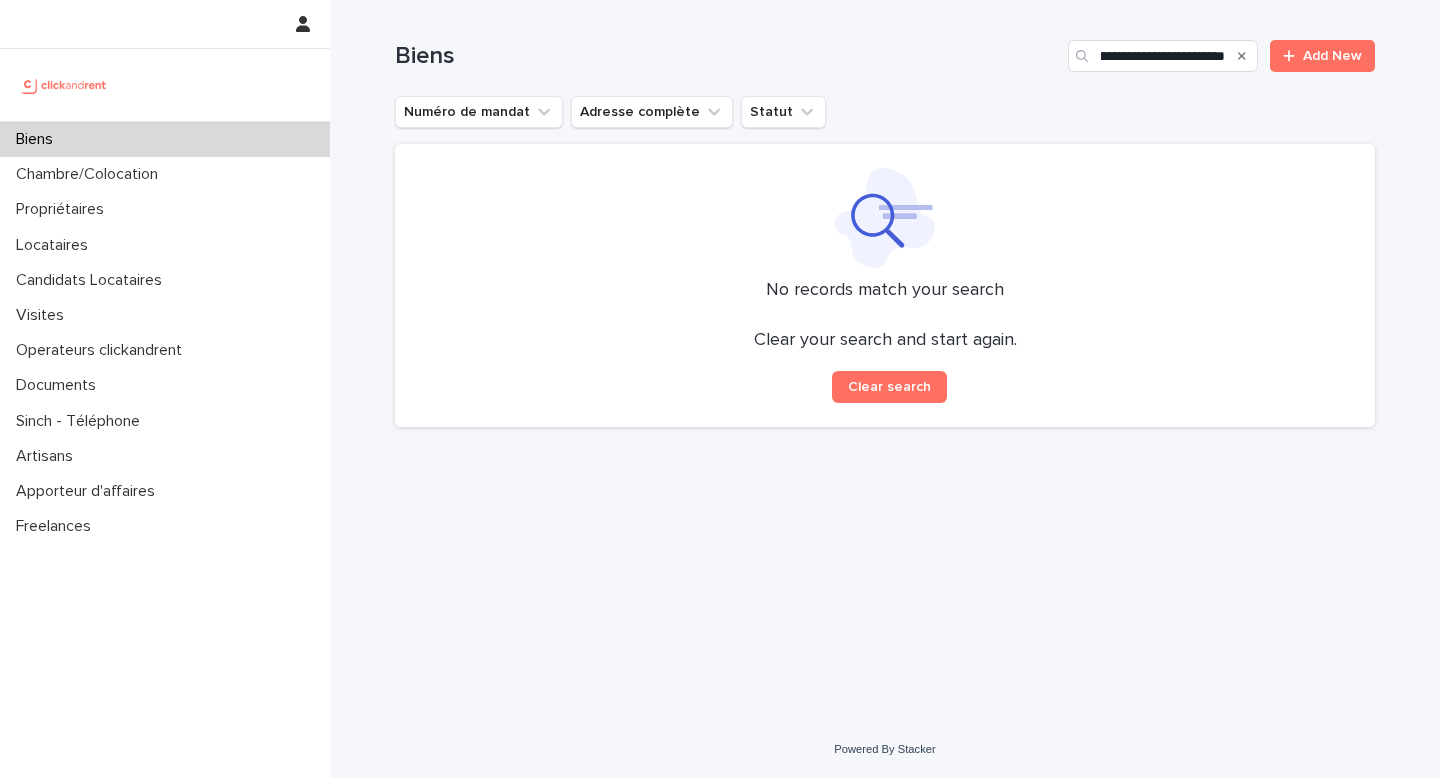 scroll, scrollTop: 0, scrollLeft: 0, axis: both 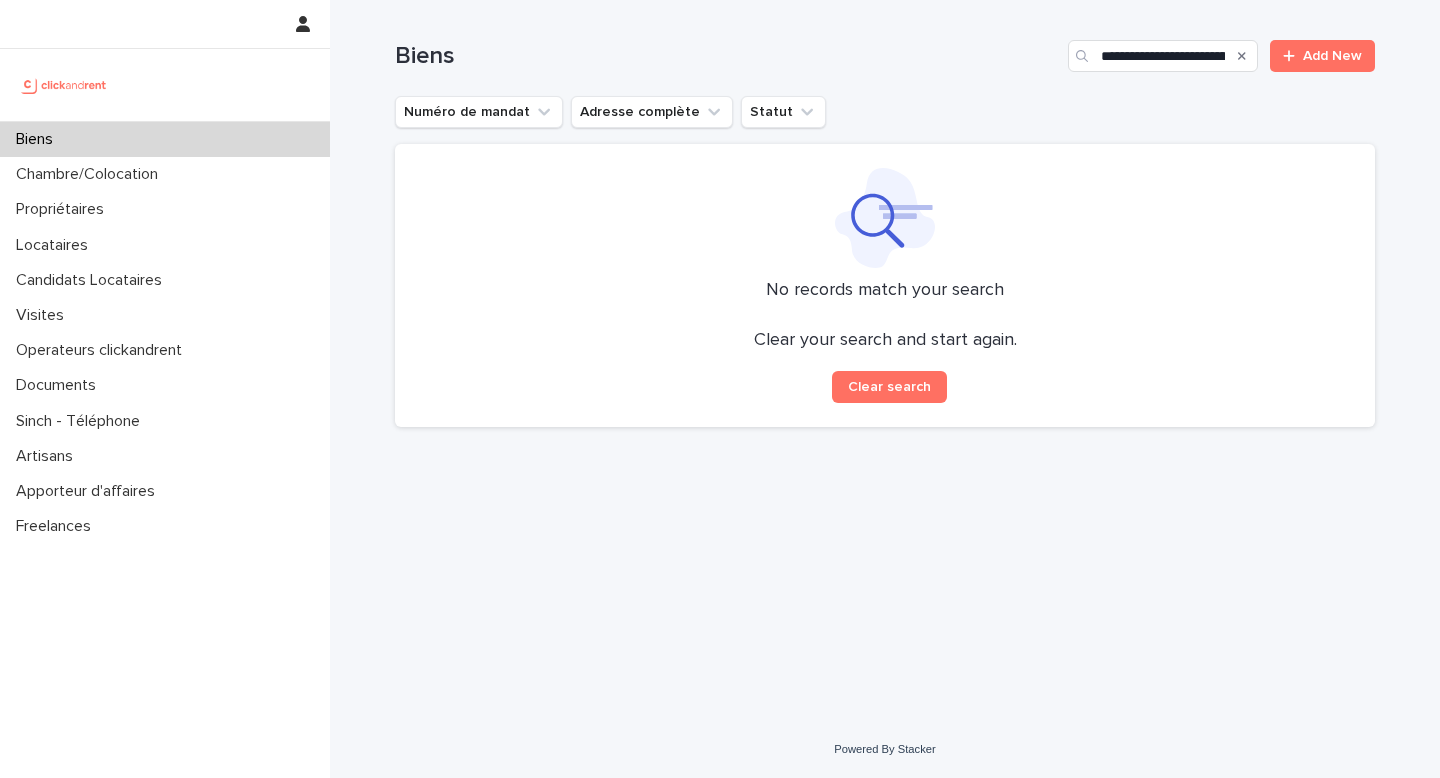 click at bounding box center (1242, 56) 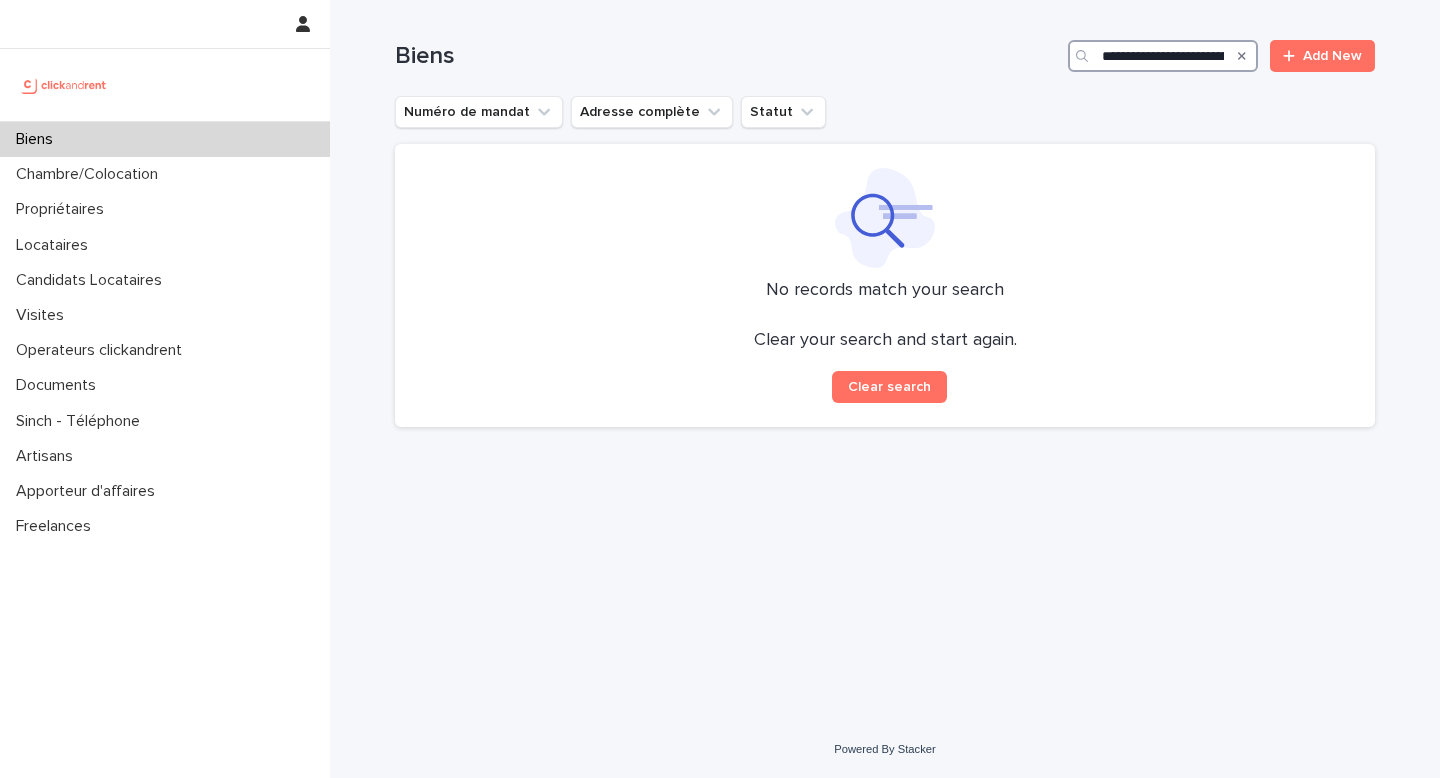 click on "**********" at bounding box center [1163, 56] 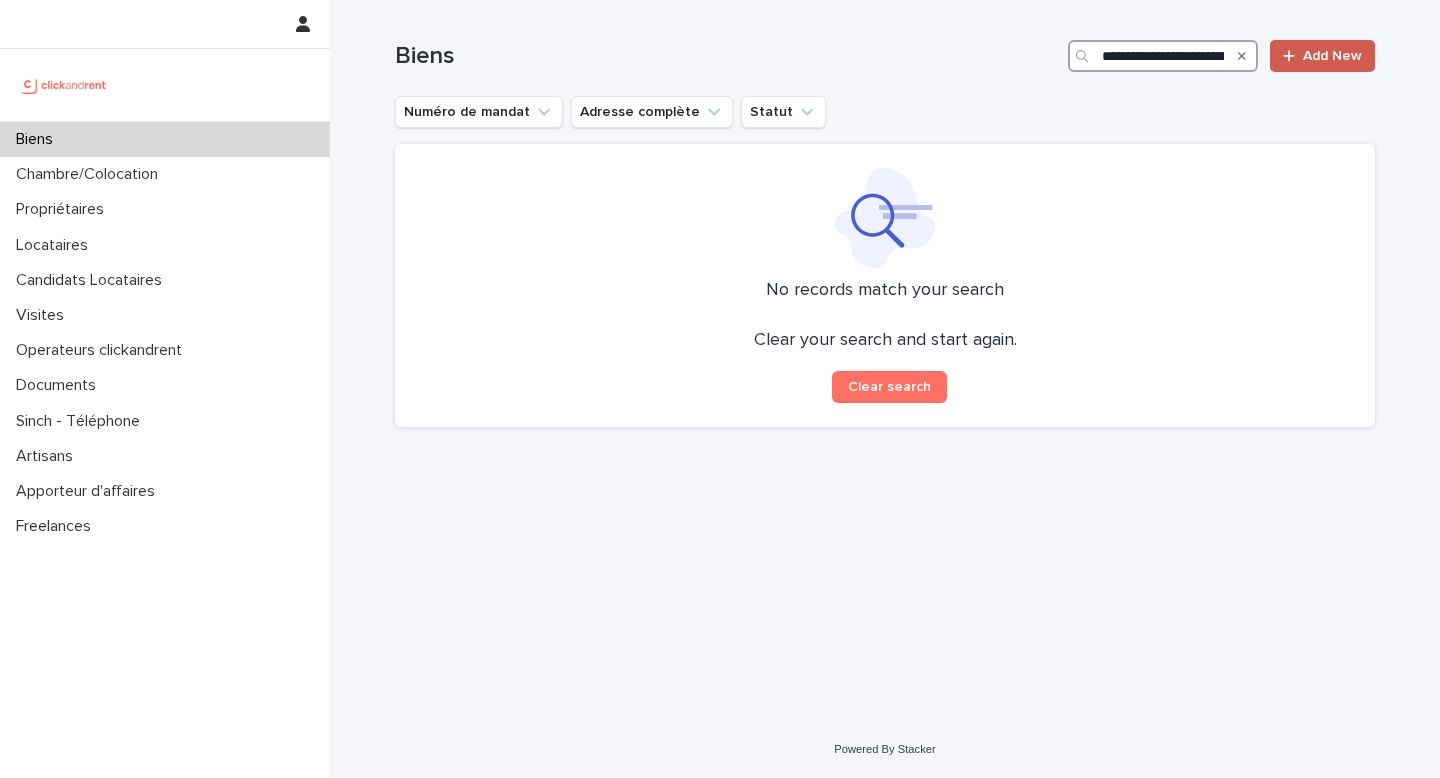 drag, startPoint x: 1166, startPoint y: 55, endPoint x: 1313, endPoint y: 64, distance: 147.27525 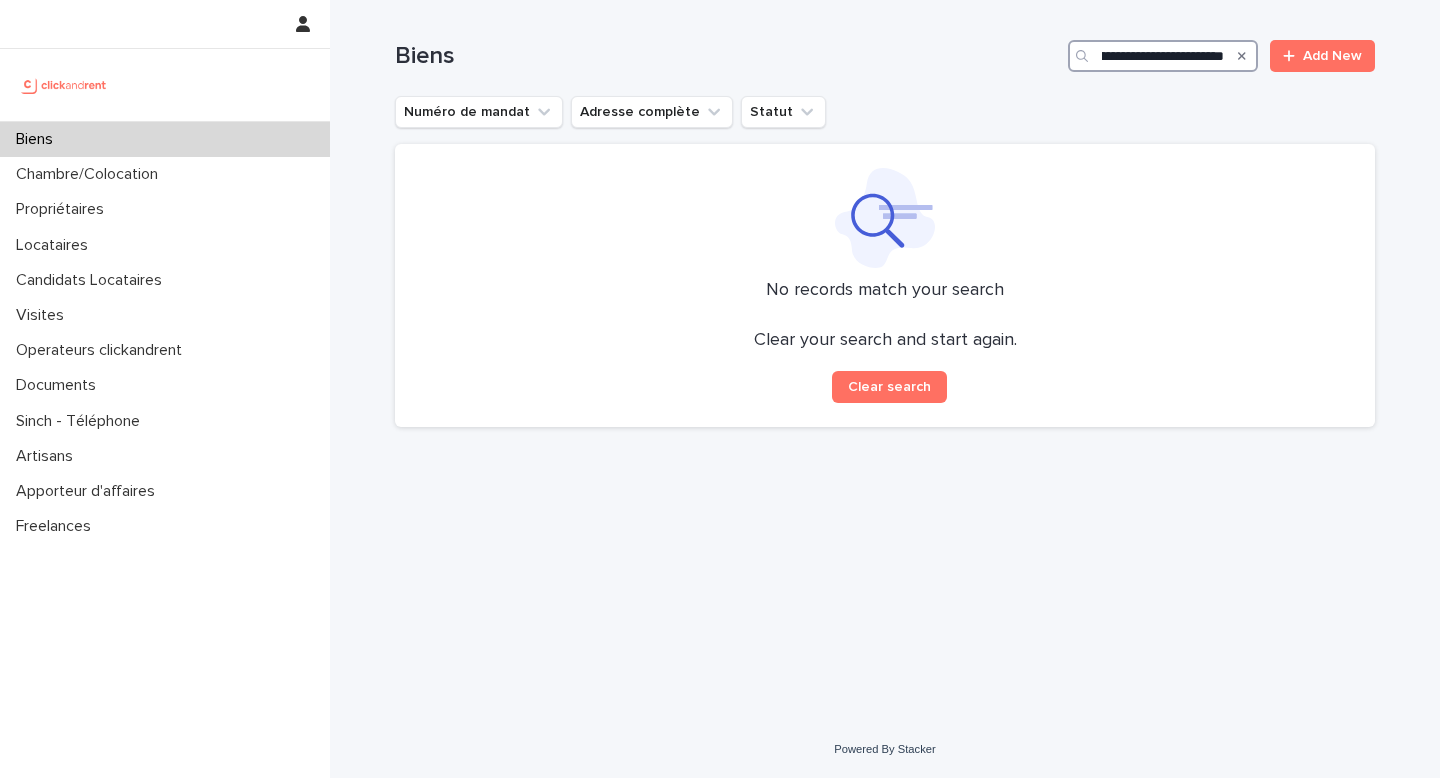 scroll, scrollTop: 0, scrollLeft: 134, axis: horizontal 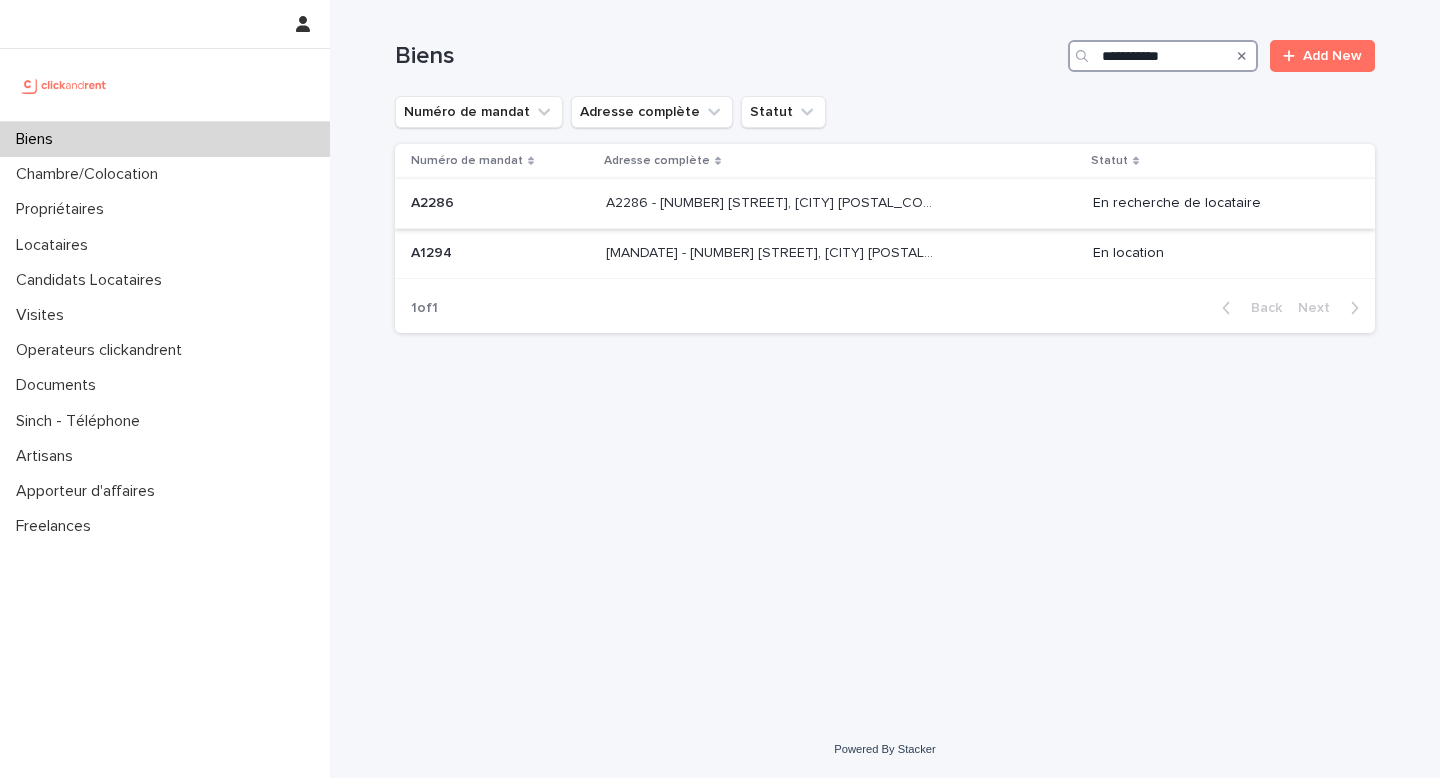 type on "**********" 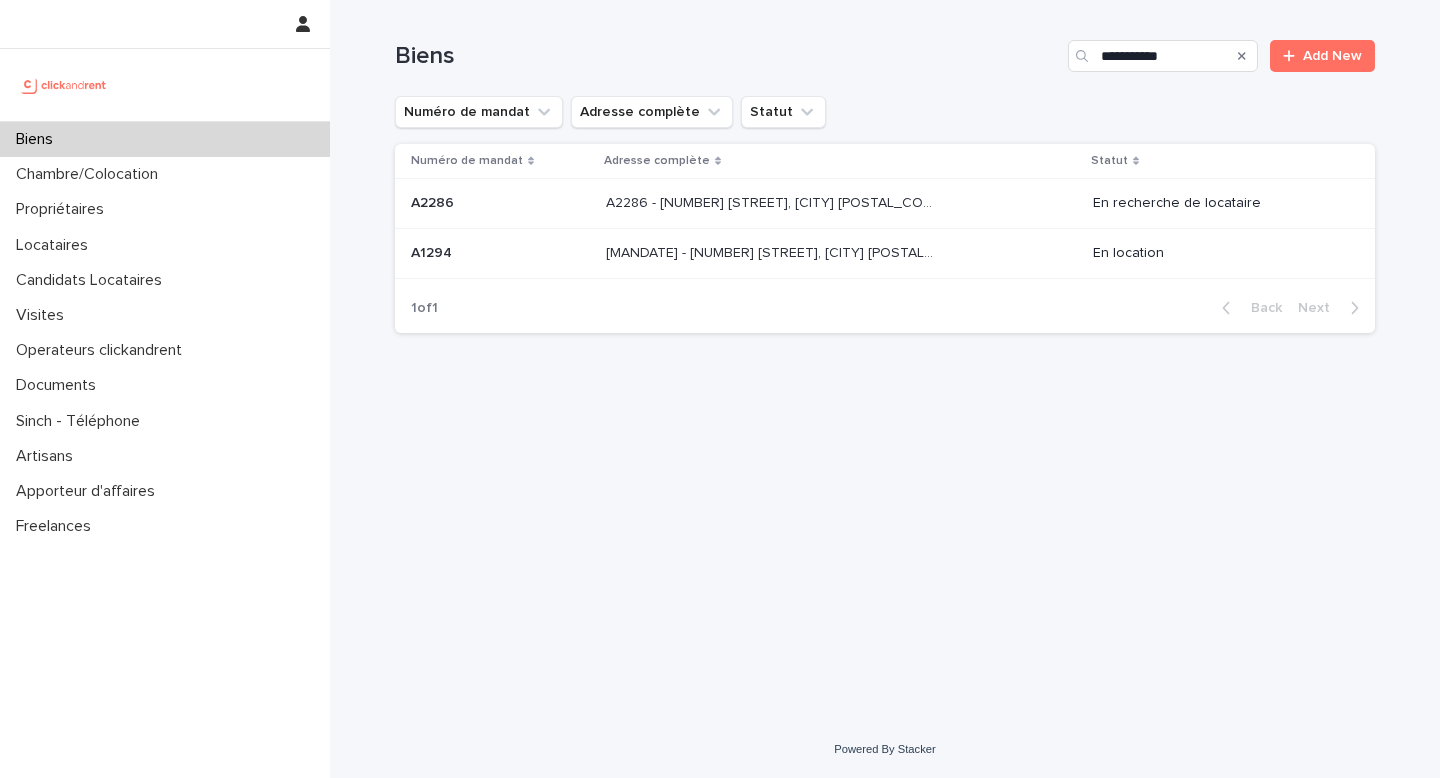click on "A2286 - [NUMBER] [STREET], [CITY] [POSTAL_CODE]" at bounding box center (774, 201) 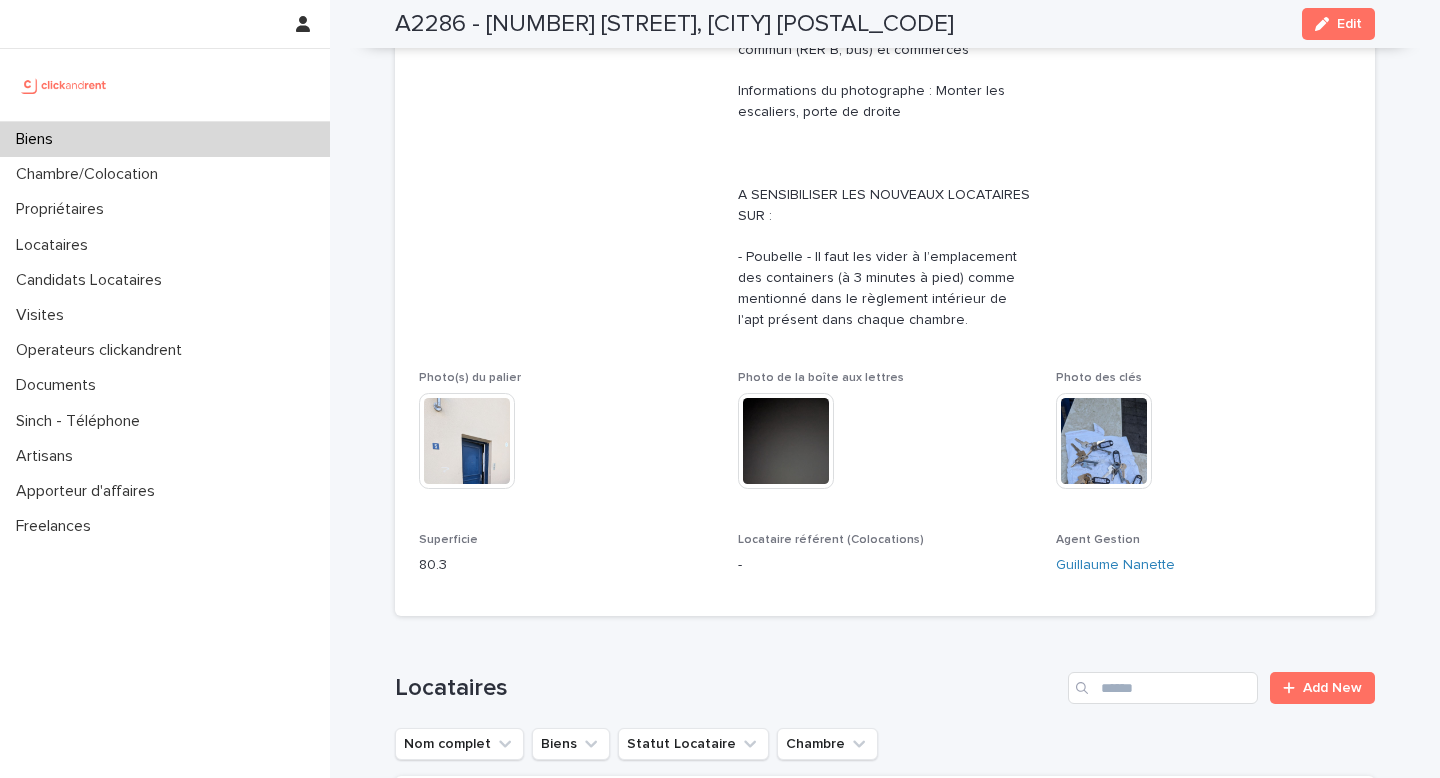 scroll, scrollTop: 1093, scrollLeft: 0, axis: vertical 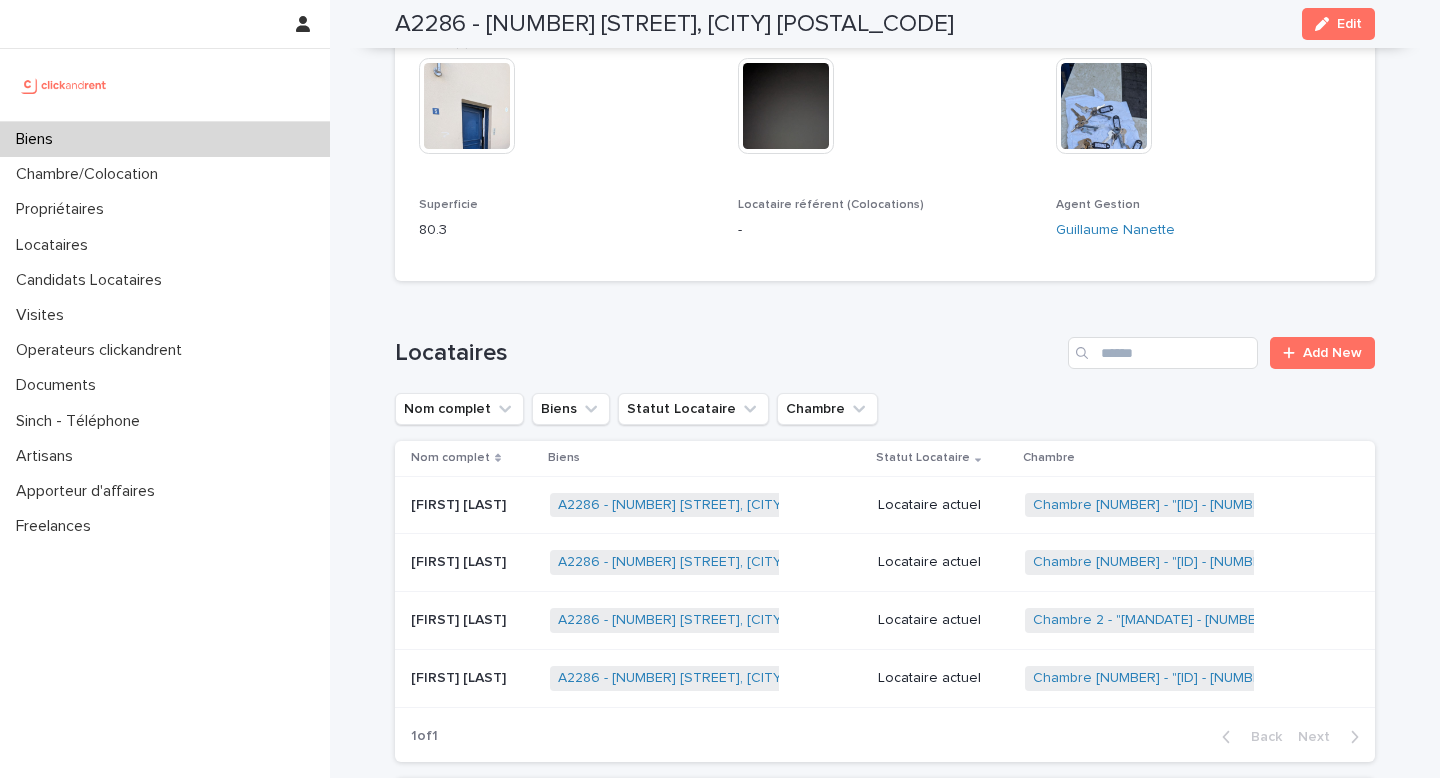 click on "Biens" at bounding box center (165, 139) 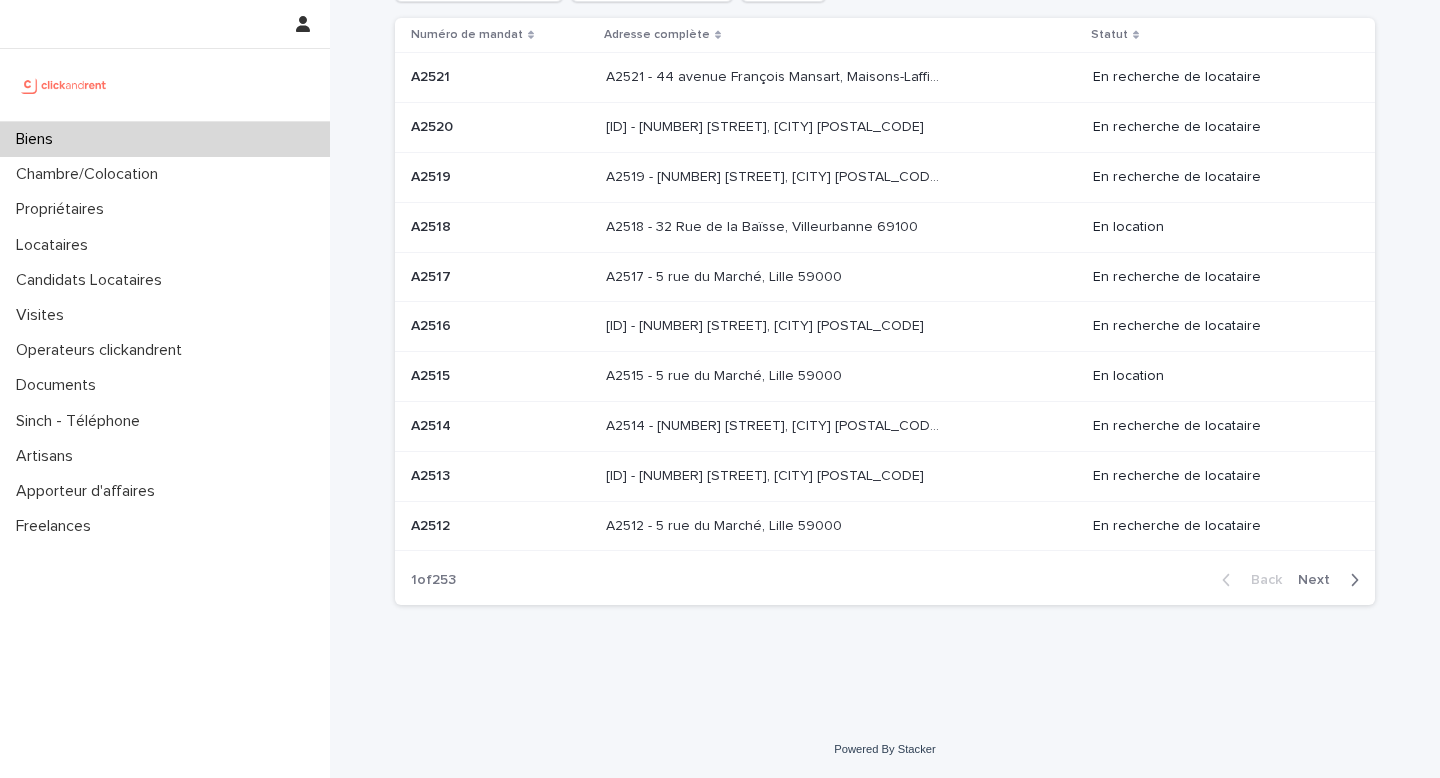 scroll, scrollTop: 0, scrollLeft: 0, axis: both 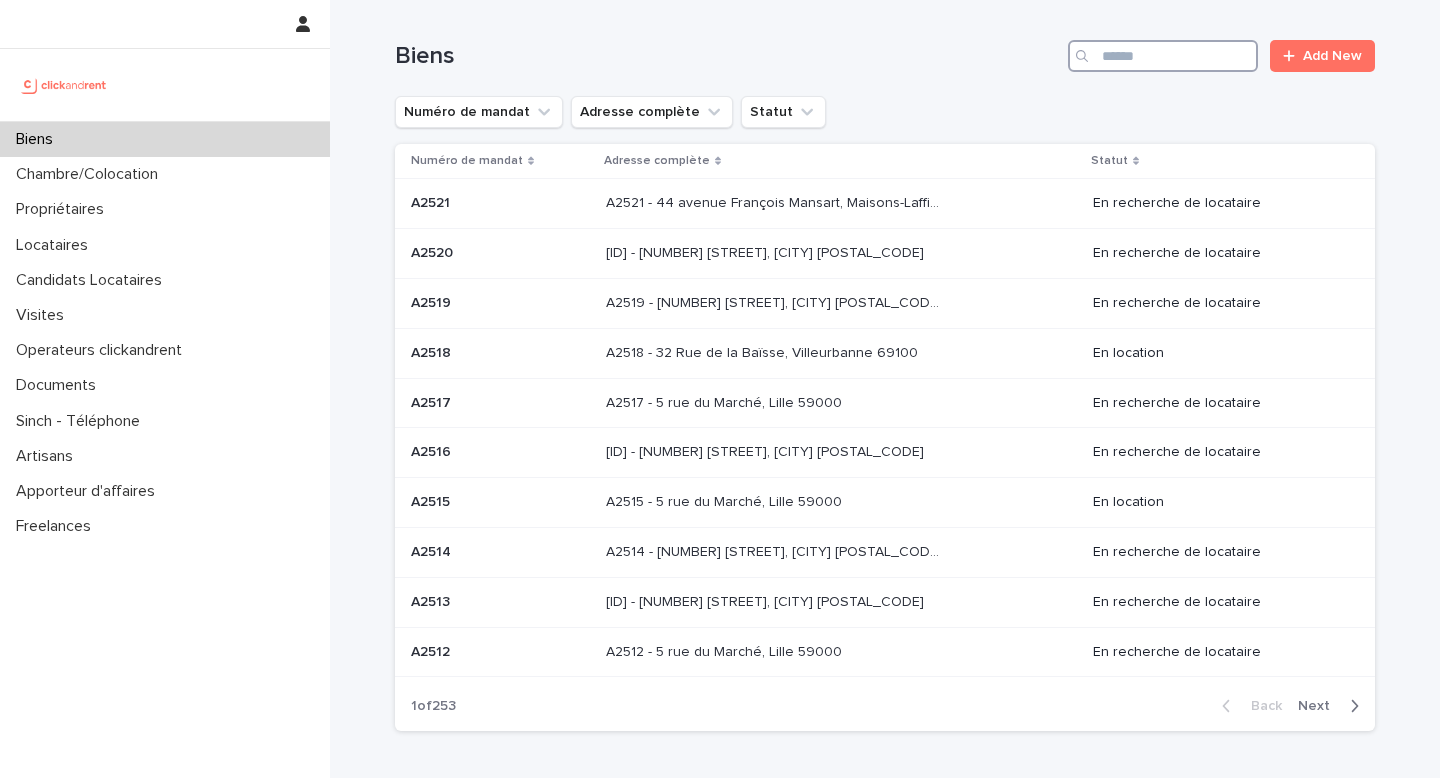 click at bounding box center [1163, 56] 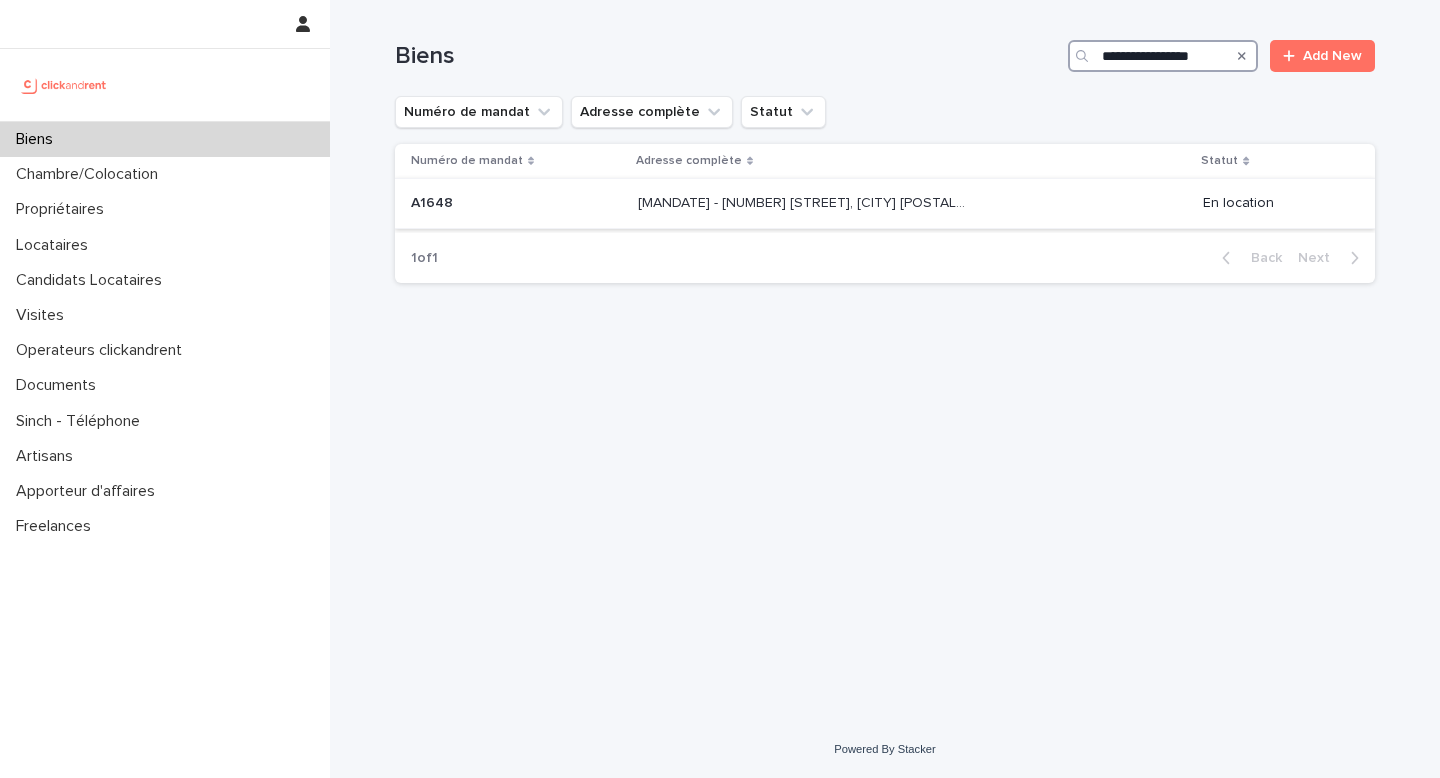 type on "**********" 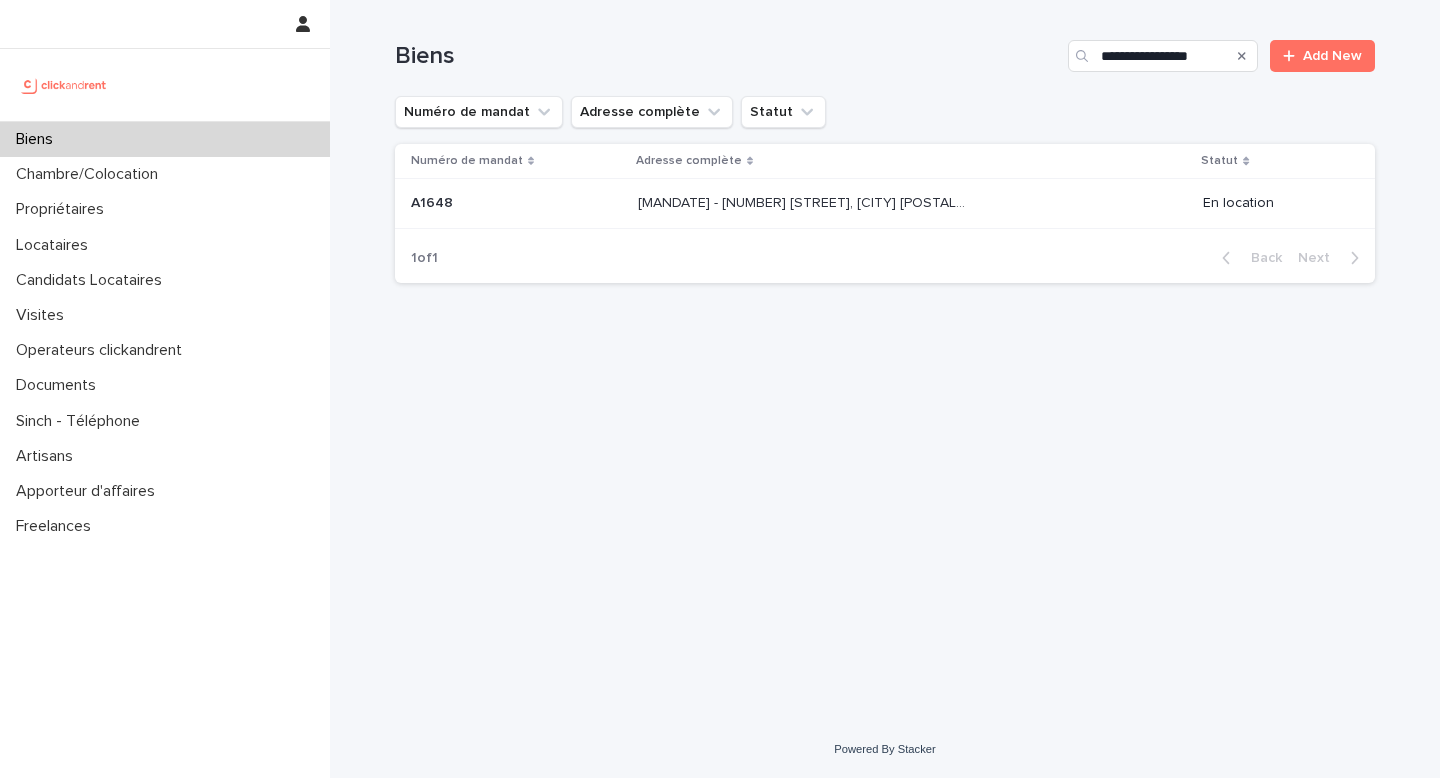 click on "[ID] - [NUMBER] [STREET], [CITY] [POSTAL_CODE] [ID] - [NUMBER] [STREET], [CITY] [POSTAL_CODE]" at bounding box center (912, 203) 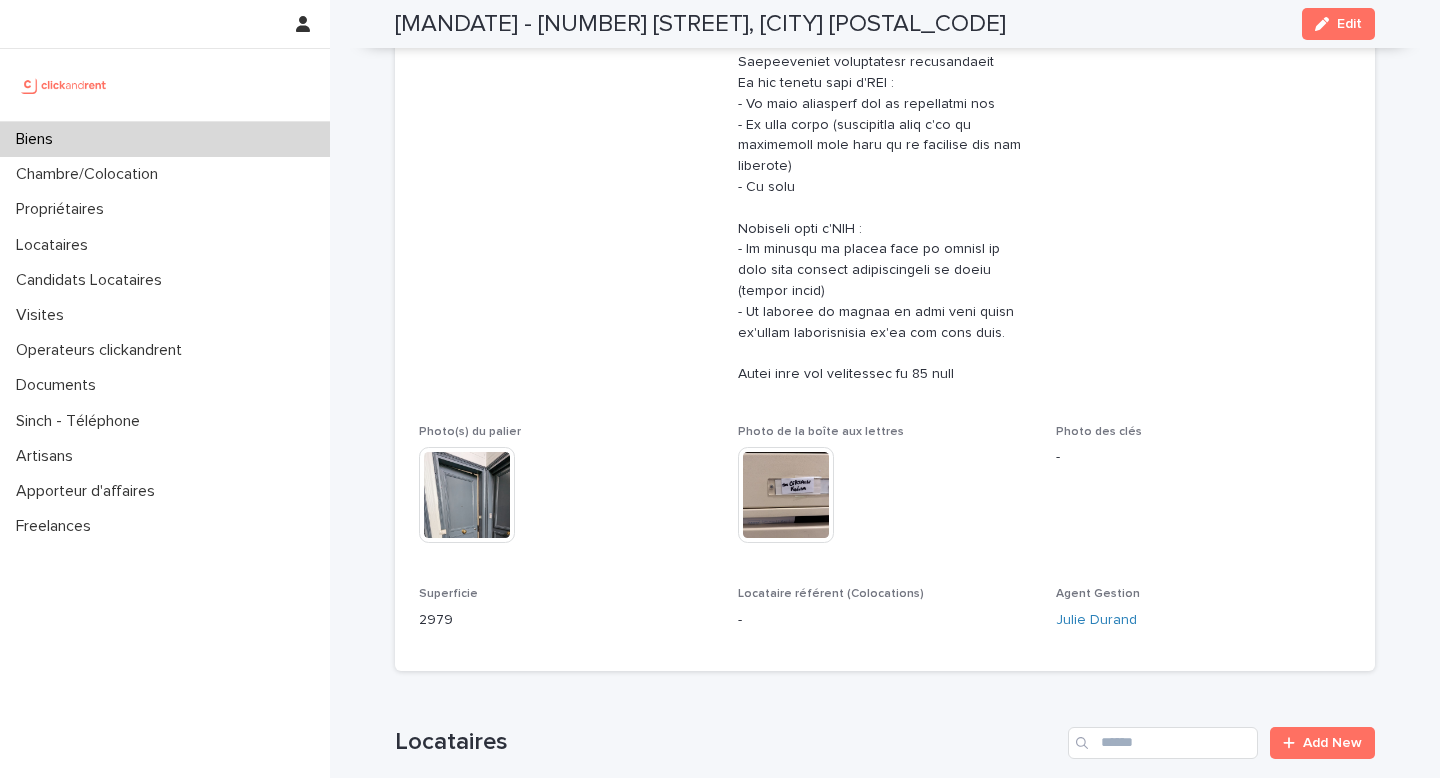 scroll, scrollTop: 1101, scrollLeft: 0, axis: vertical 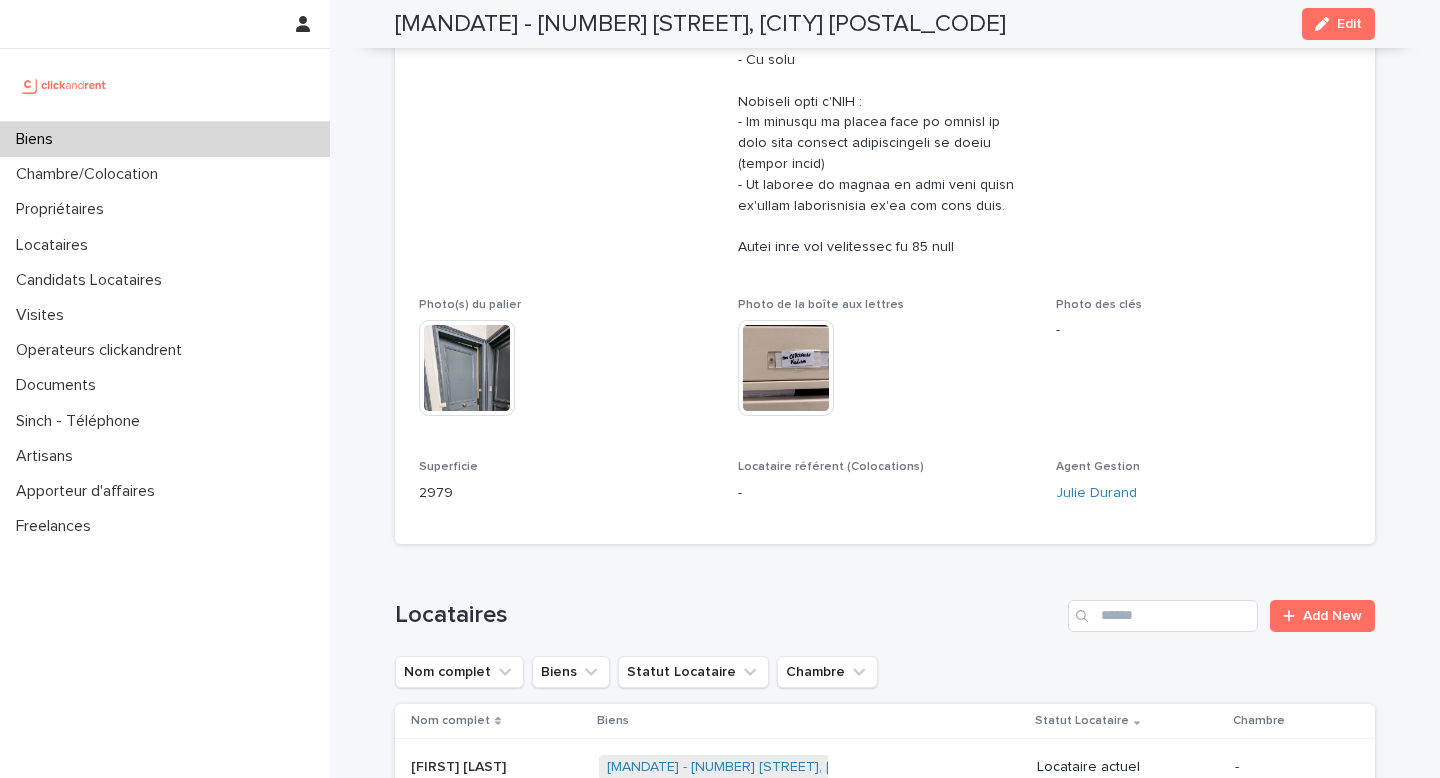 click on "Biens" at bounding box center (165, 139) 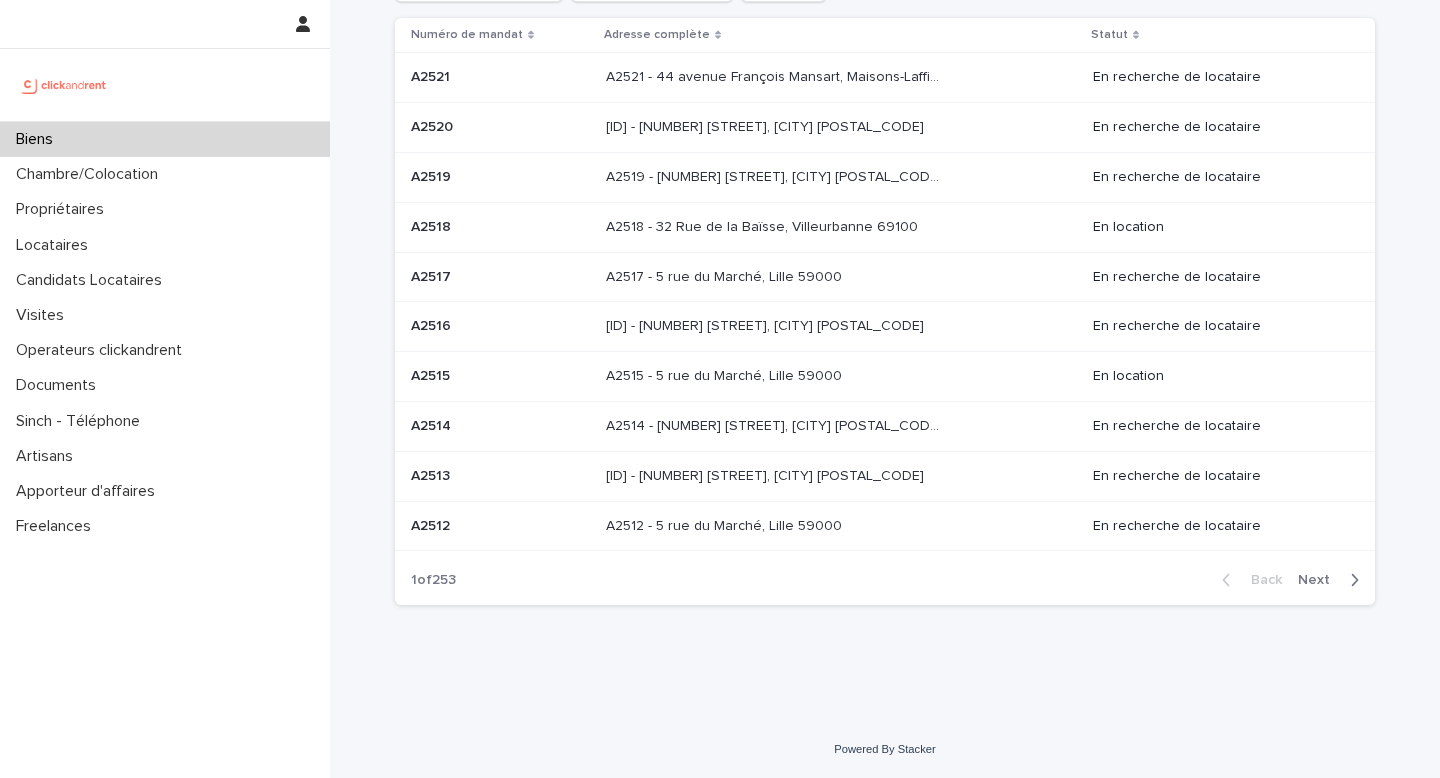 scroll, scrollTop: 0, scrollLeft: 0, axis: both 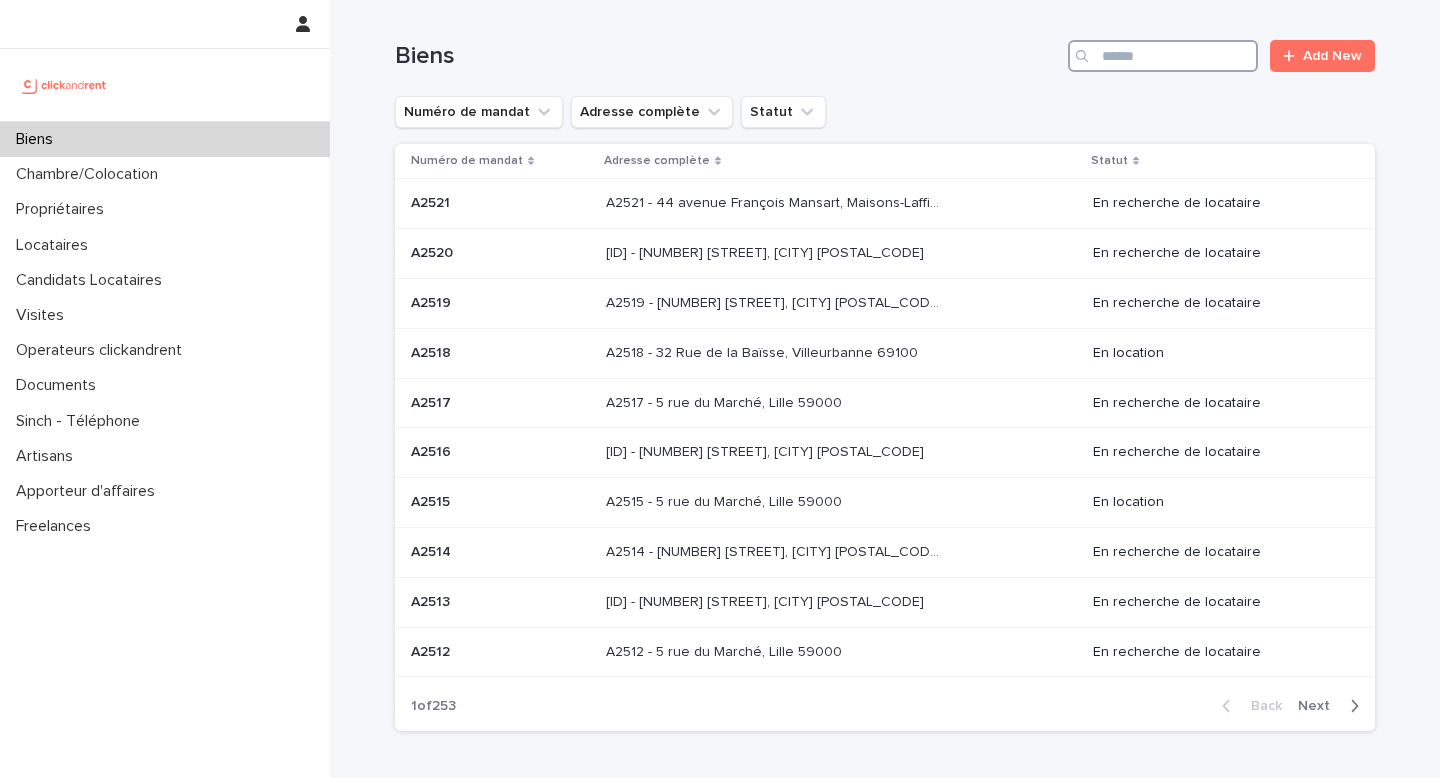 click at bounding box center [1163, 56] 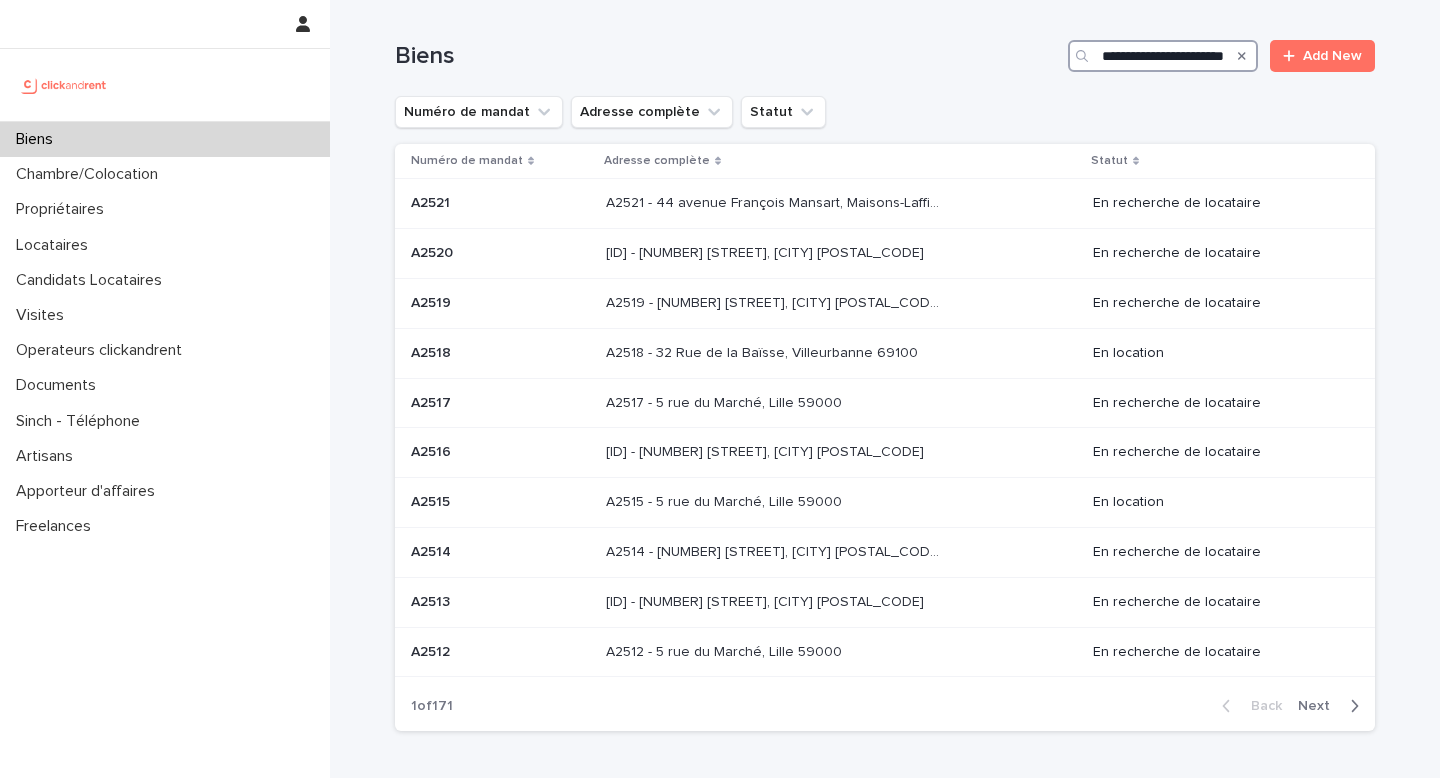 scroll, scrollTop: 0, scrollLeft: 23, axis: horizontal 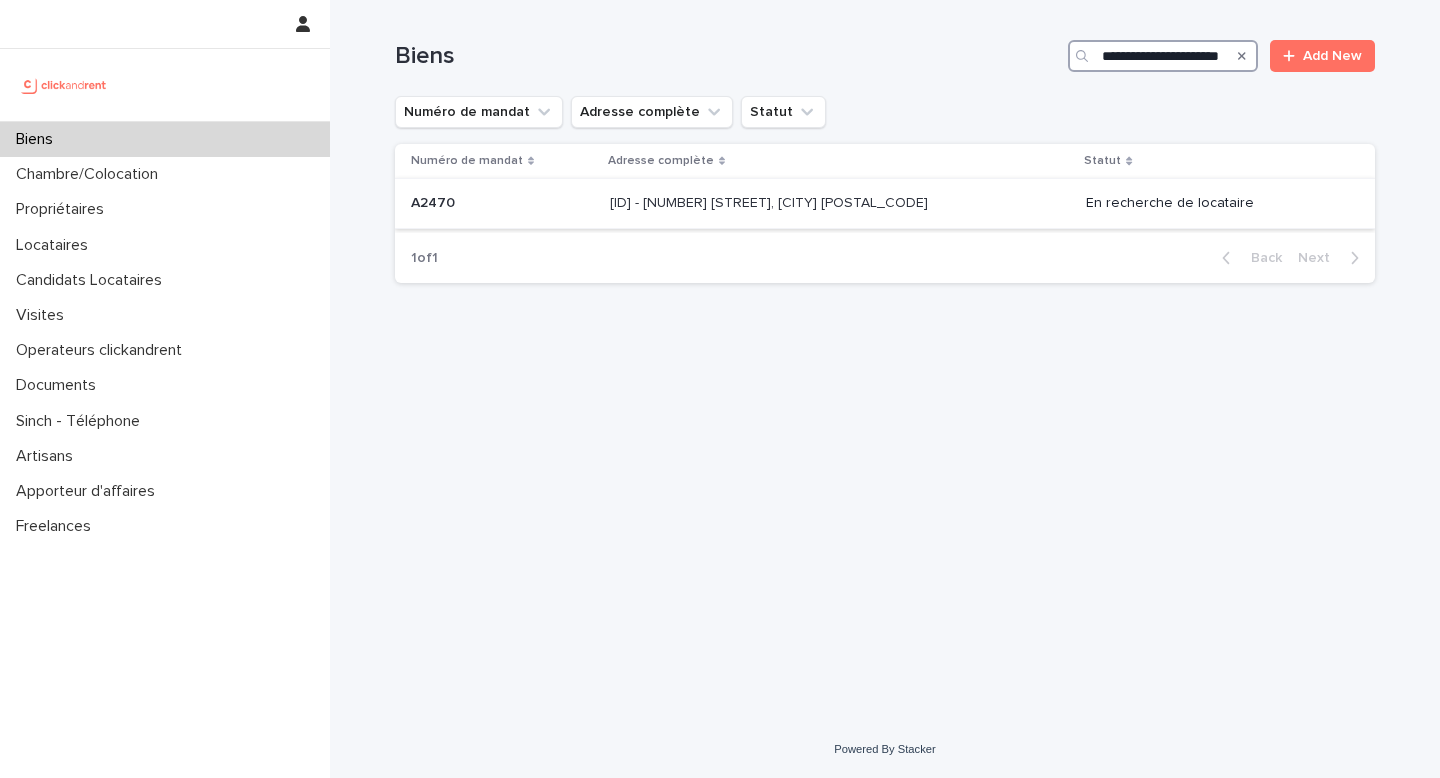 type on "**********" 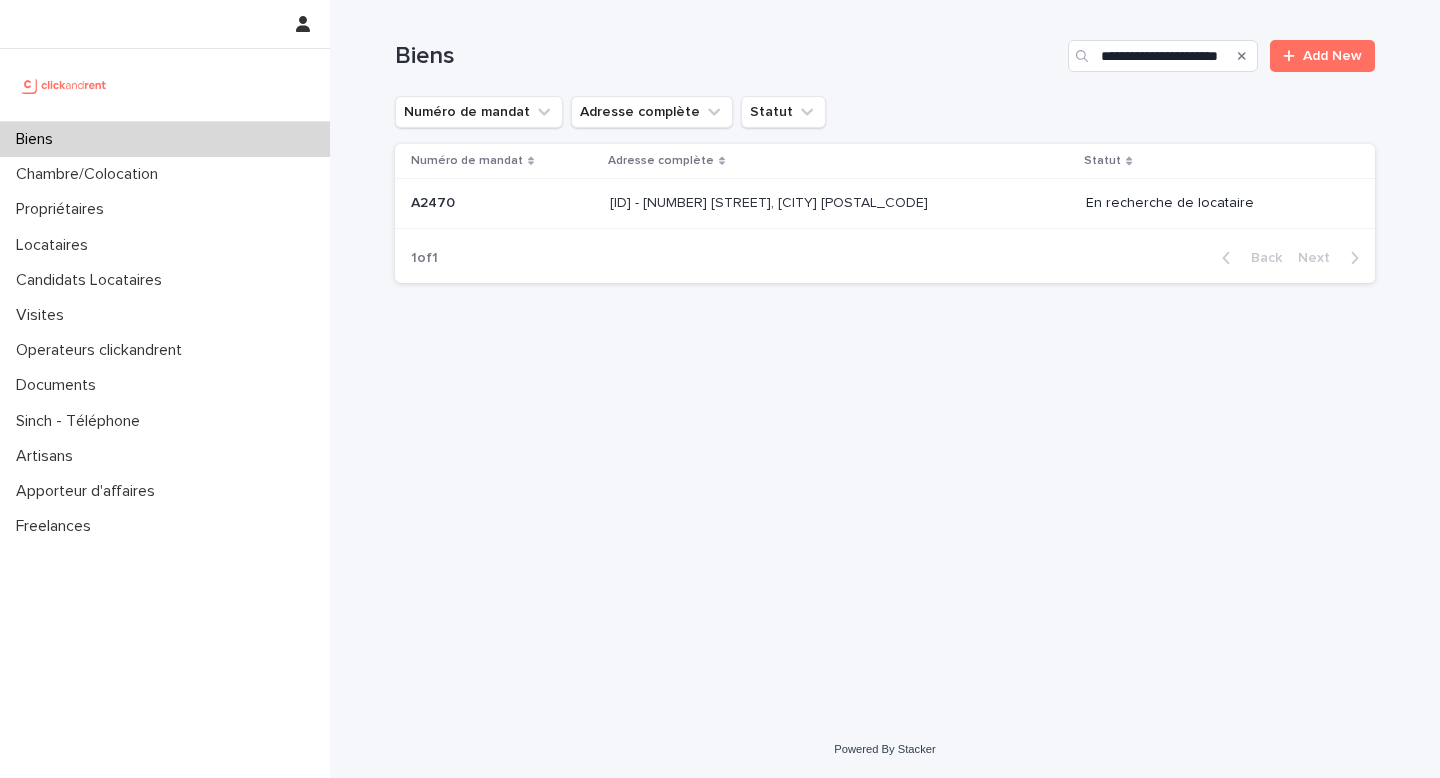 scroll, scrollTop: 0, scrollLeft: 0, axis: both 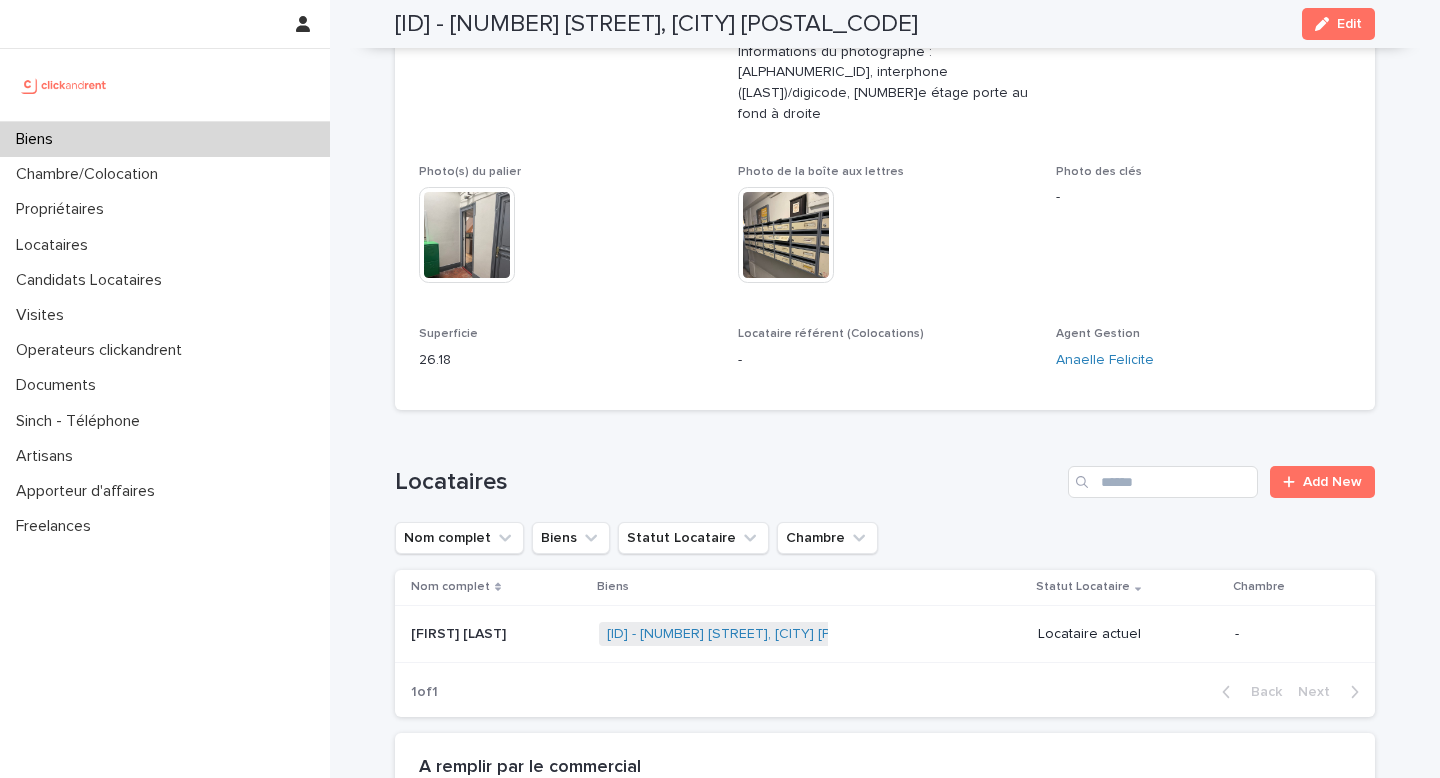 click on "Biens" at bounding box center (165, 139) 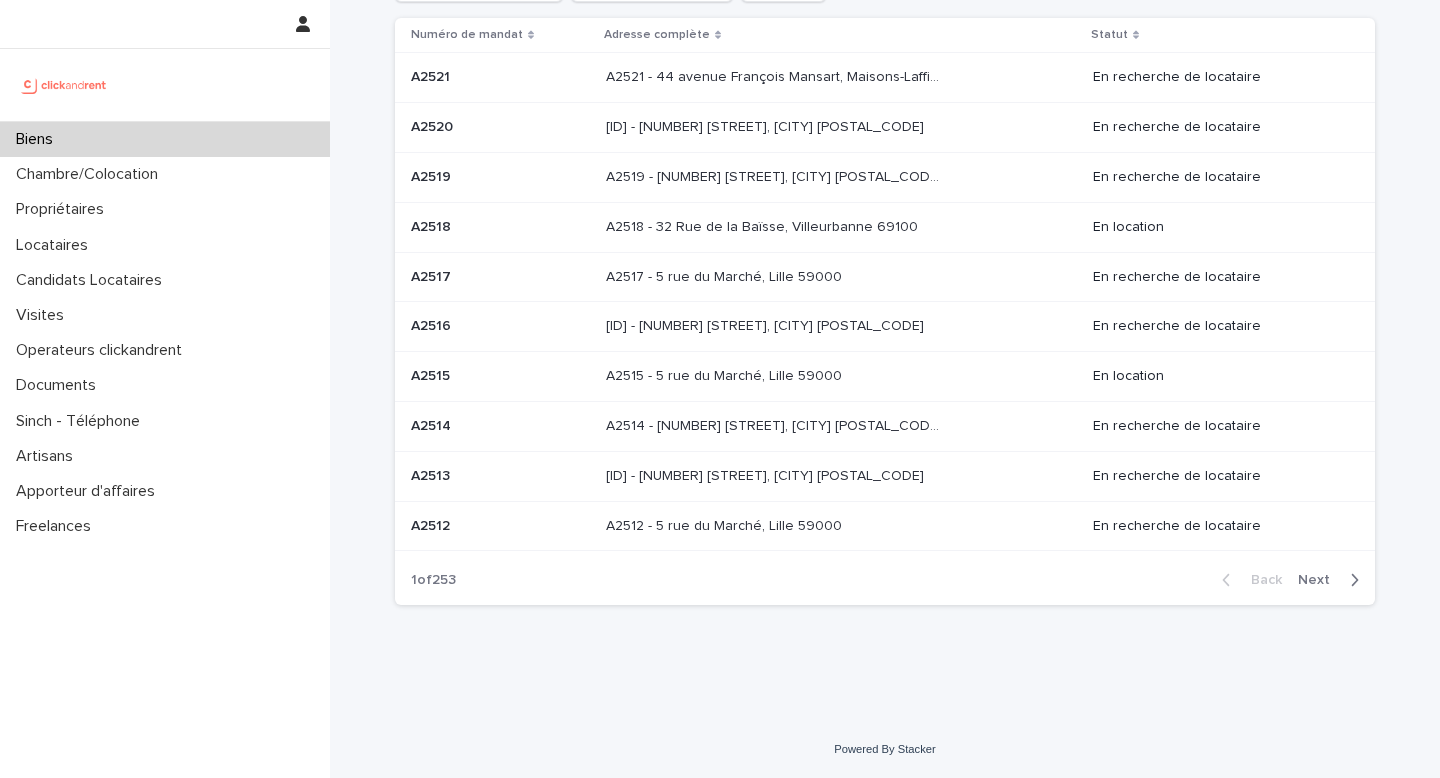 scroll, scrollTop: 0, scrollLeft: 0, axis: both 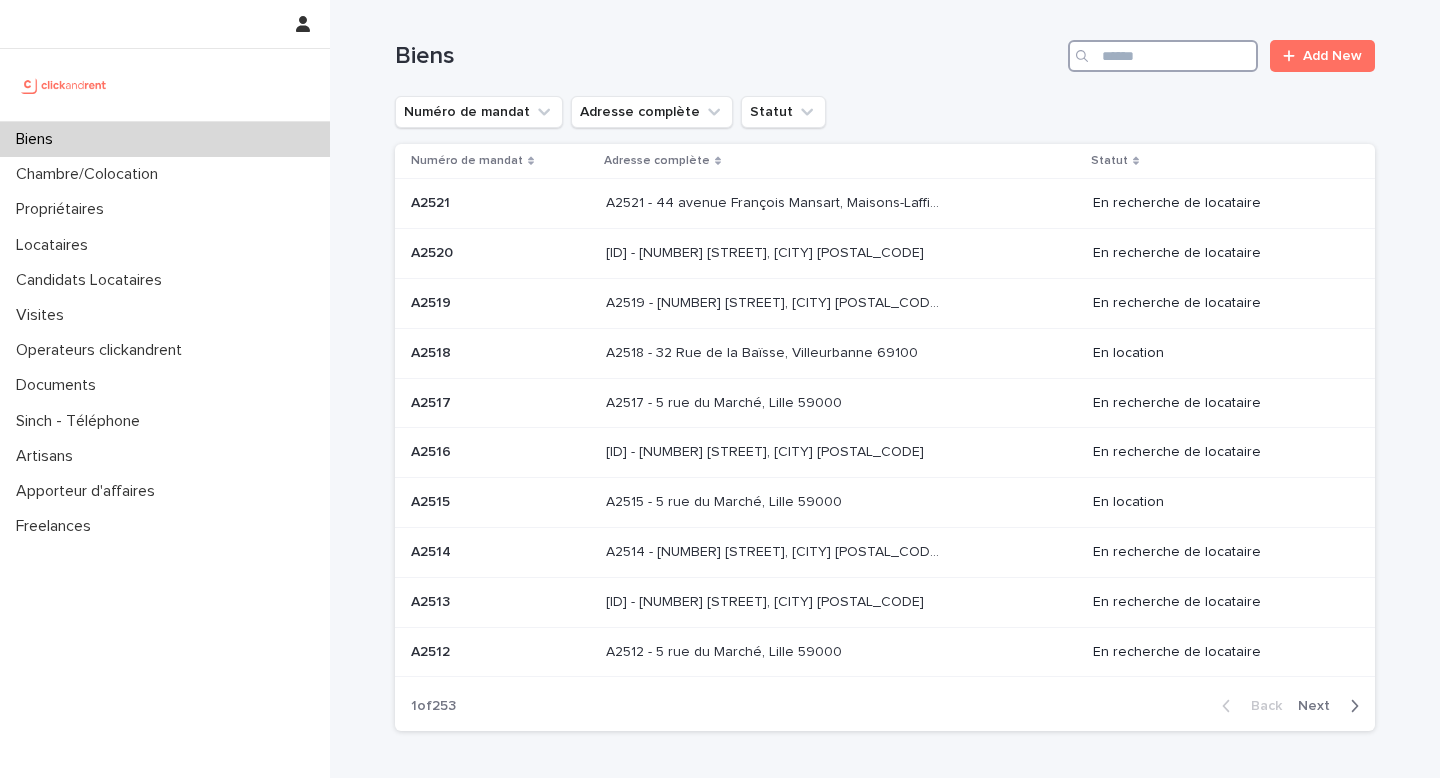 click at bounding box center [1163, 56] 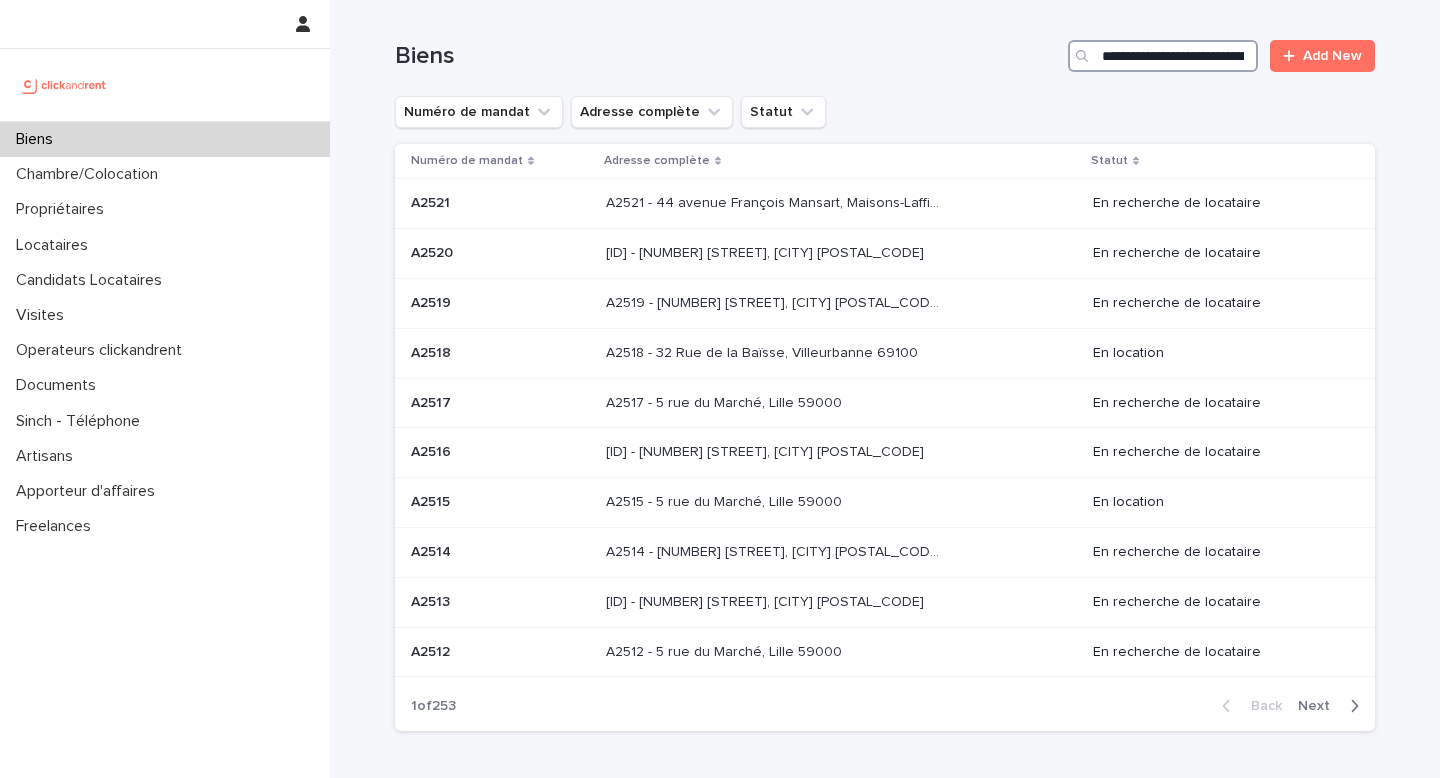 scroll, scrollTop: 0, scrollLeft: 77, axis: horizontal 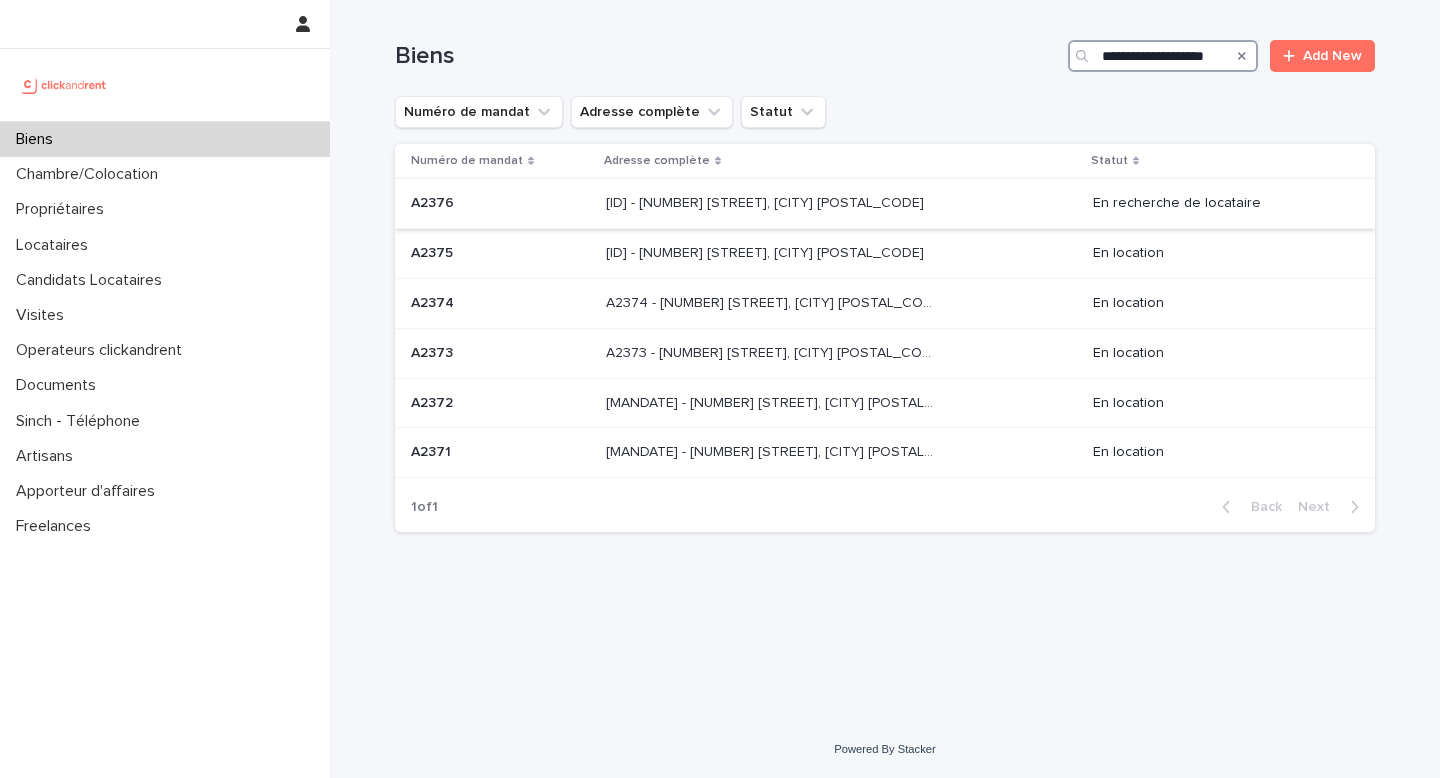 type on "**********" 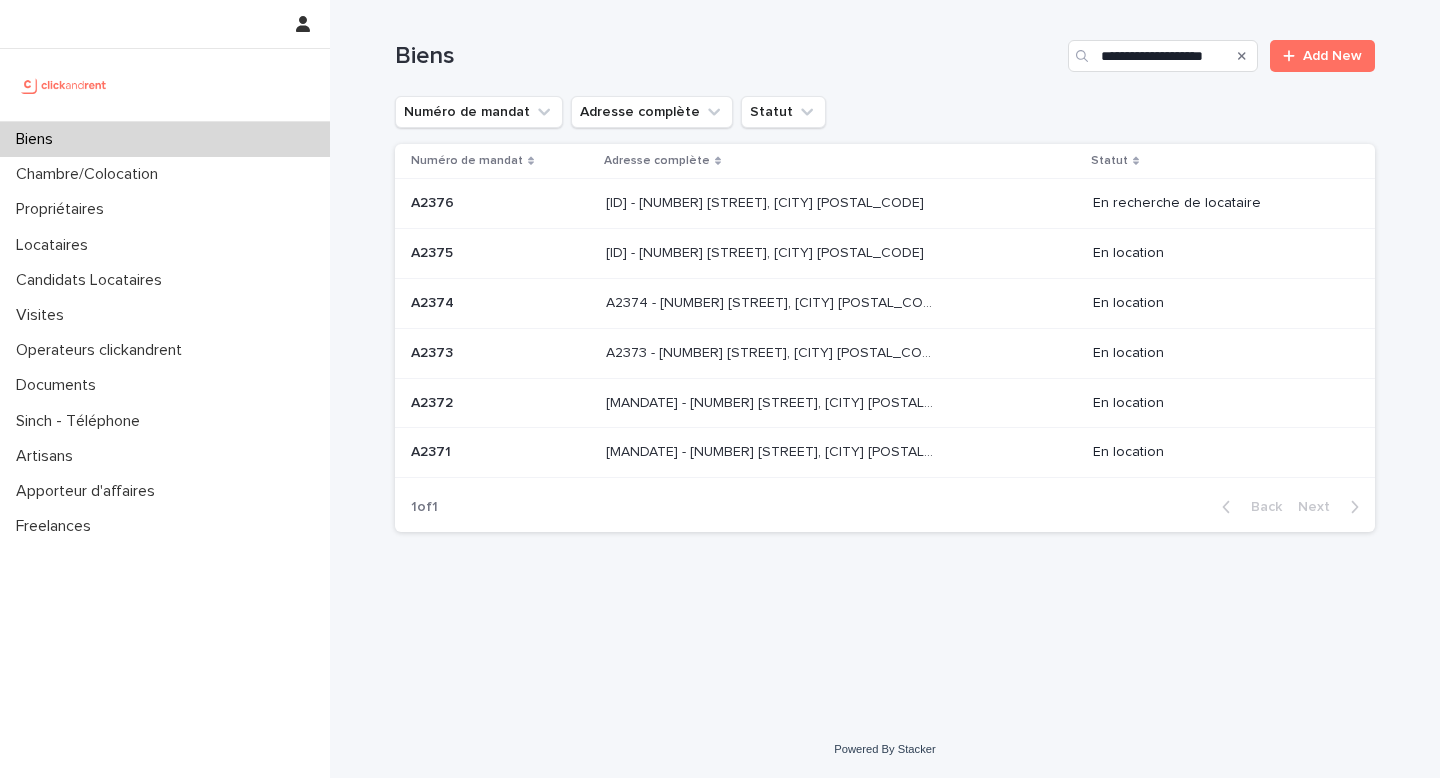 click on "A2376 - [NUMBER] [STREET], [CITY] [POSTAL_CODE] A2376 - [NUMBER] [STREET], [CITY] [POSTAL_CODE]" at bounding box center [841, 203] 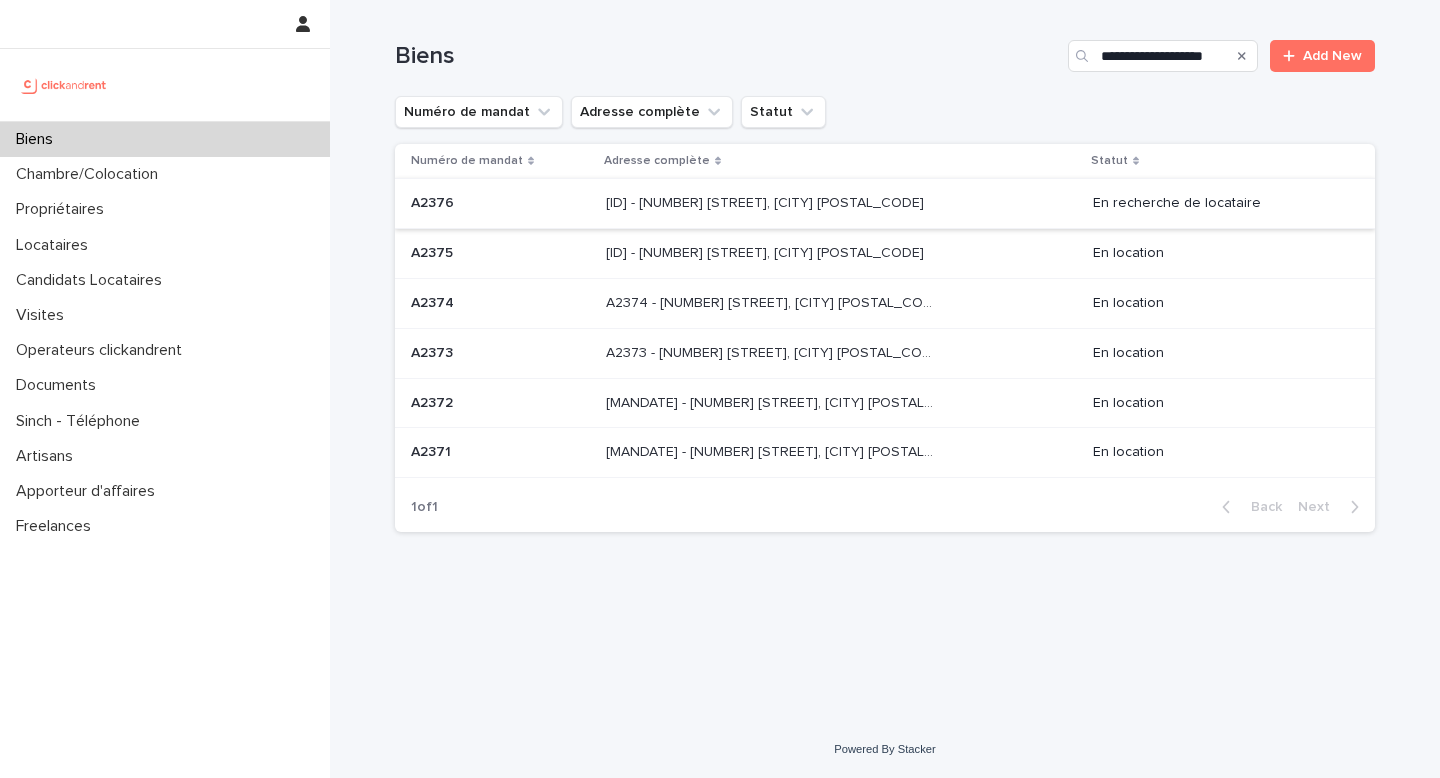 scroll, scrollTop: 0, scrollLeft: 0, axis: both 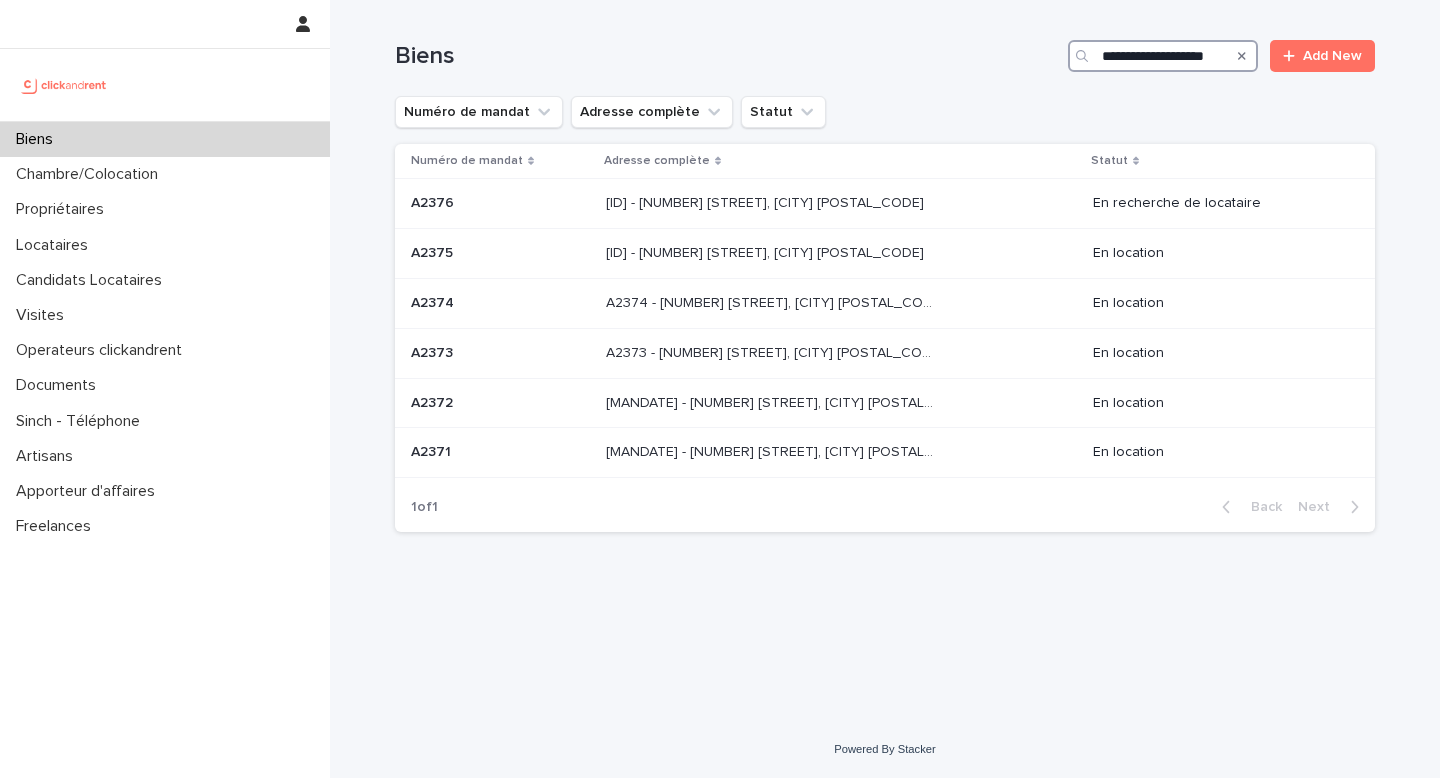 click on "**********" at bounding box center [1163, 56] 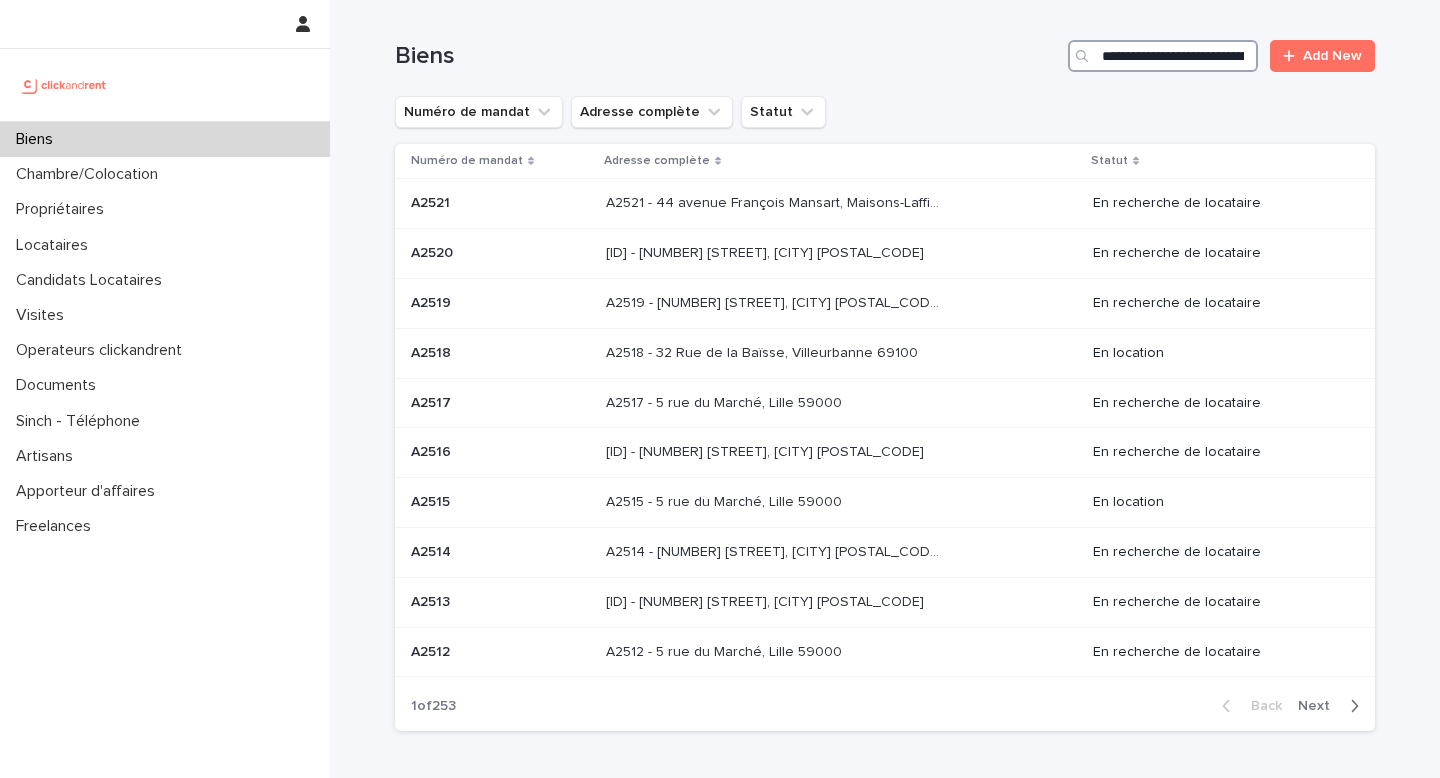 scroll, scrollTop: 0, scrollLeft: 141, axis: horizontal 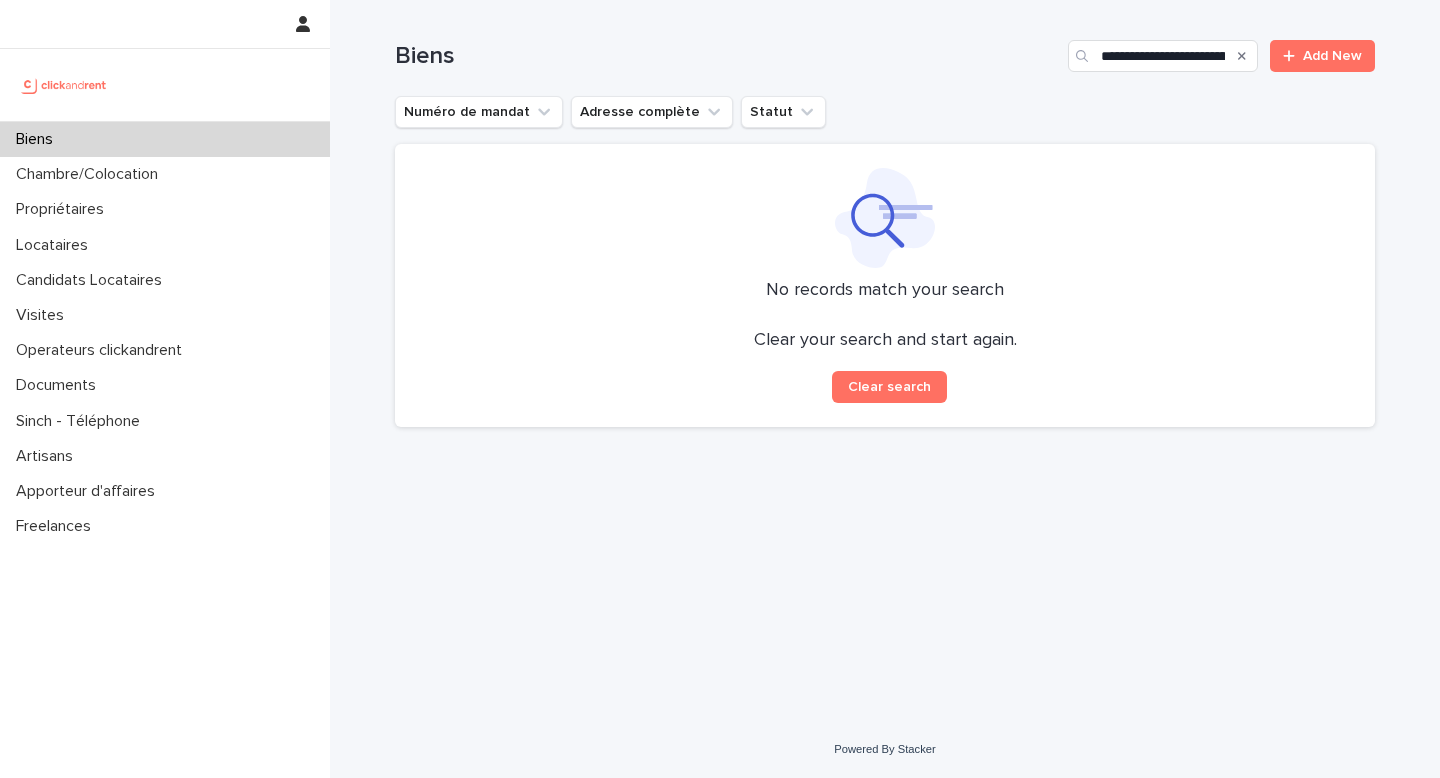 click at bounding box center [1084, 56] 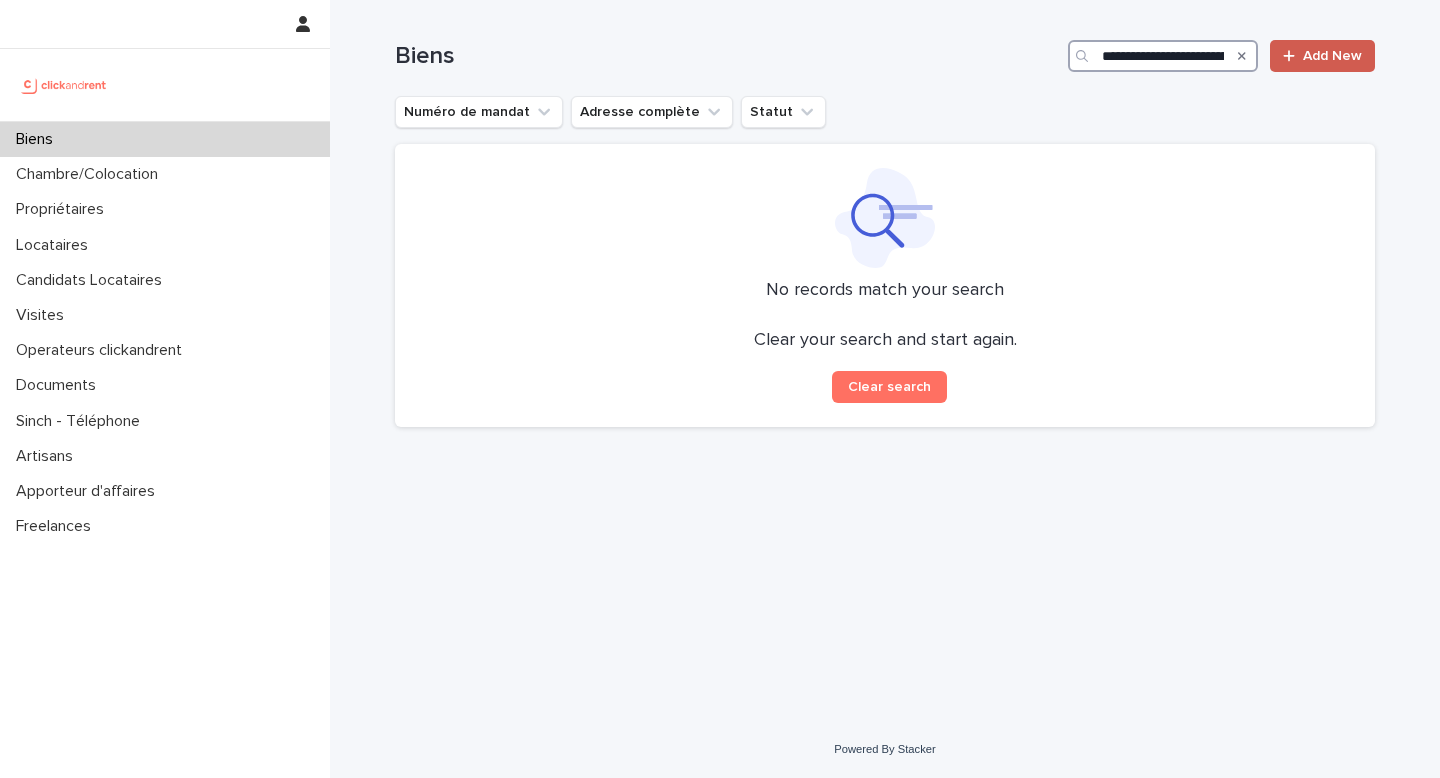 scroll, scrollTop: 0, scrollLeft: 58, axis: horizontal 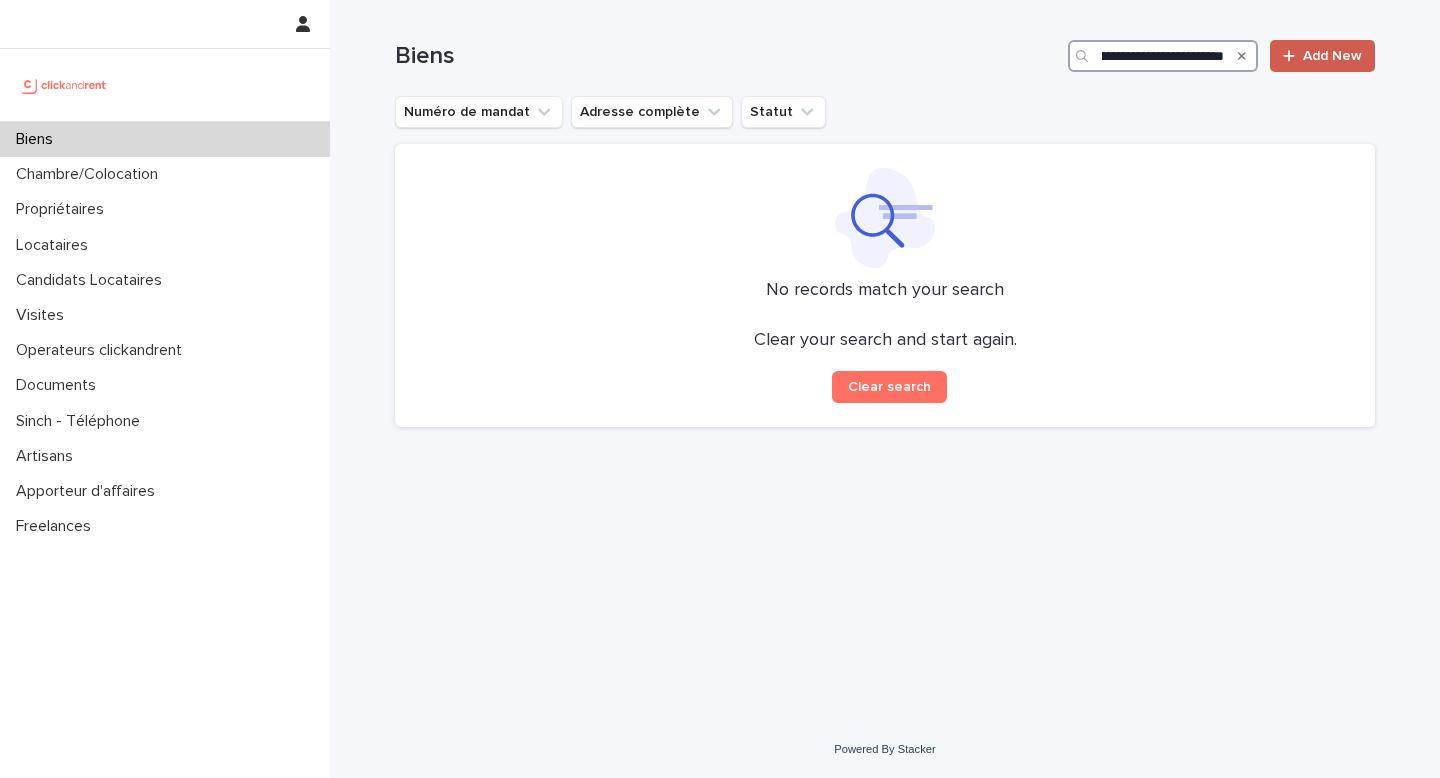 drag, startPoint x: 1144, startPoint y: 56, endPoint x: 1285, endPoint y: 58, distance: 141.01419 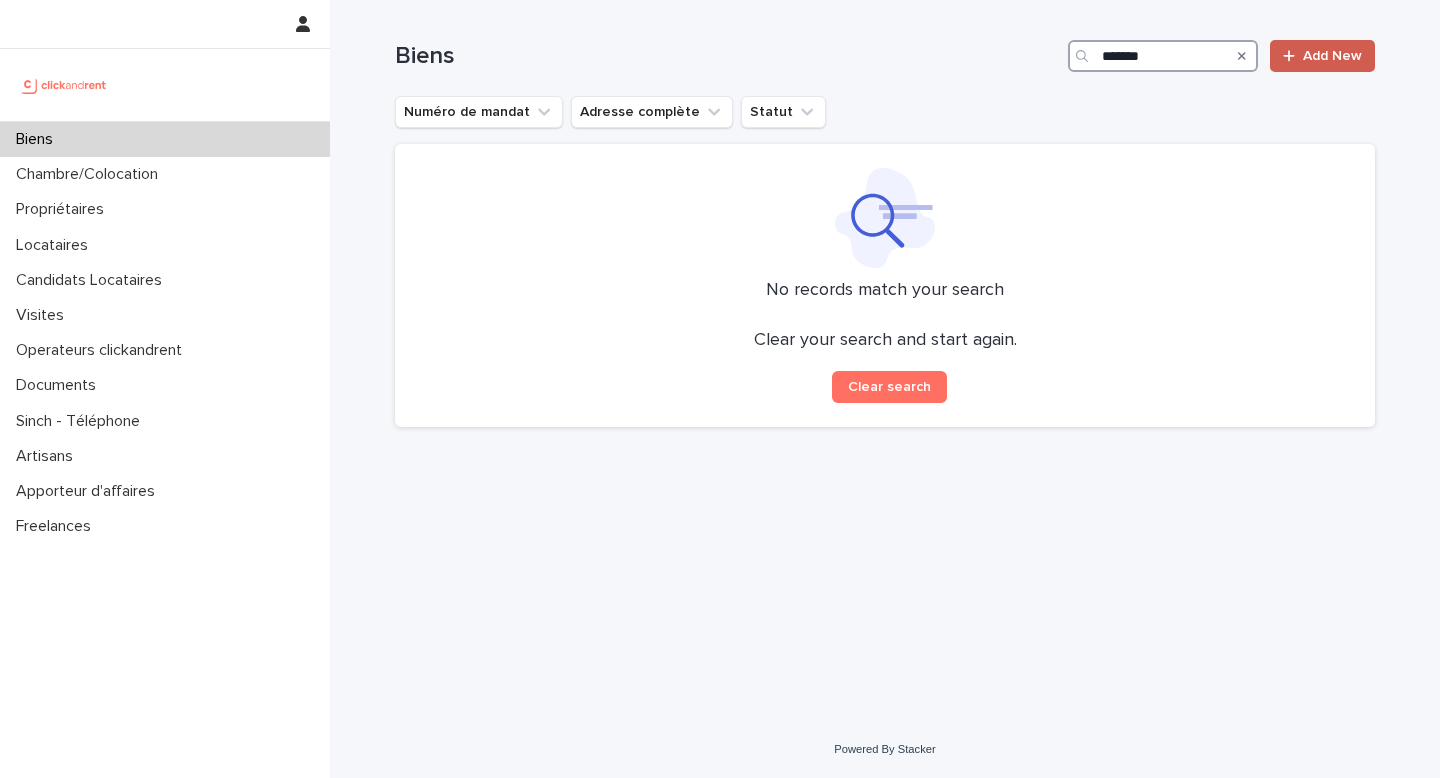 scroll, scrollTop: 0, scrollLeft: 0, axis: both 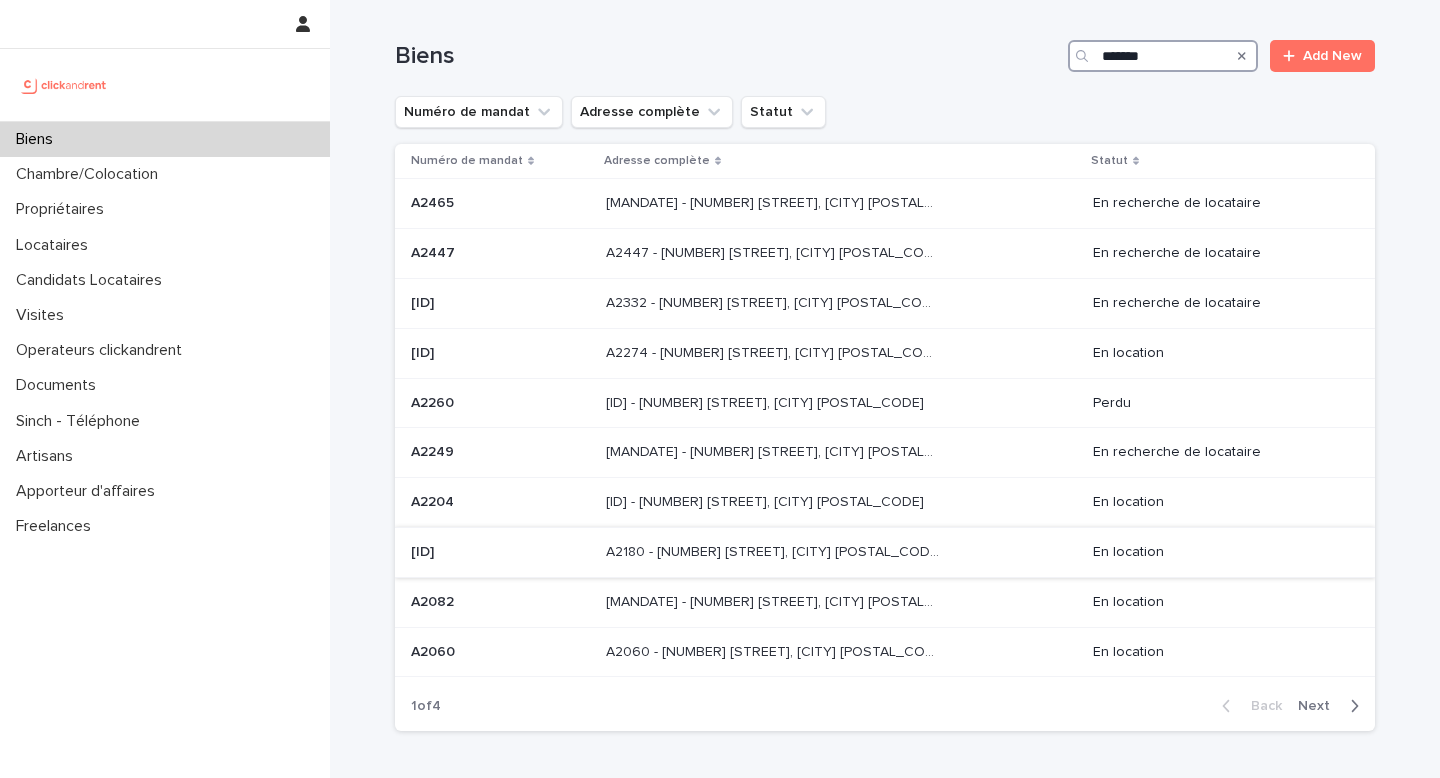 type on "******" 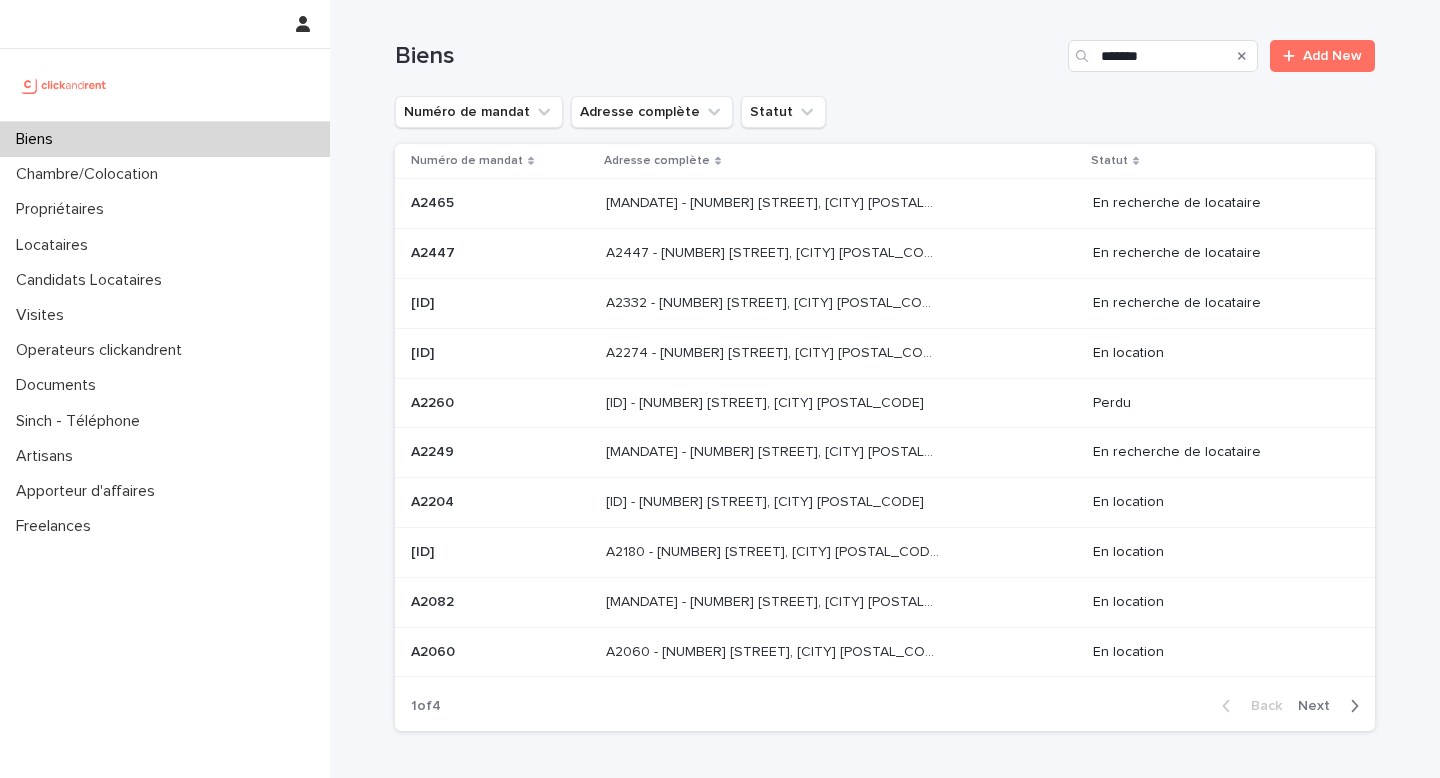 click on "A2180 - [NUMBER] [STREET],  [CITY] [POSTAL_CODE]" at bounding box center (774, 550) 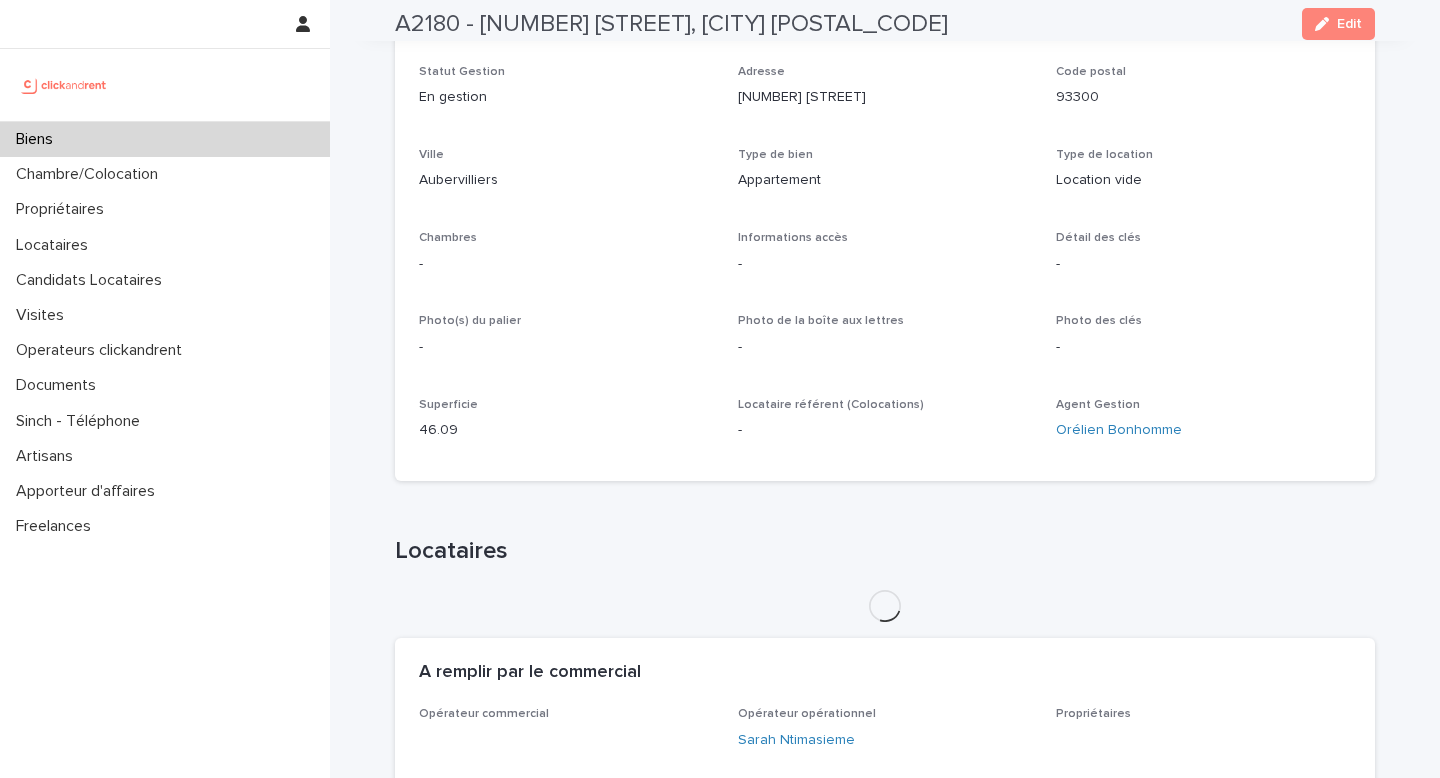 scroll, scrollTop: 234, scrollLeft: 0, axis: vertical 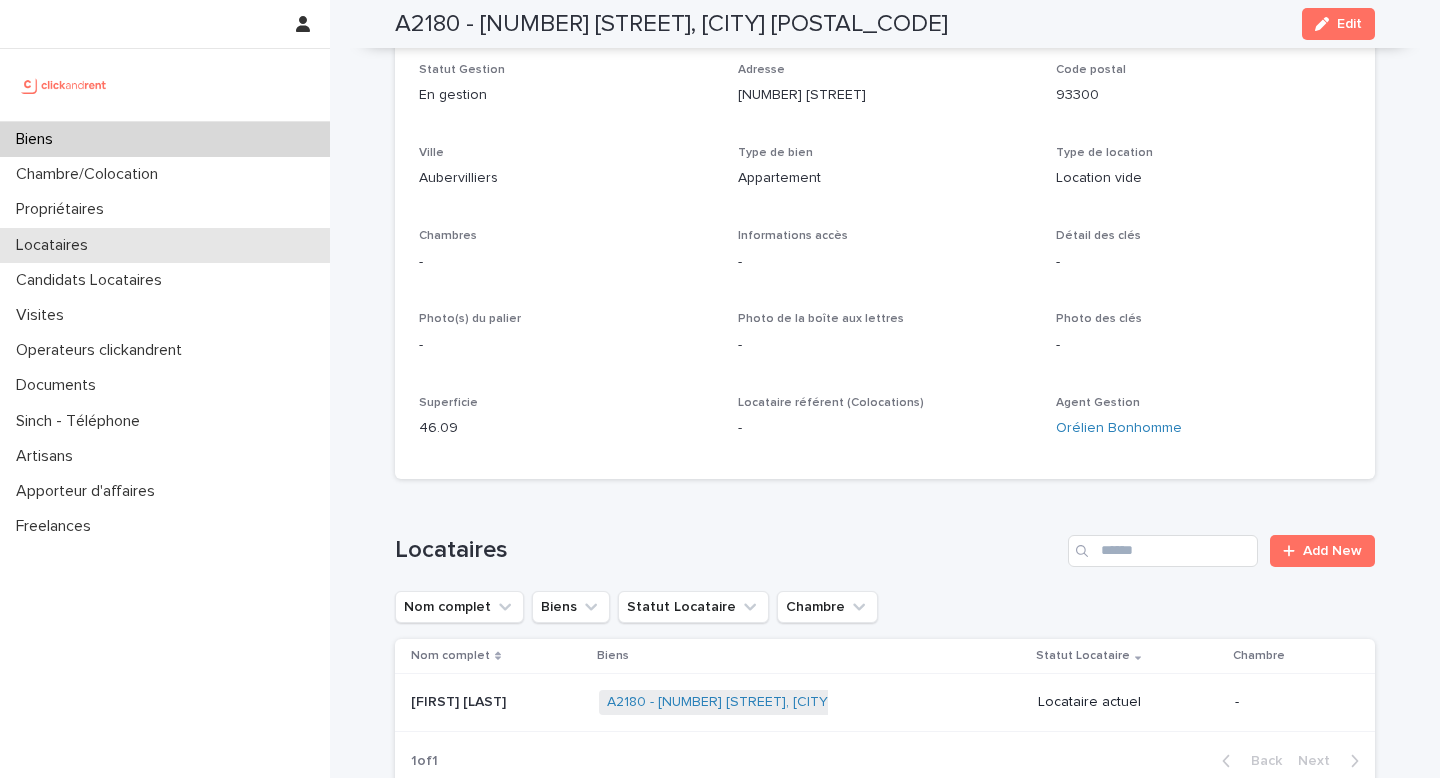 click on "Locataires" at bounding box center [165, 245] 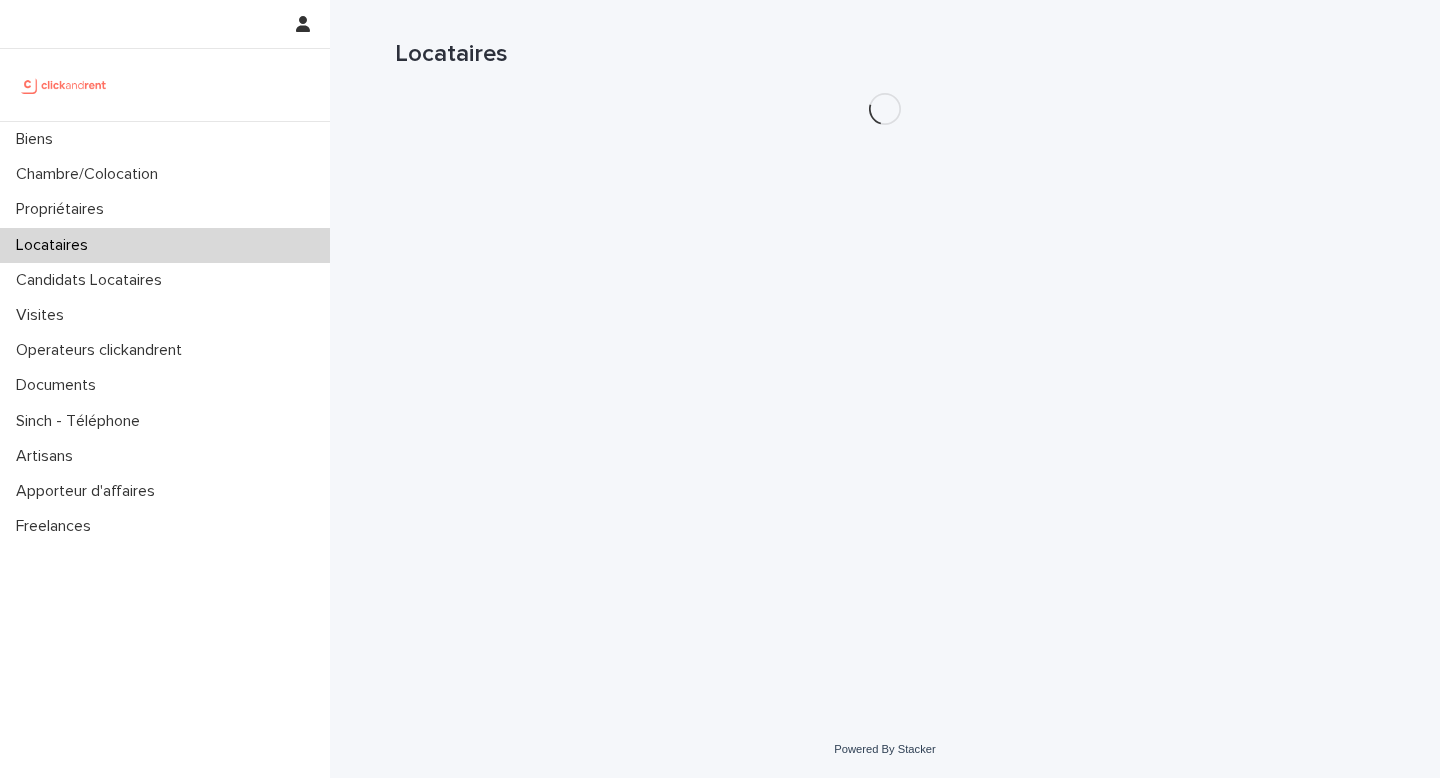 scroll, scrollTop: 0, scrollLeft: 0, axis: both 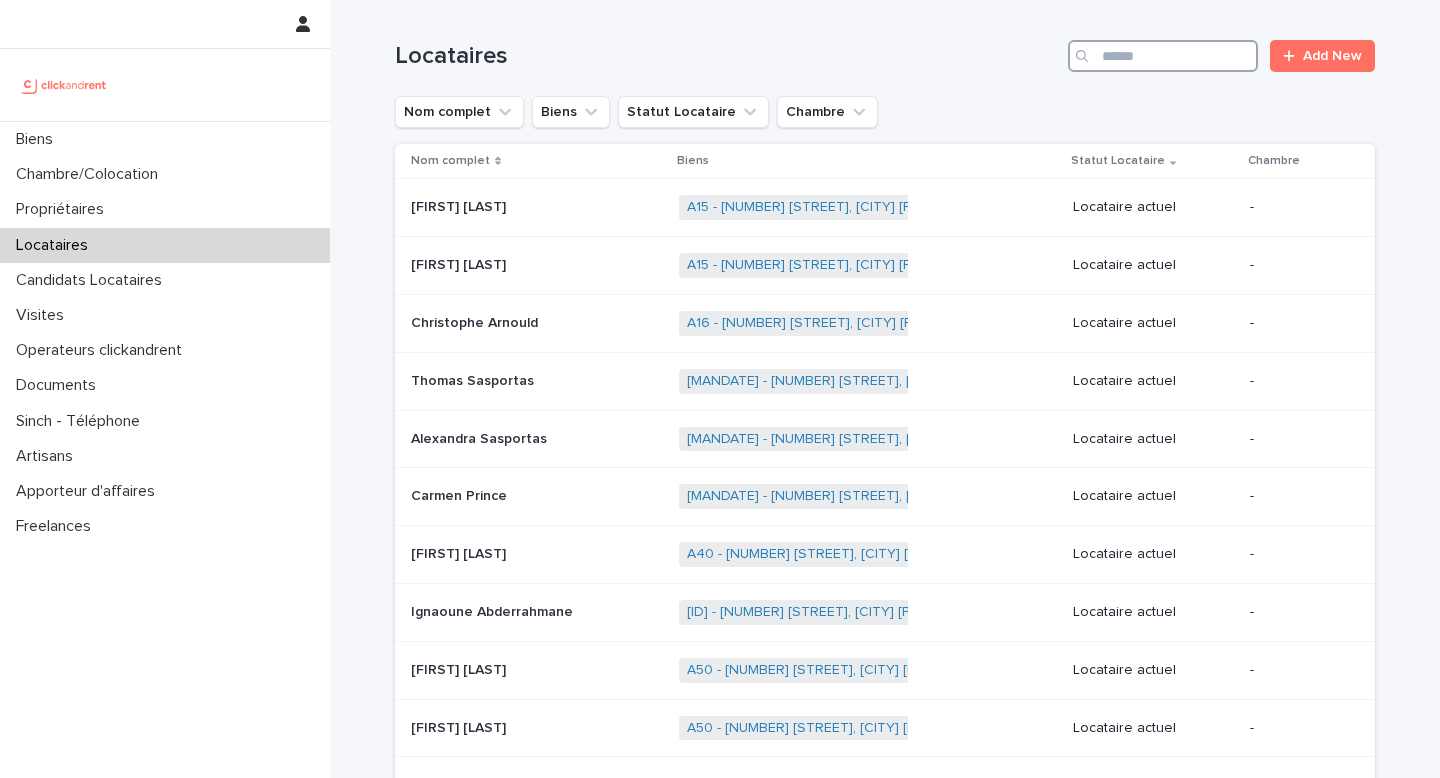 click at bounding box center (1163, 56) 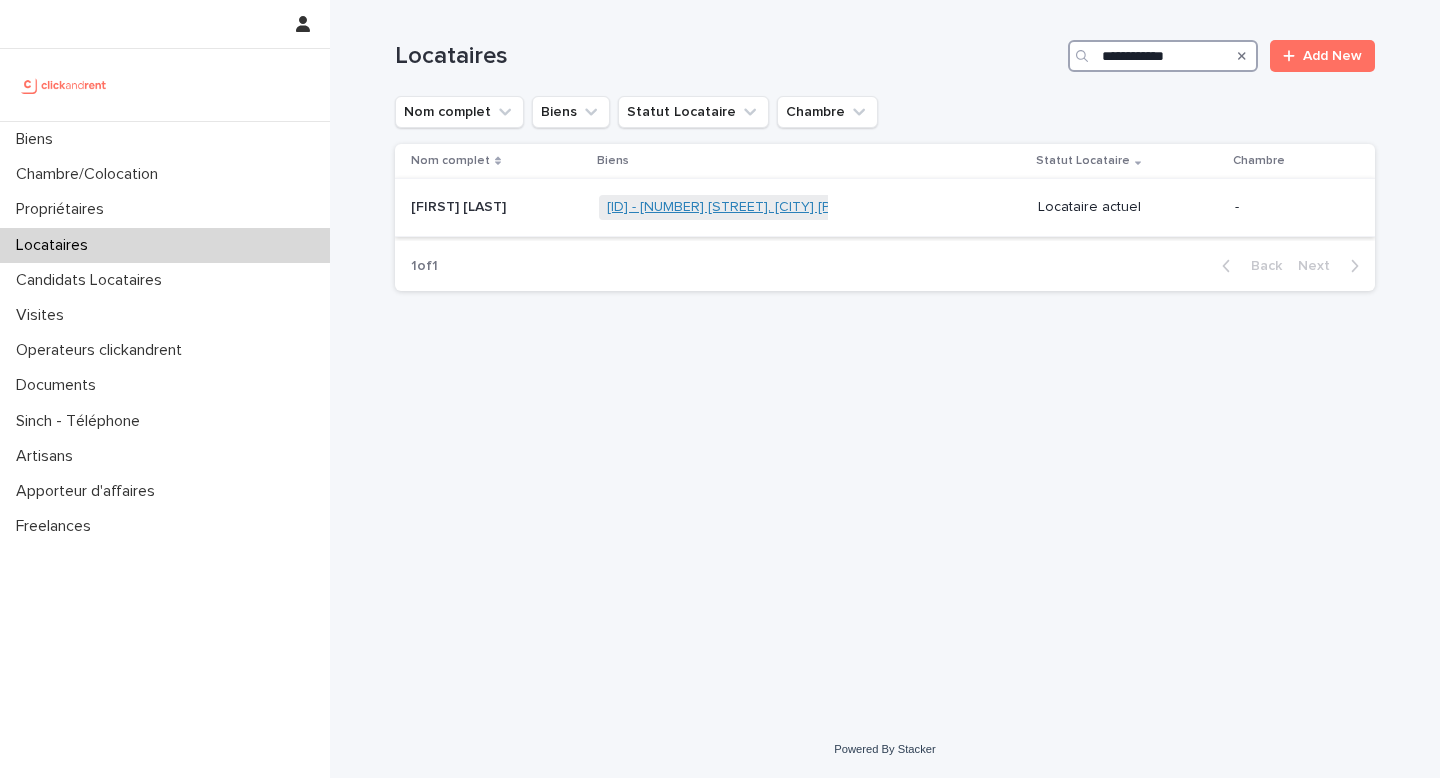 type on "**********" 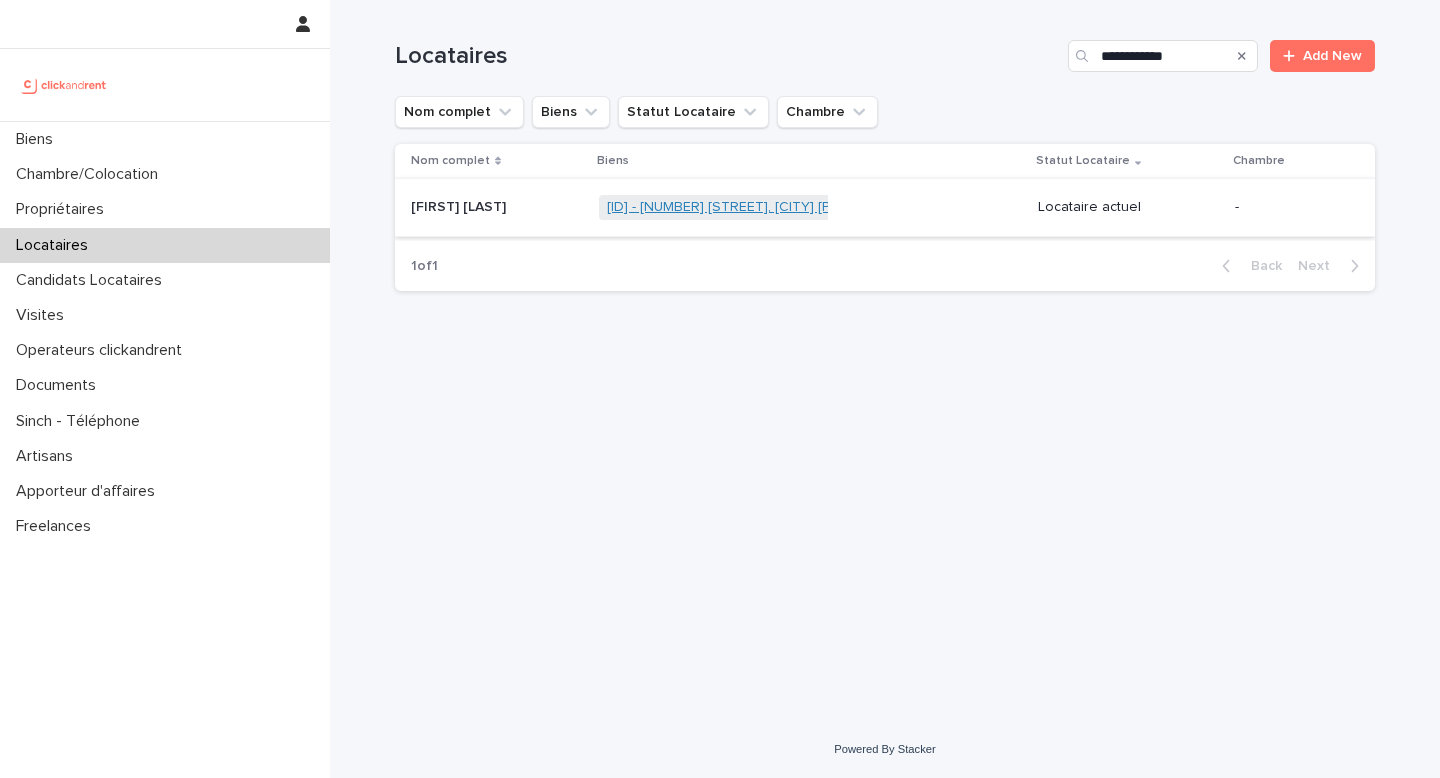 click on "[ID] - [NUMBER] [STREET], [CITY] [POSTAL_CODE]" at bounding box center [766, 207] 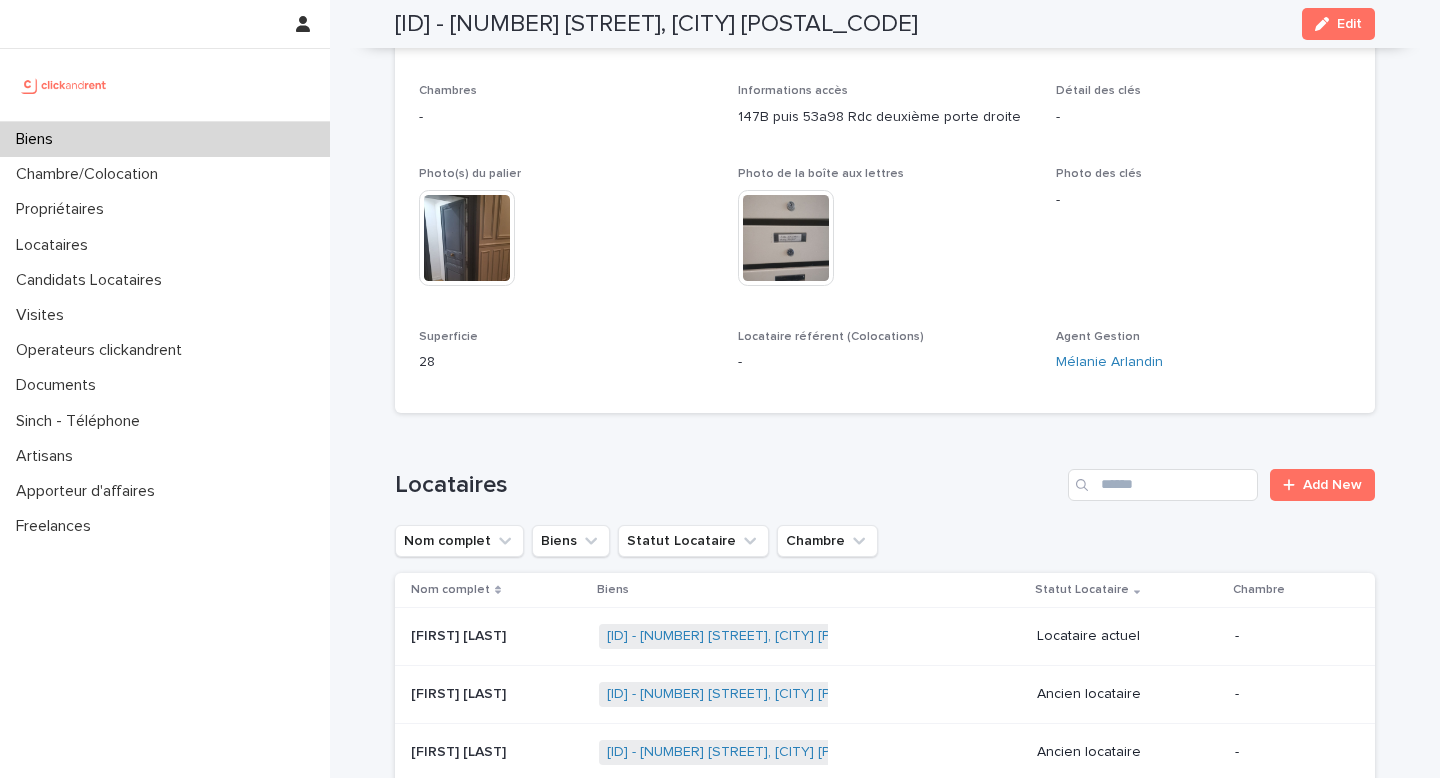 scroll, scrollTop: 0, scrollLeft: 0, axis: both 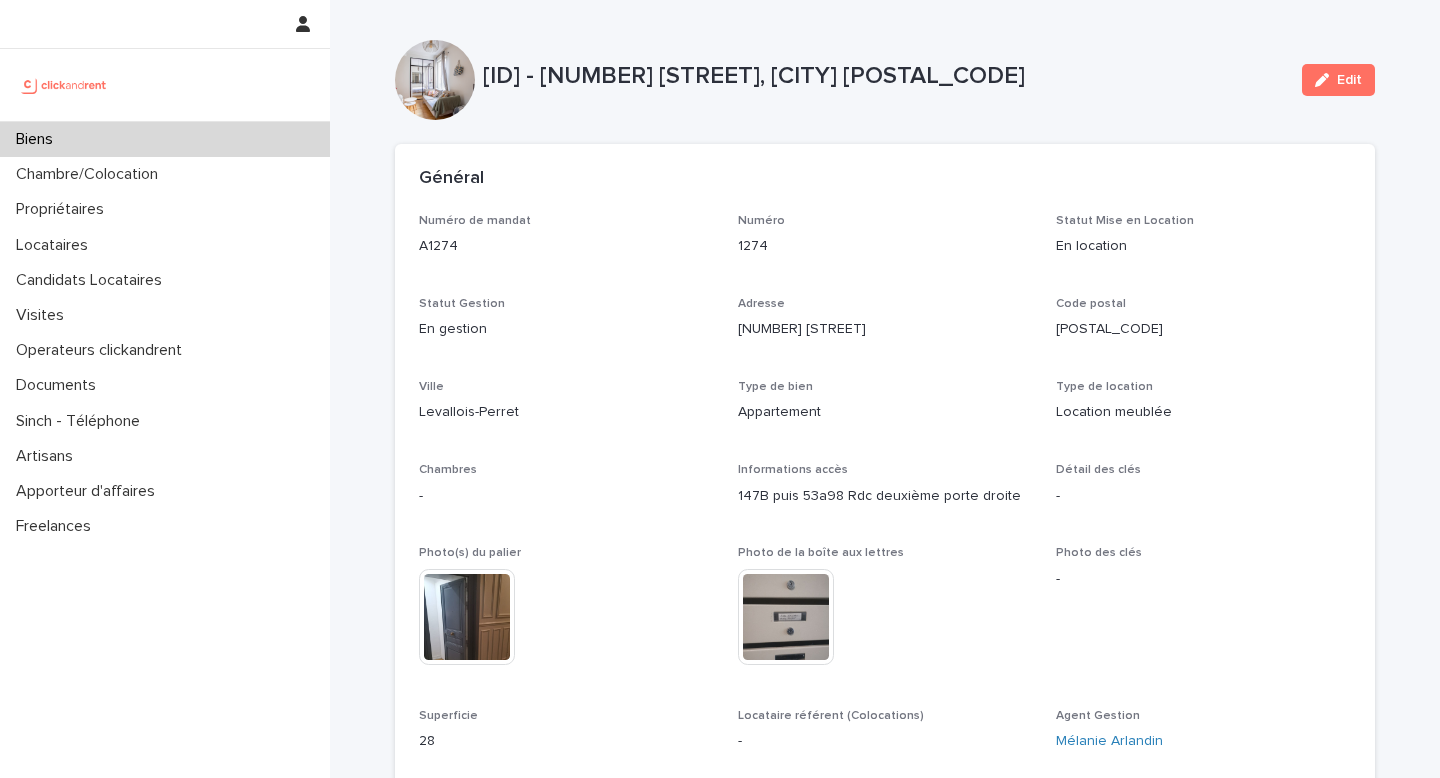 click on "[ID] - [NUMBER] [STREET], [CITY] [POSTAL_CODE]" at bounding box center (884, 76) 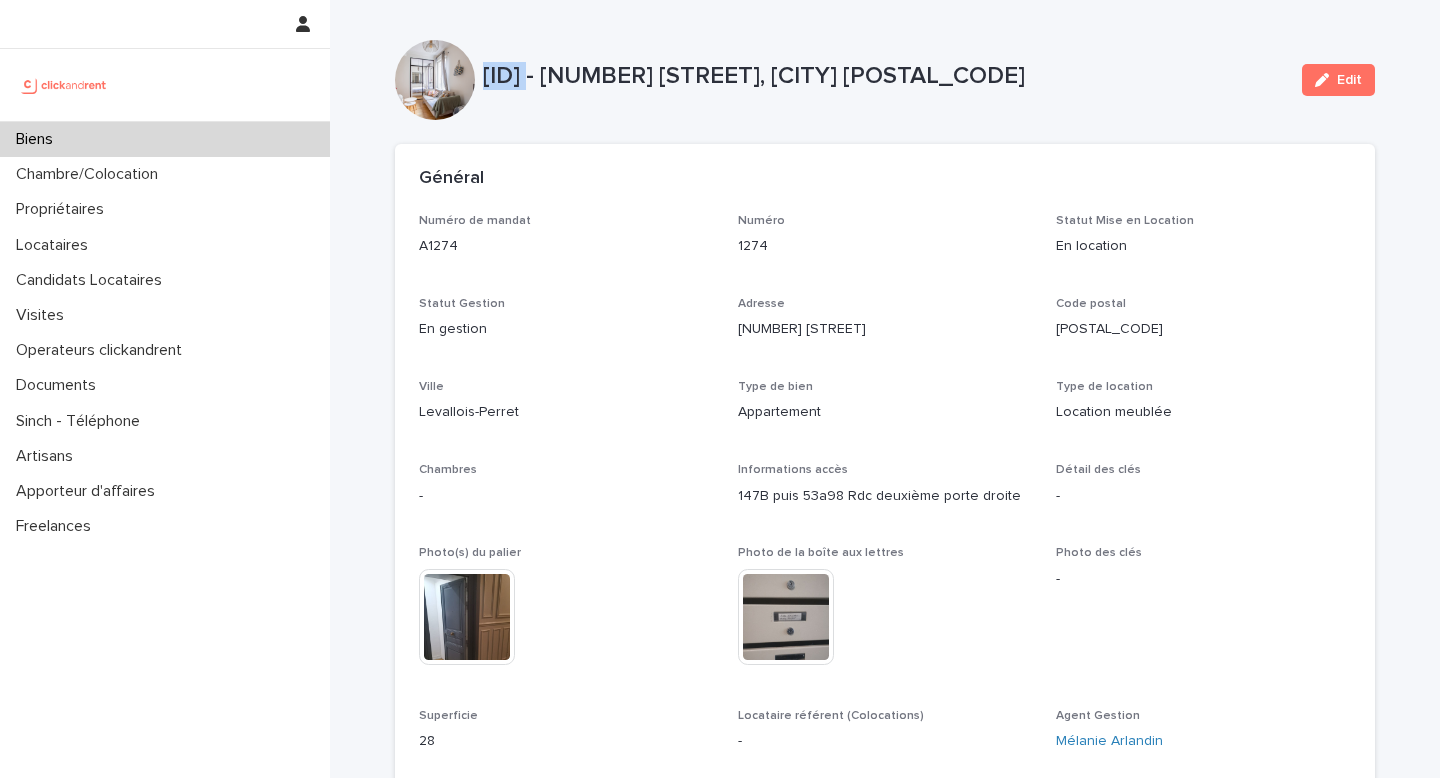 click on "[ID] - [NUMBER] [STREET], [CITY] [POSTAL_CODE]" at bounding box center [884, 76] 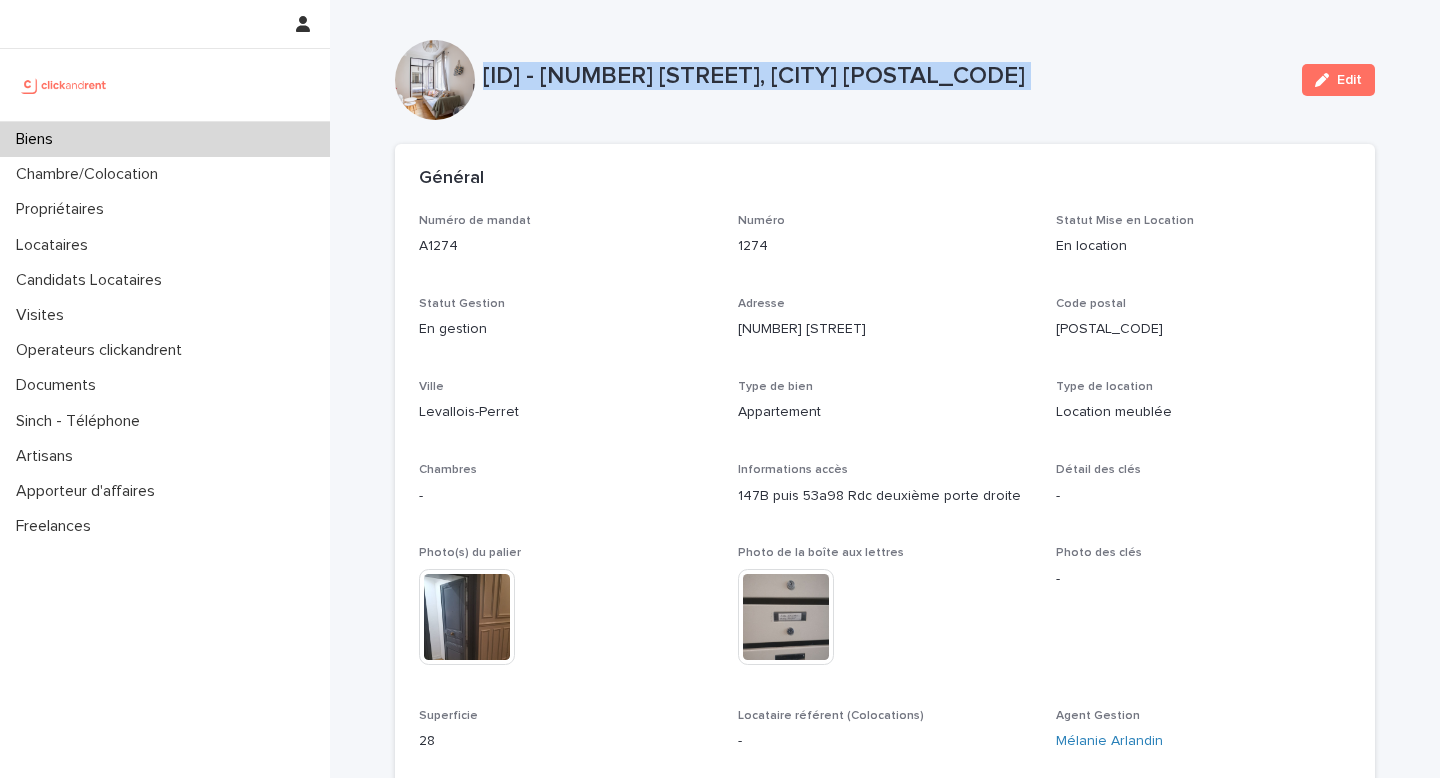 click on "[ID] - [NUMBER] [STREET], [CITY] [POSTAL_CODE]" at bounding box center (884, 76) 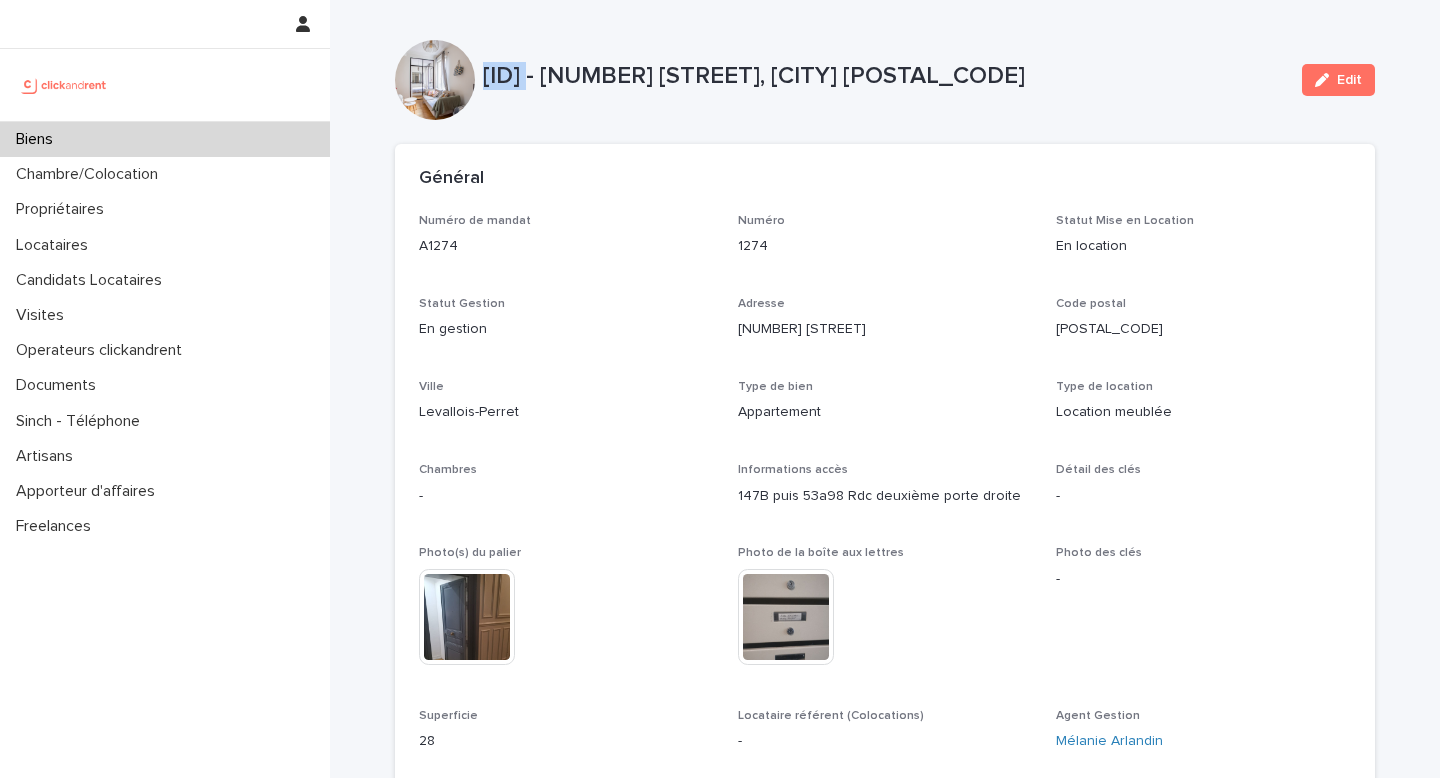 click on "[ID] - [NUMBER] [STREET], [CITY] [POSTAL_CODE]" at bounding box center (884, 76) 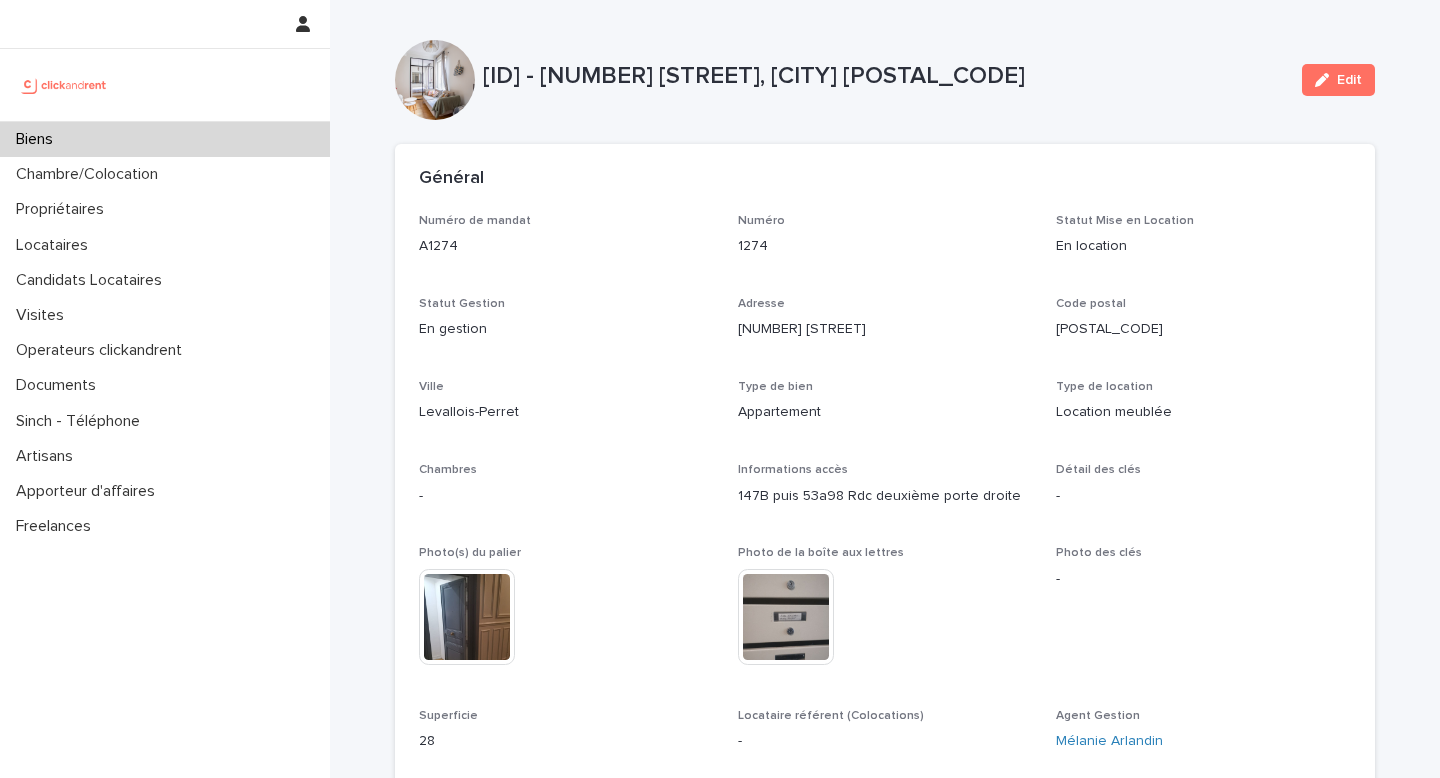 click on "Numéro de mandat A1274 Numéro [NUMBER] Statut Mise en Location En location Statut Gestion En gestion Adresse [NUMBER] [STREET] [POSTAL_CODE] [CITY] Type de bien Appartement Type de location Location meublée Chambres - Informations accès [NUMBER] puis [NUMBER] Rdc deuxième porte droite Détail des clés - Photo(s) du palier This file cannot be opened Download File Photo de la boîte aux lettres This file cannot be opened Download File Photo des clés - Superficie [NUMBER] Locataire référent (Colocations) - Agent Gestion [FIRST] [LAST]" at bounding box center (885, 491) 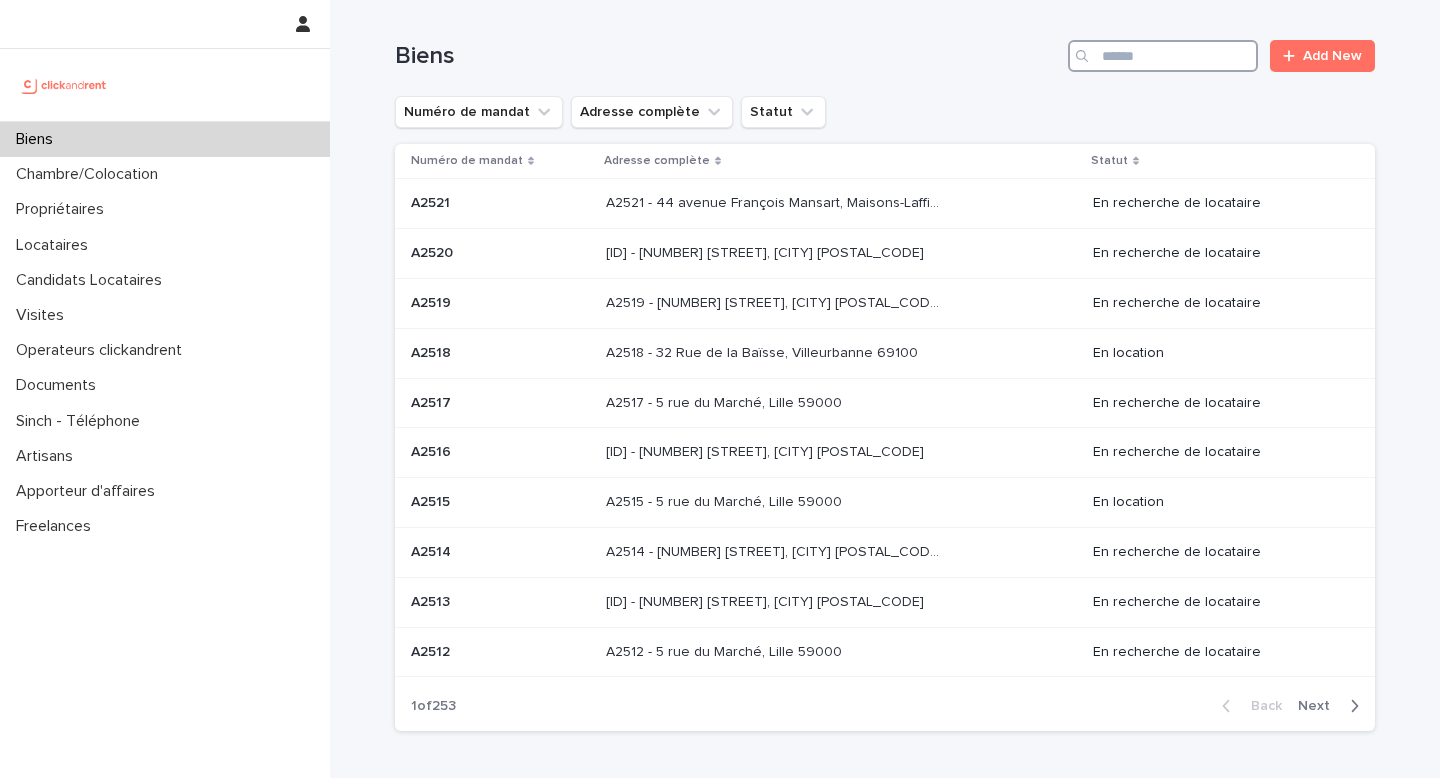 click at bounding box center [1163, 56] 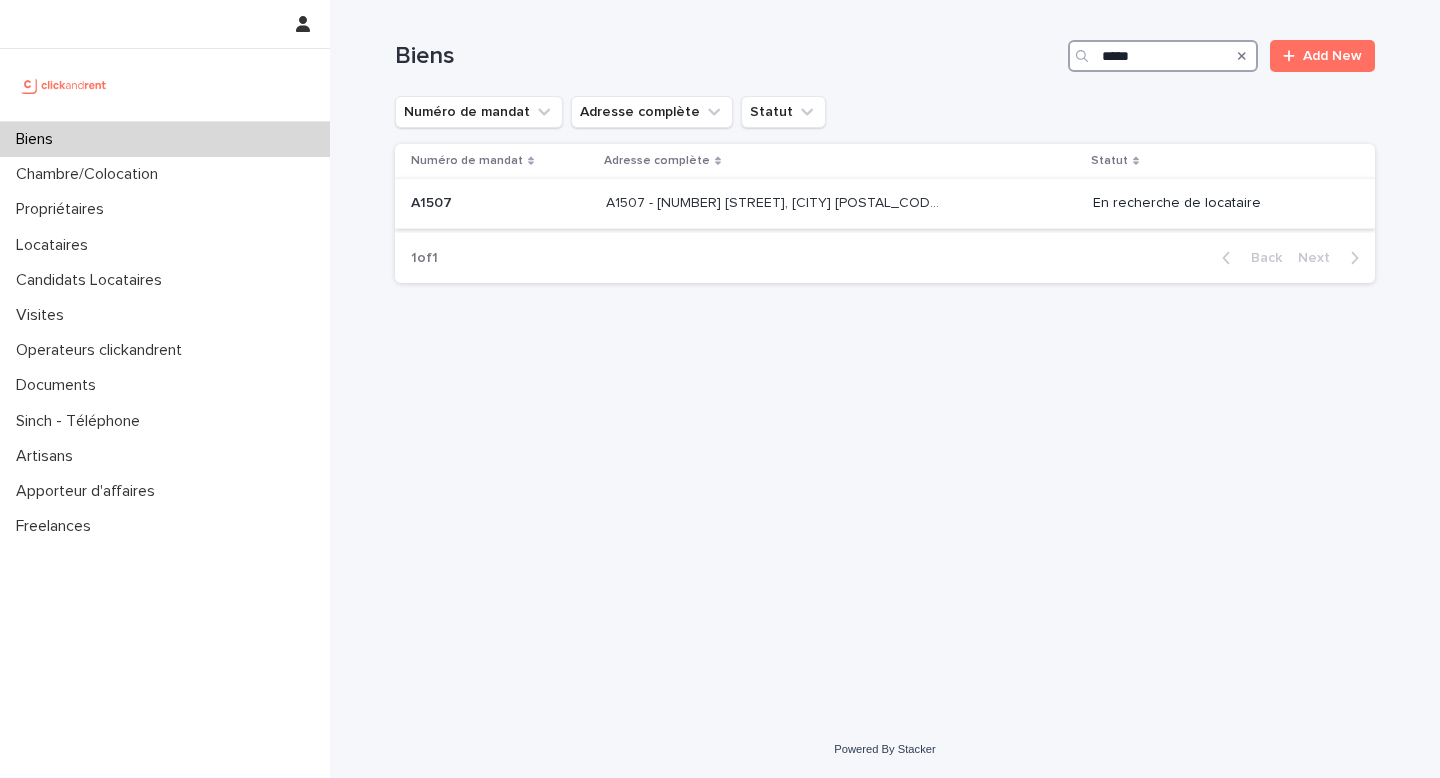 type on "*****" 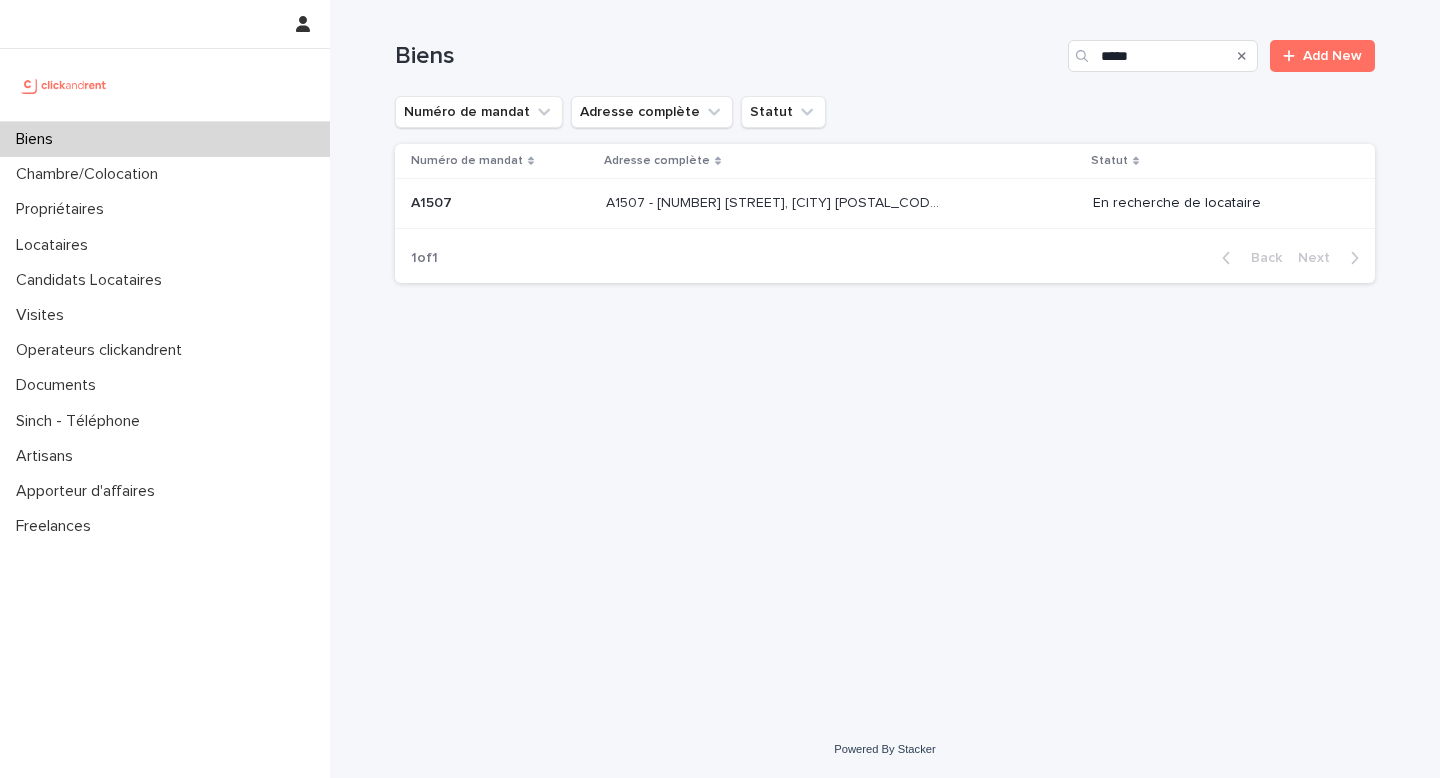 click on "[MANDATE] - [NUMBER] [STREET], [CITY] [POSTAL_CODE] [MANDATE] - [NUMBER] [STREET], [CITY] [POSTAL_CODE]" at bounding box center (841, 203) 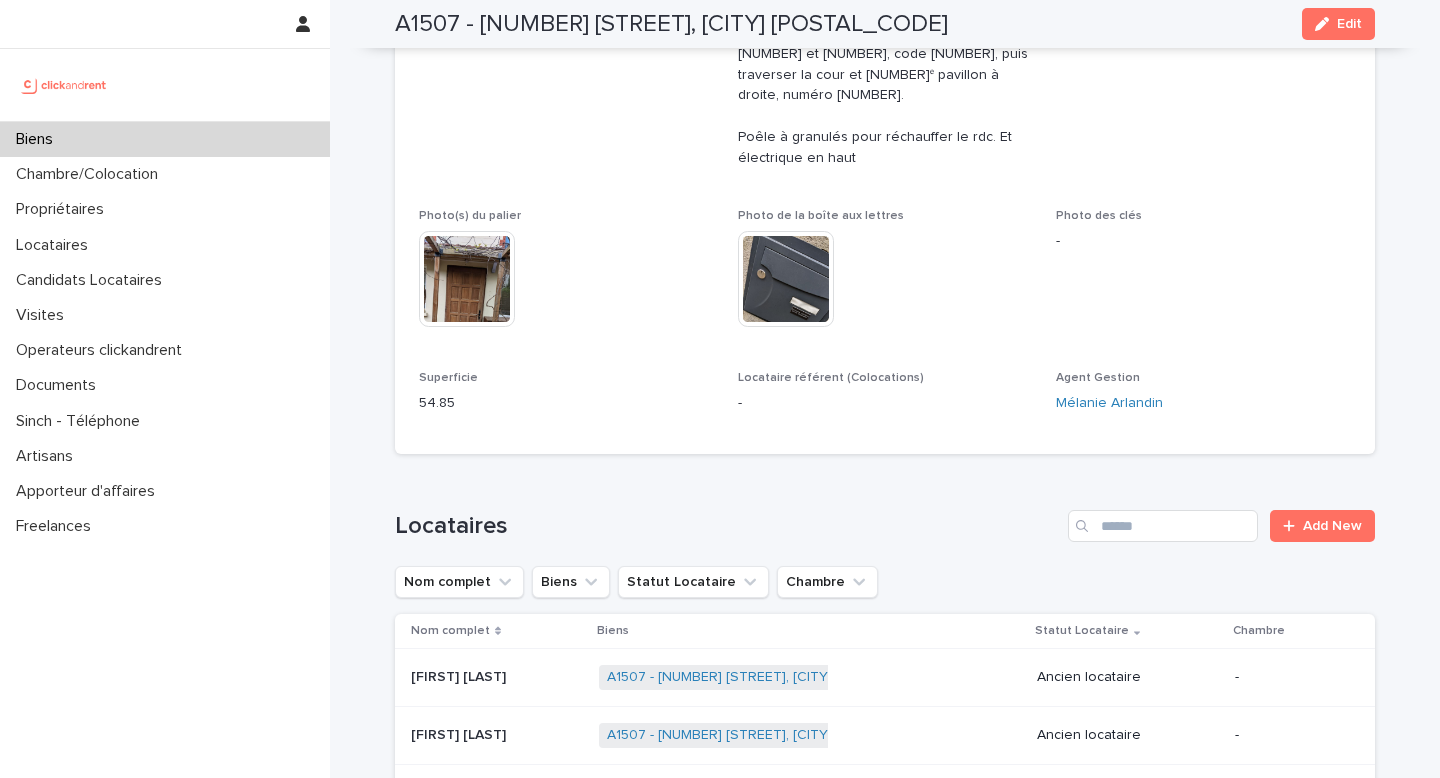 scroll, scrollTop: 838, scrollLeft: 0, axis: vertical 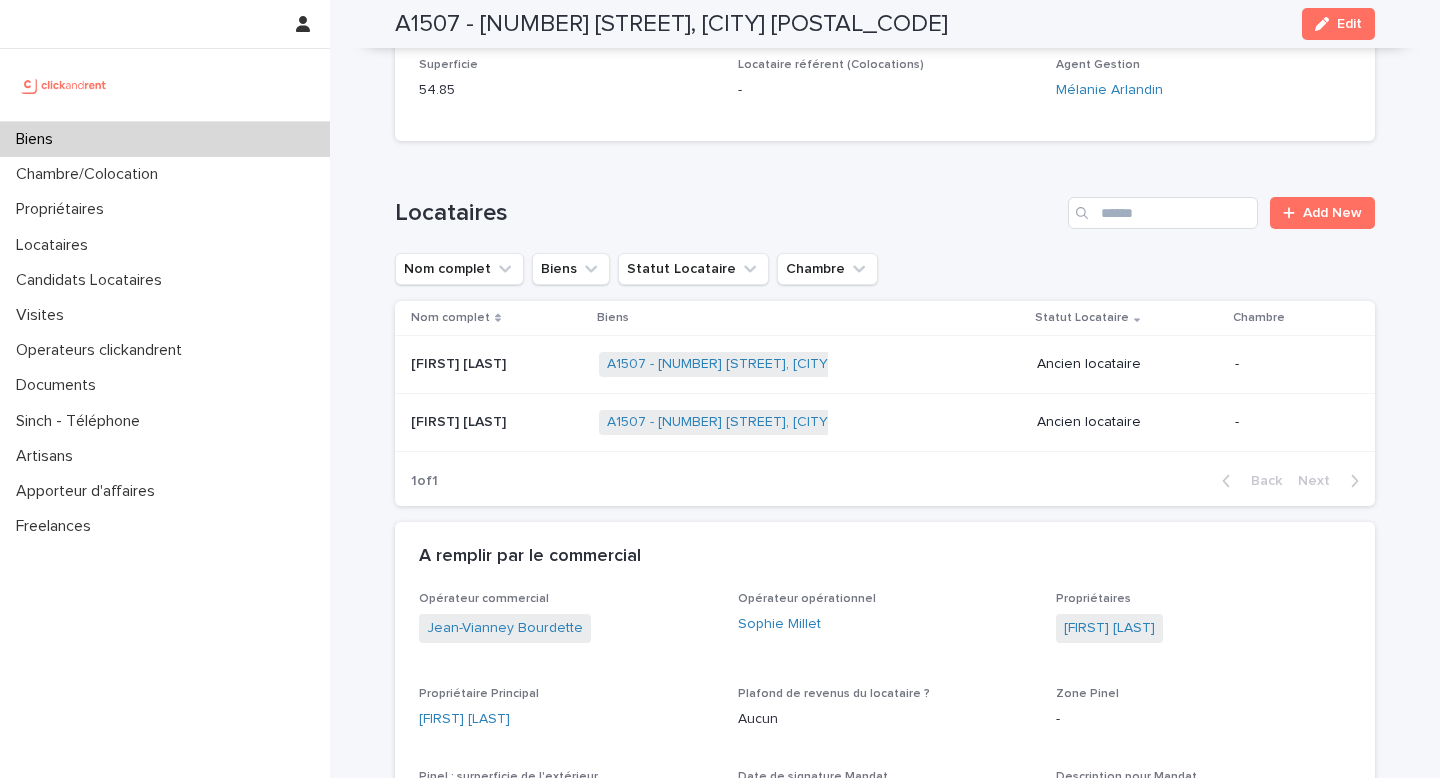 click on "[FIRST] [LAST]" at bounding box center (566, 719) 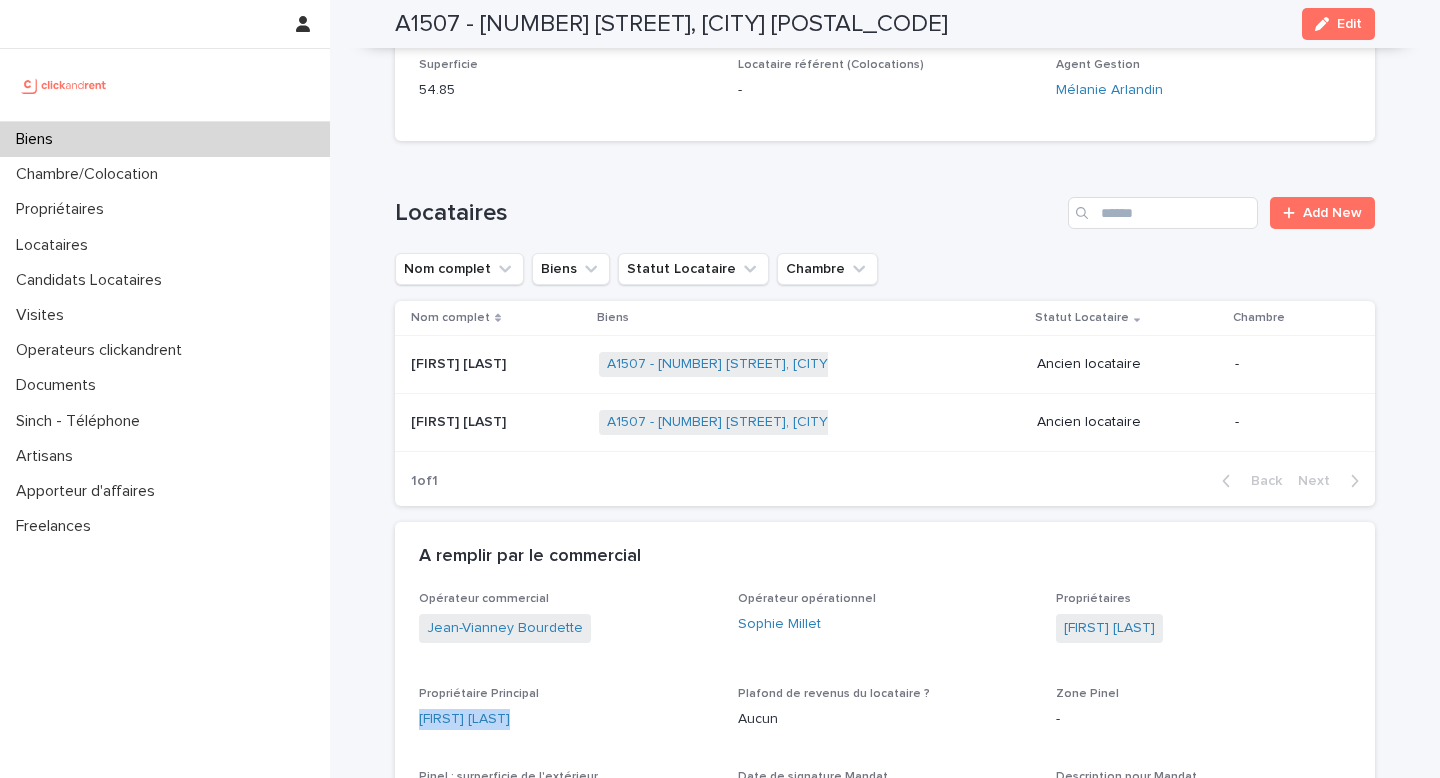 click on "[FIRST] [LAST]" at bounding box center [566, 719] 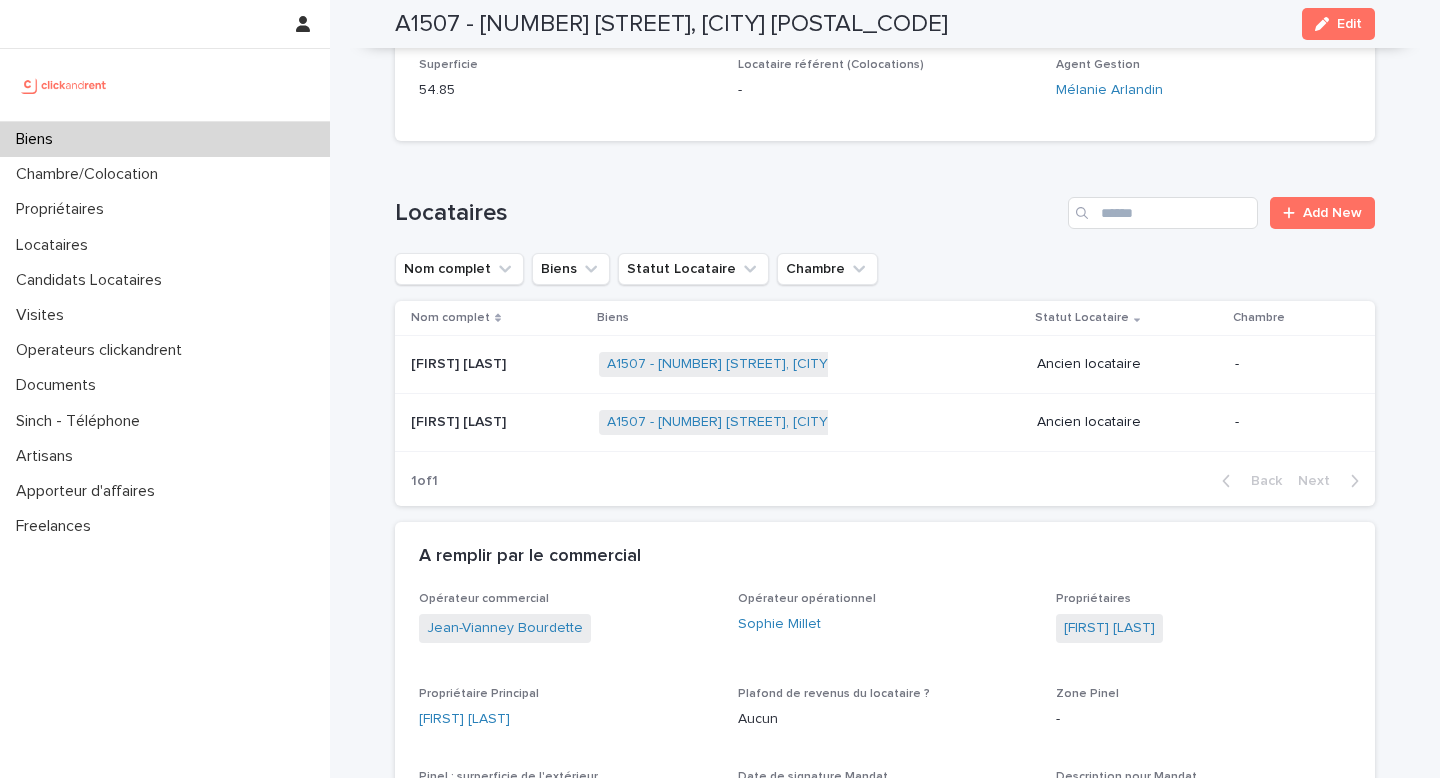 click on "A1507 - [NUMBER] [STREET], [CITY] [POSTAL_CODE]" at bounding box center [671, 24] 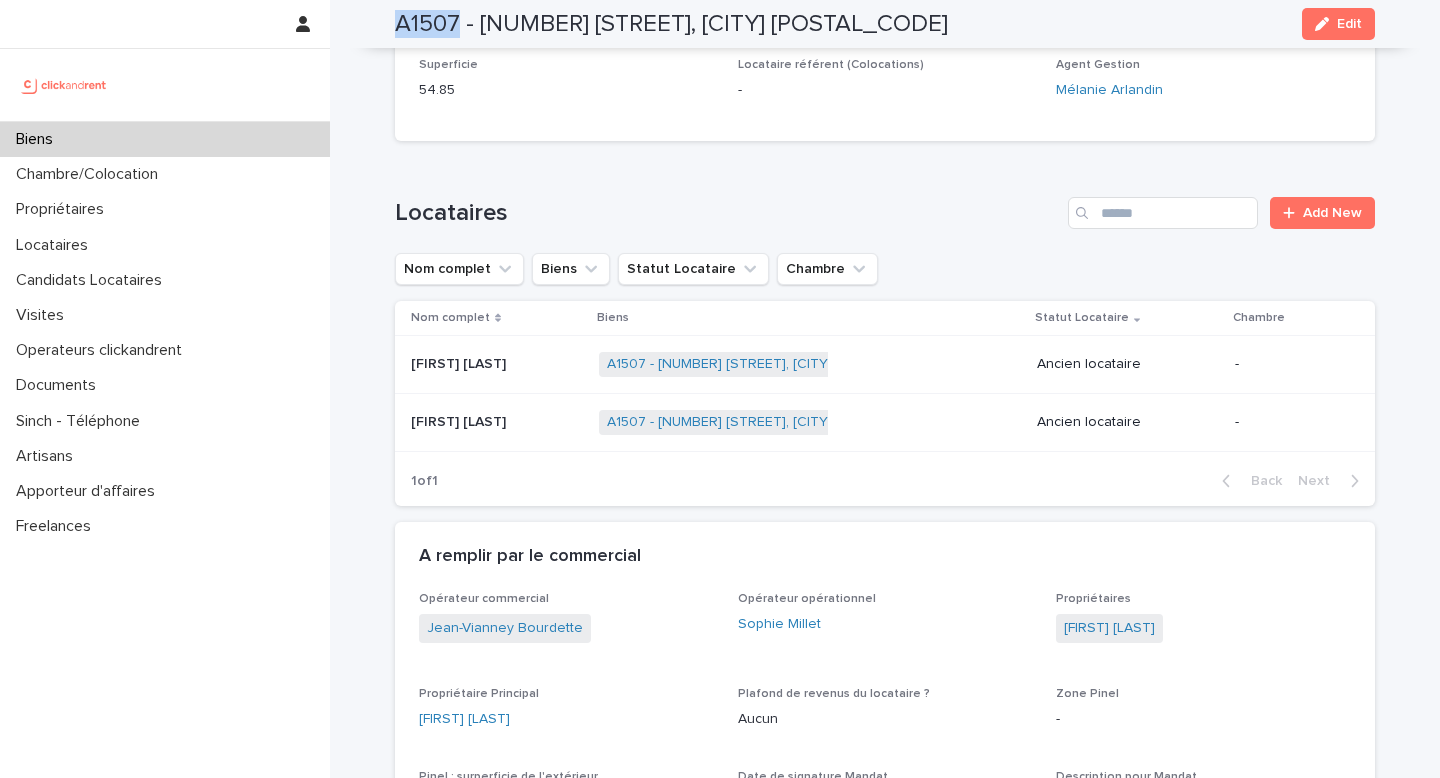 click on "A1507 - [NUMBER] [STREET], [CITY] [POSTAL_CODE]" at bounding box center (671, 24) 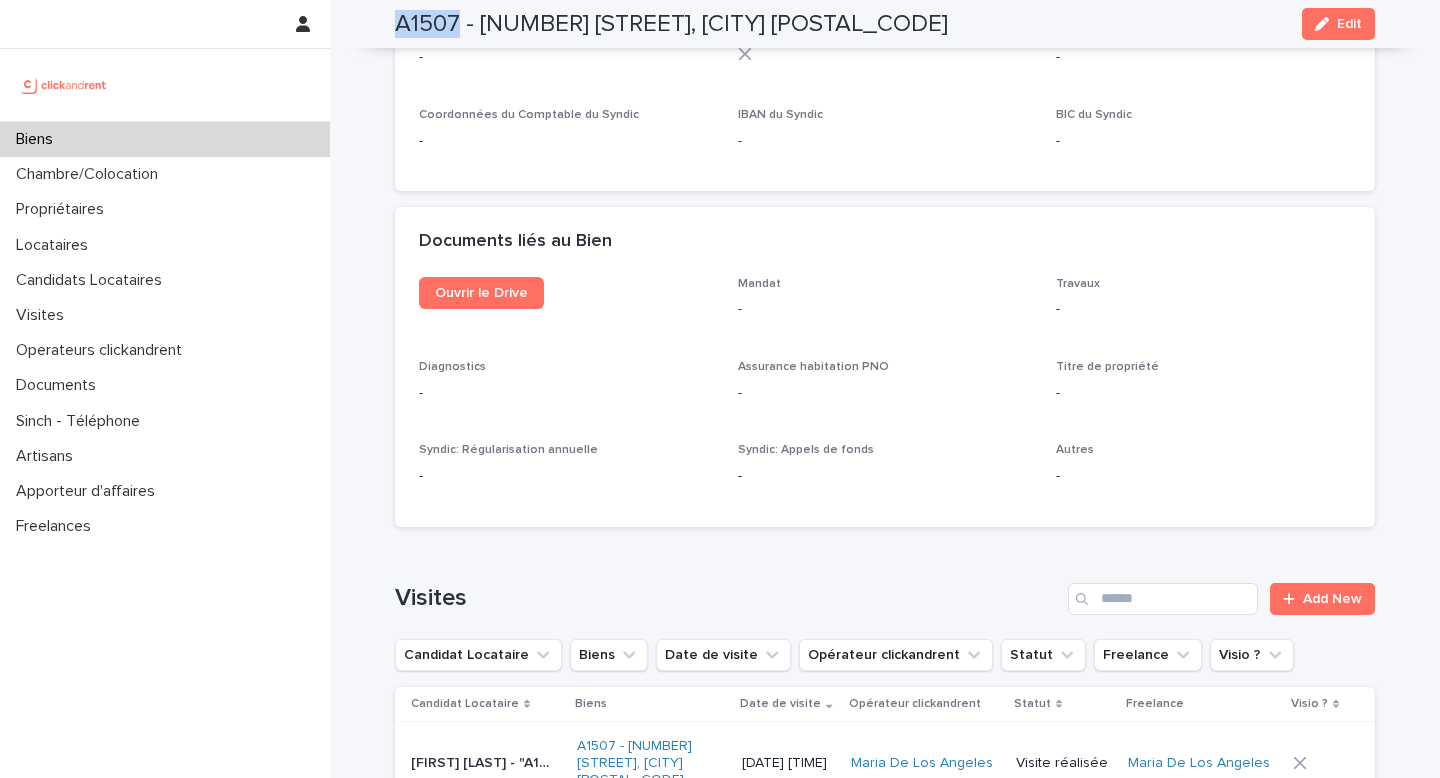 scroll, scrollTop: 7855, scrollLeft: 0, axis: vertical 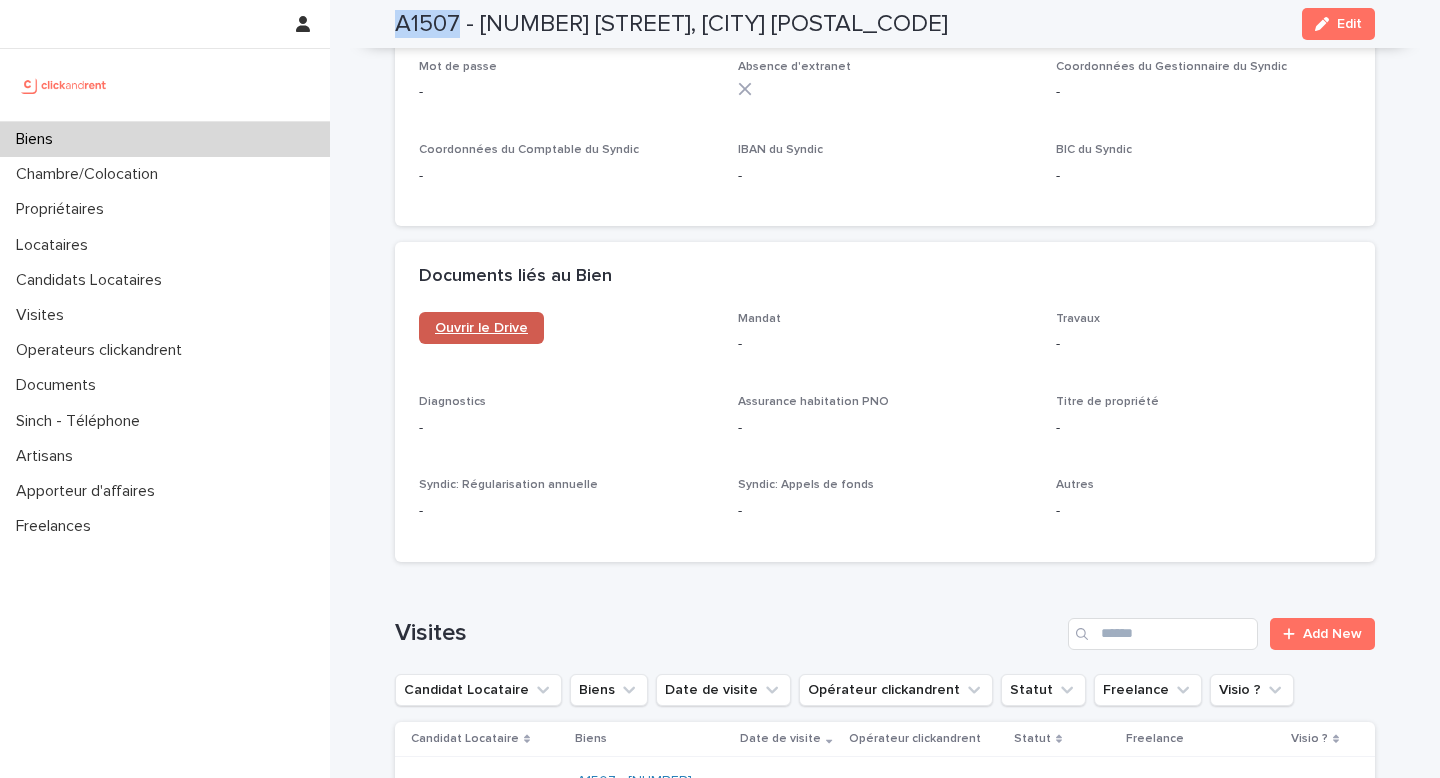 click on "Ouvrir le Drive" at bounding box center [481, 328] 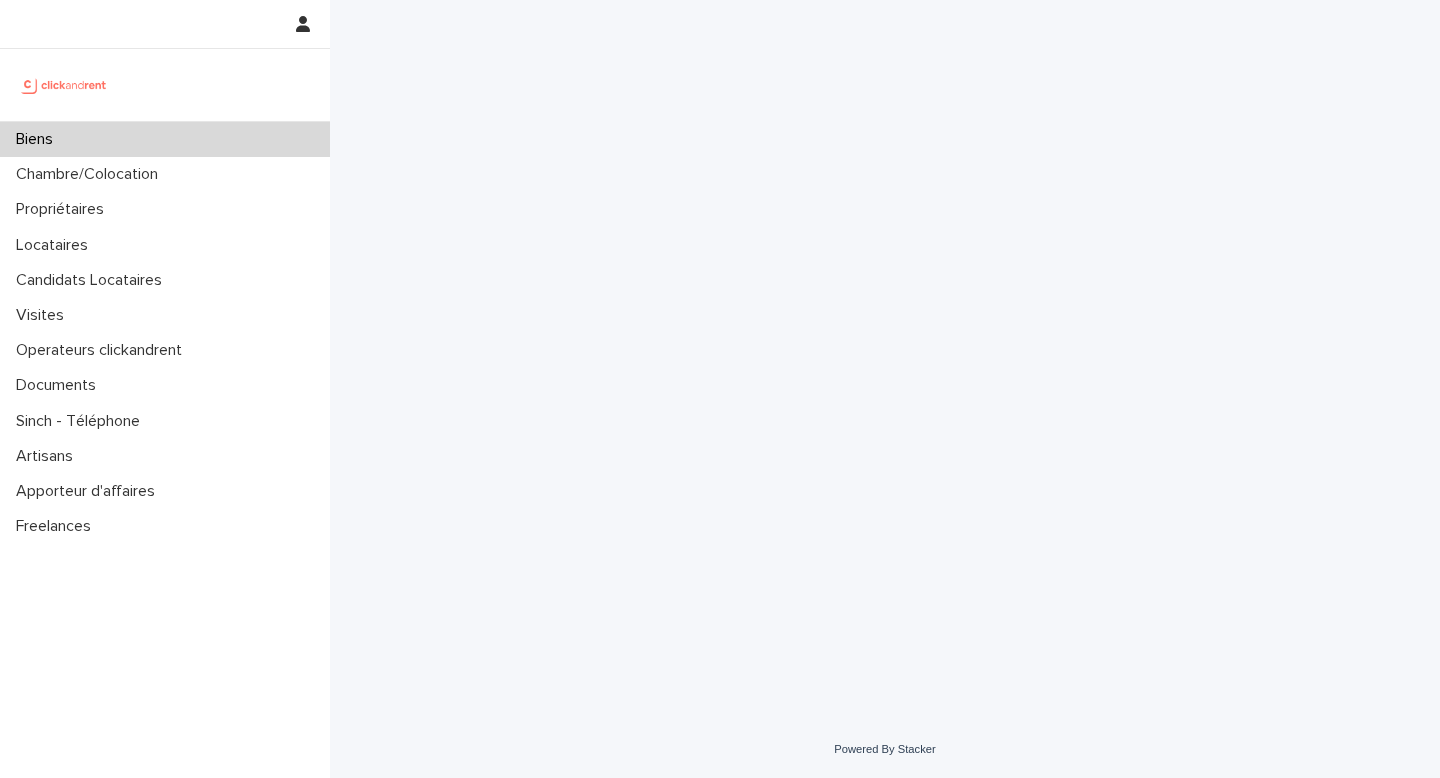 scroll, scrollTop: 0, scrollLeft: 0, axis: both 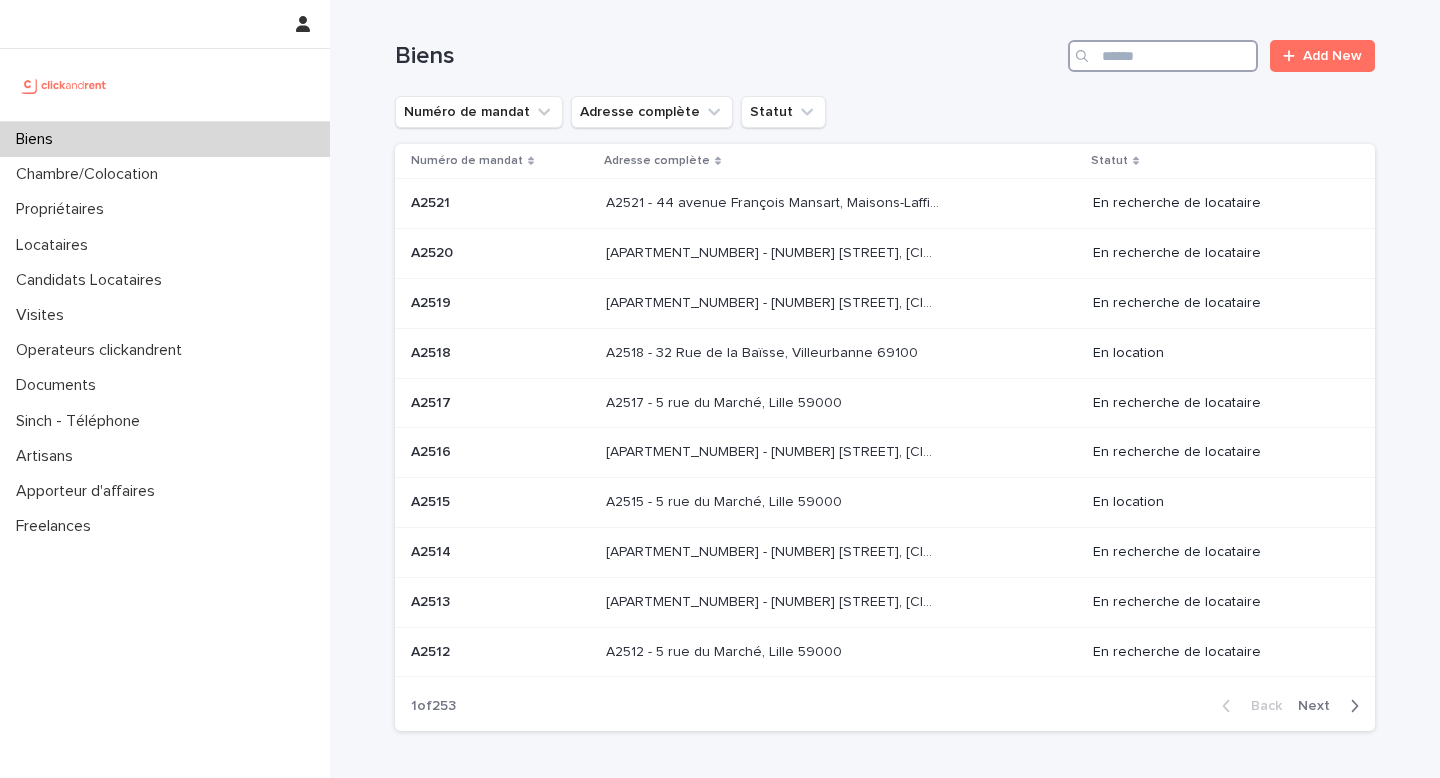 click at bounding box center [1163, 56] 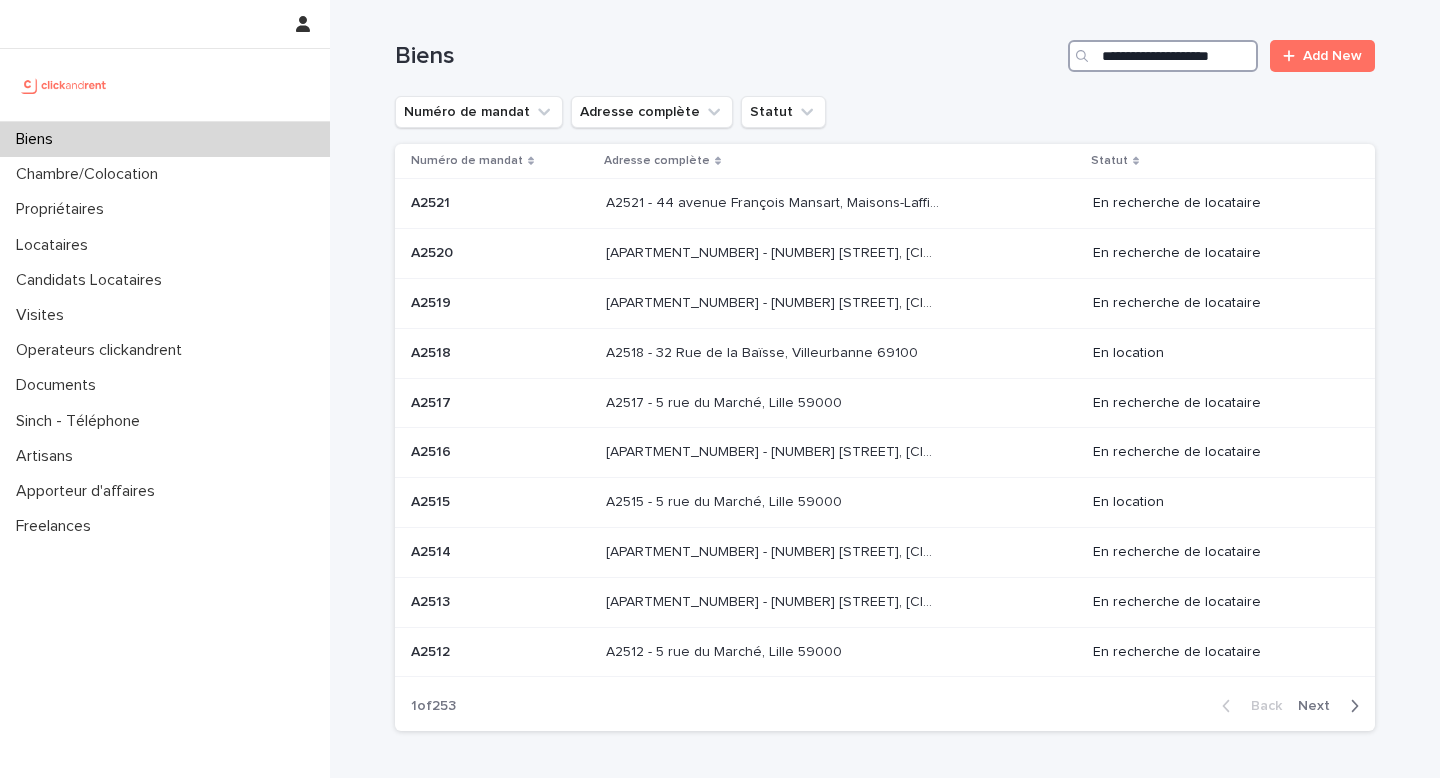 scroll, scrollTop: 0, scrollLeft: 8, axis: horizontal 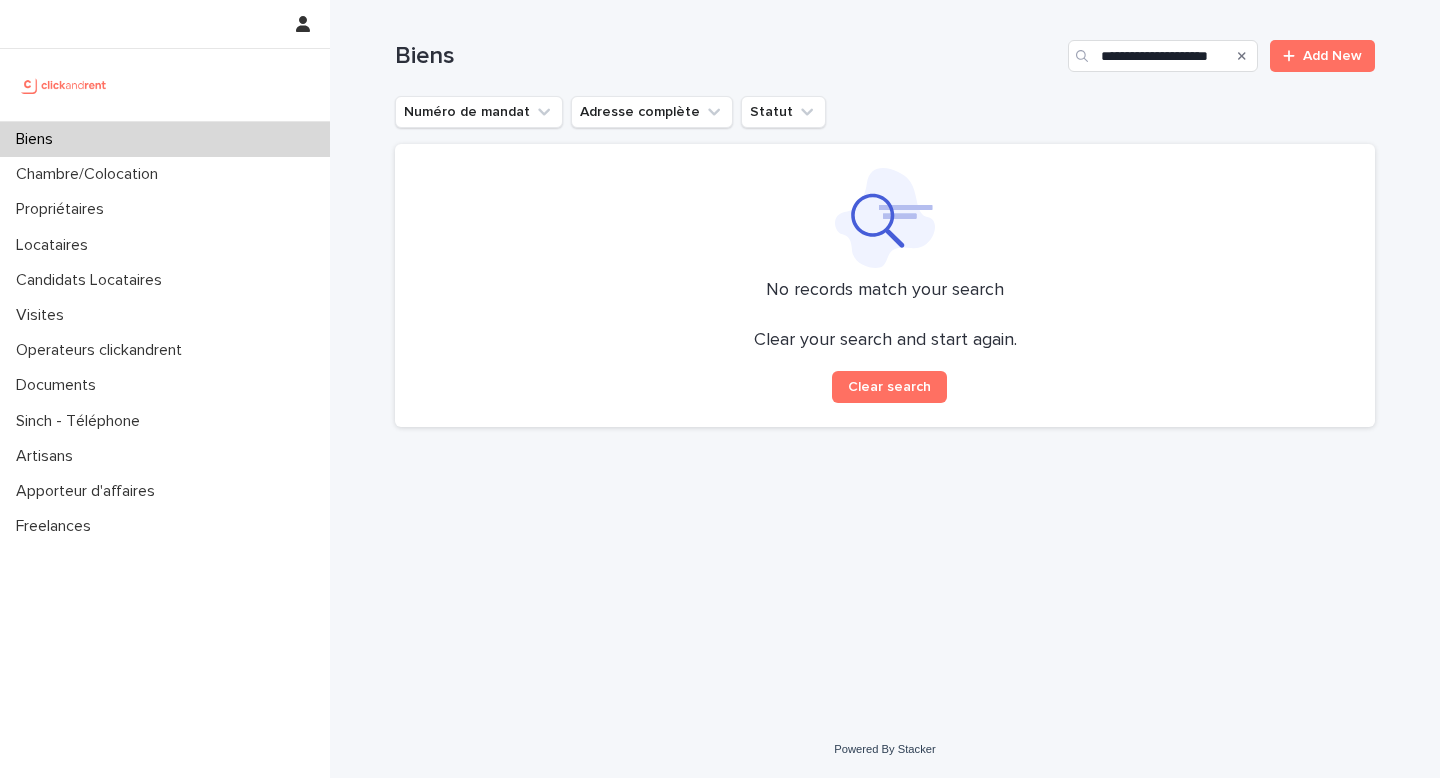 click on "No records match your search Clear your search and start again. Clear search" at bounding box center [885, 285] 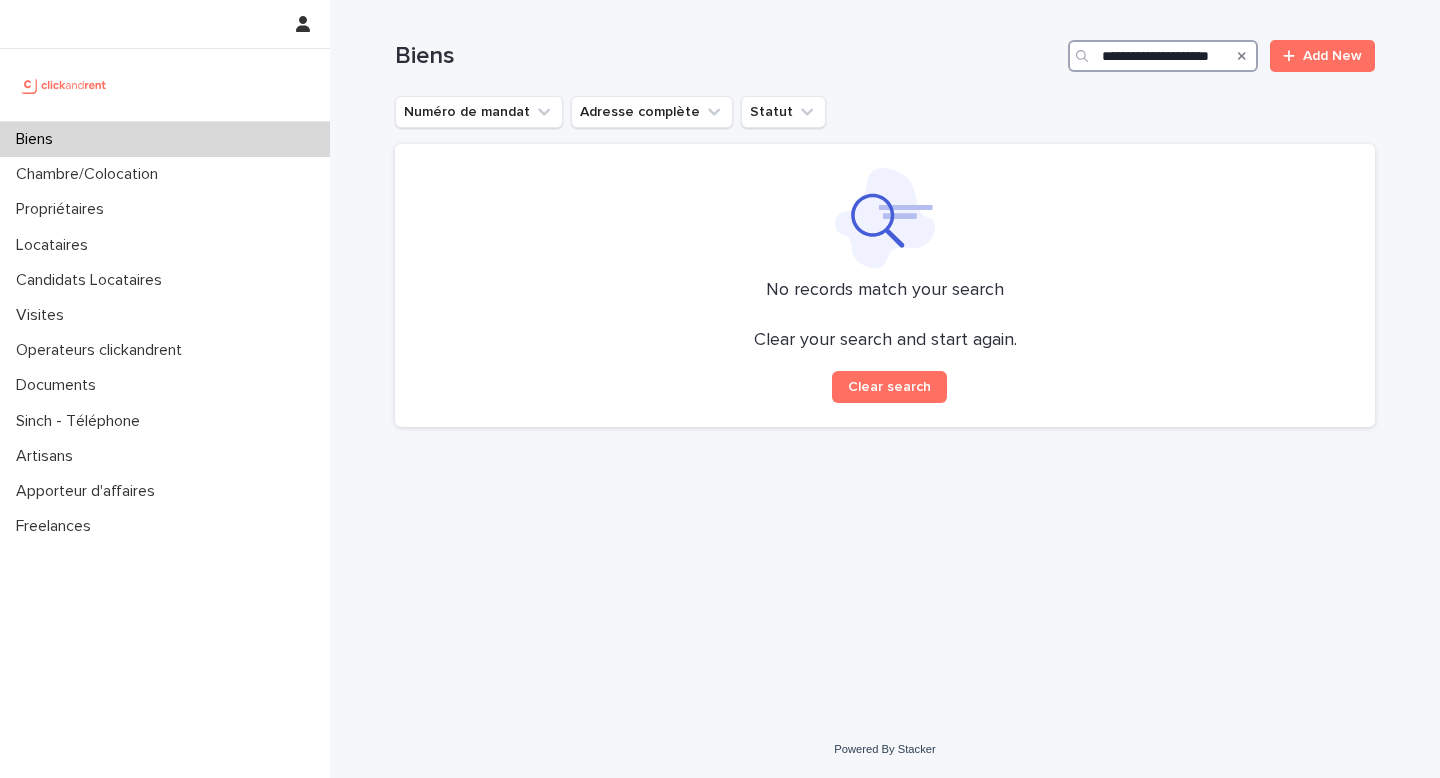 click on "**********" at bounding box center [1163, 56] 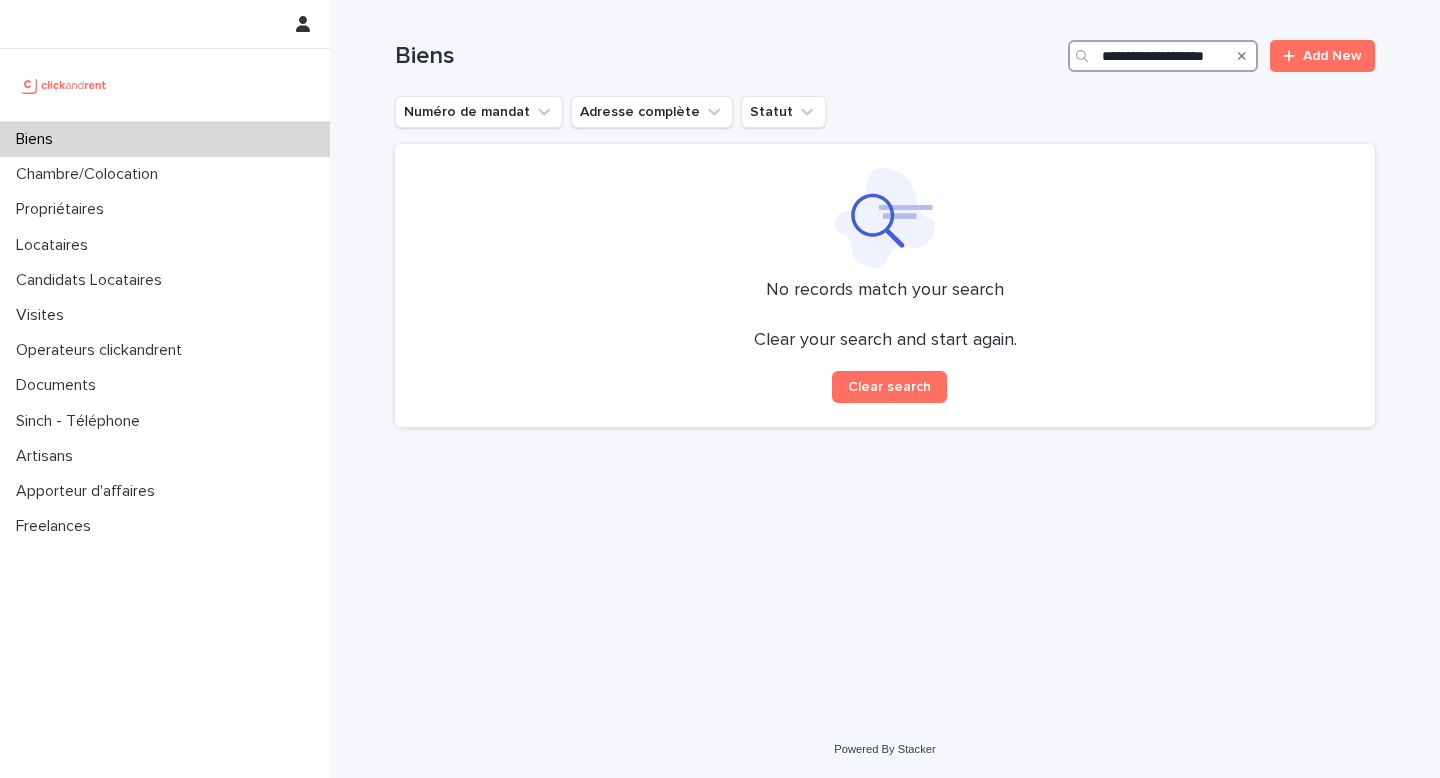 click on "**********" at bounding box center (1163, 56) 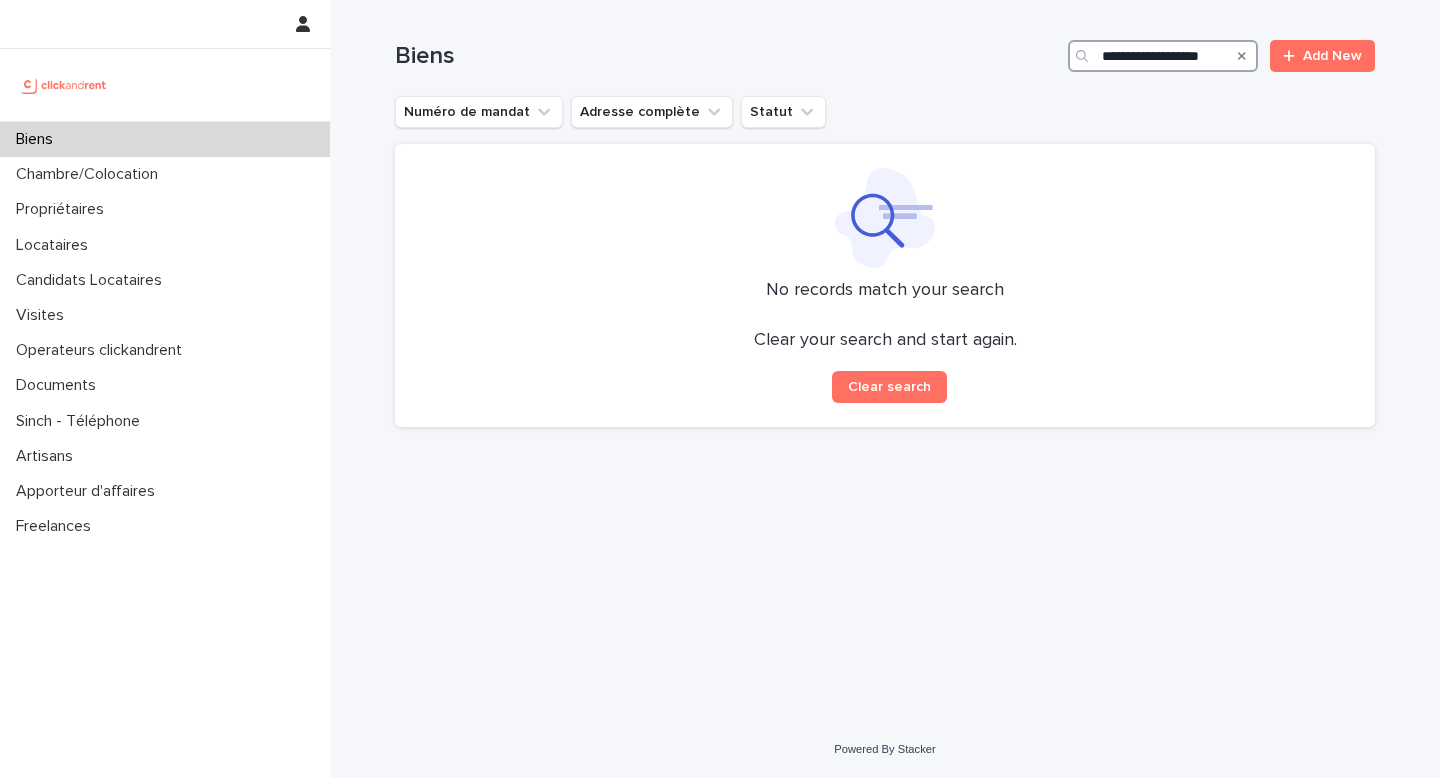 scroll, scrollTop: 0, scrollLeft: 1, axis: horizontal 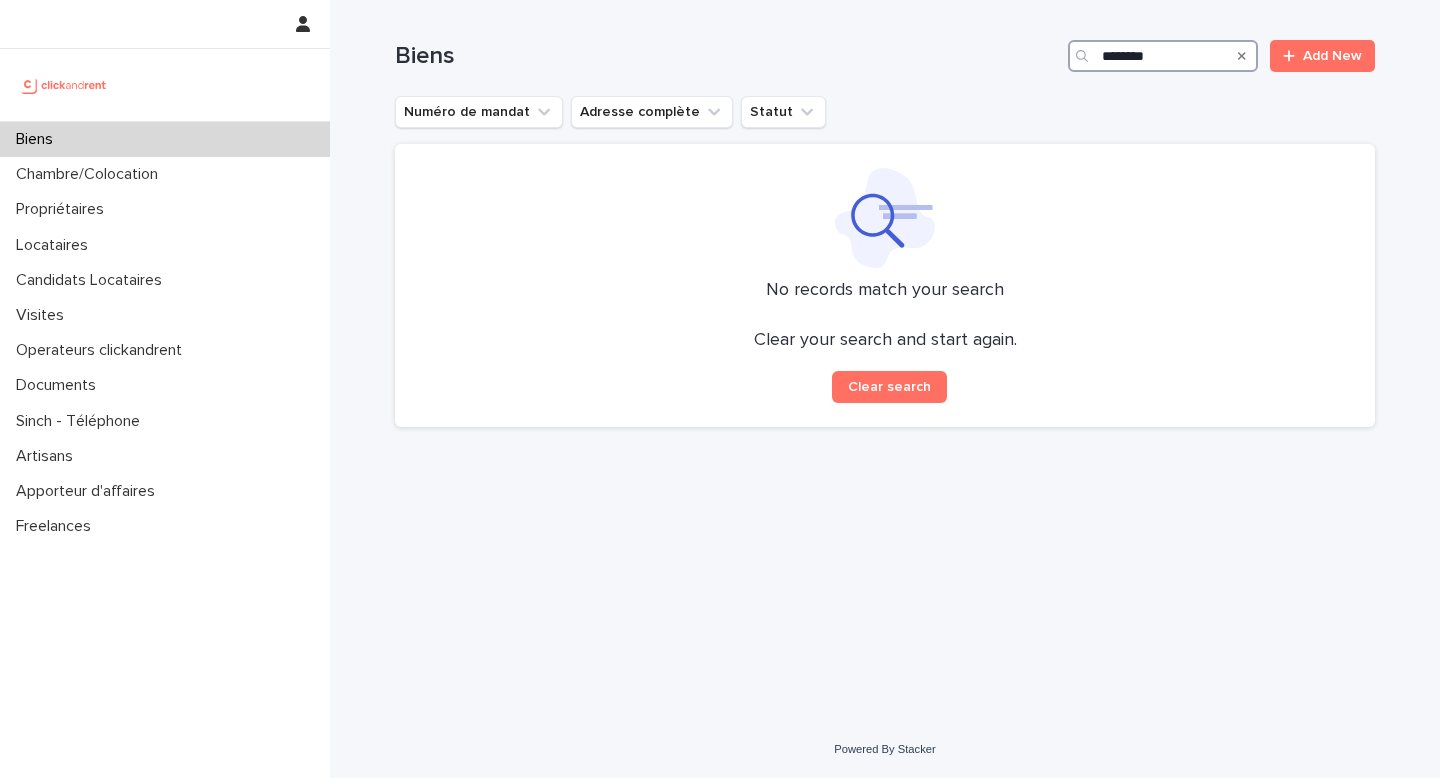 type on "******" 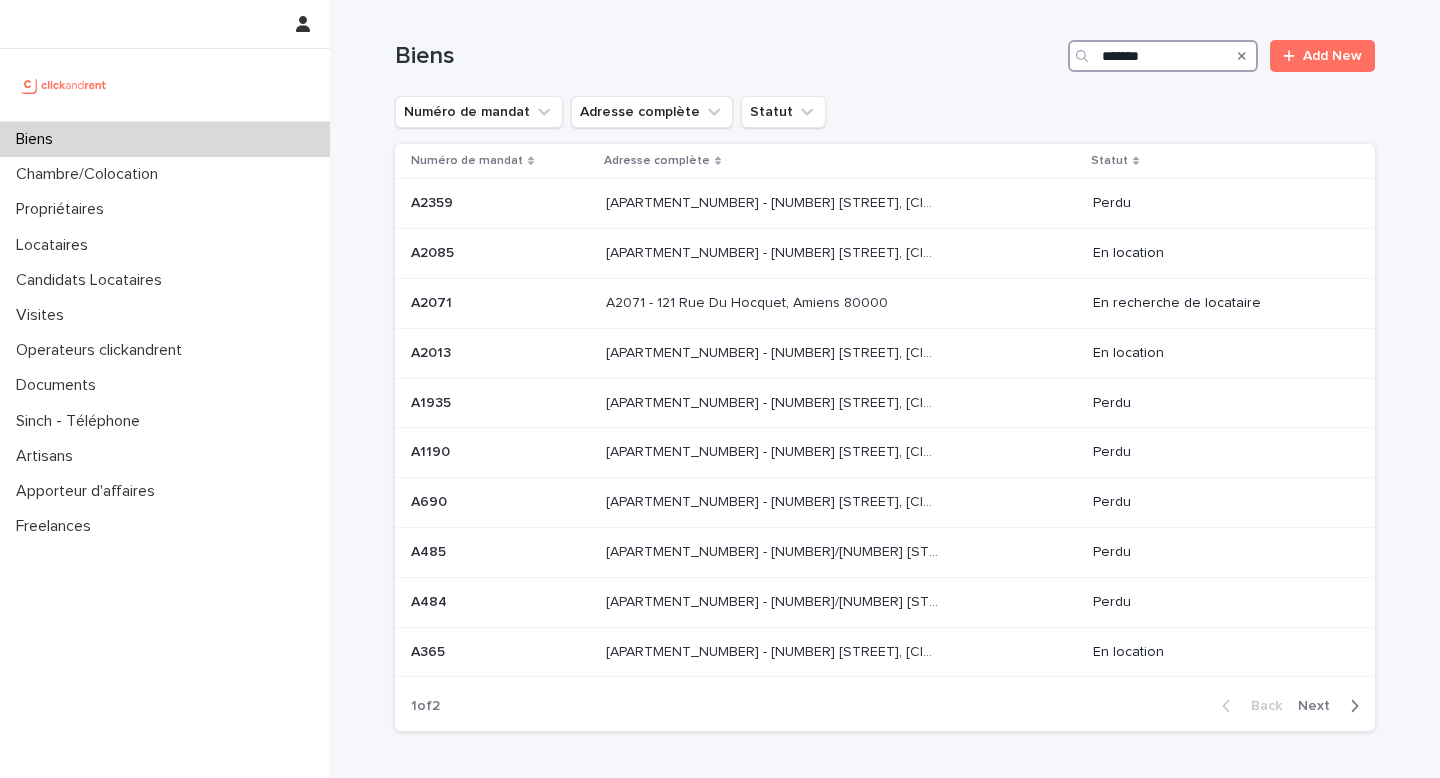 click on "******" at bounding box center [1163, 56] 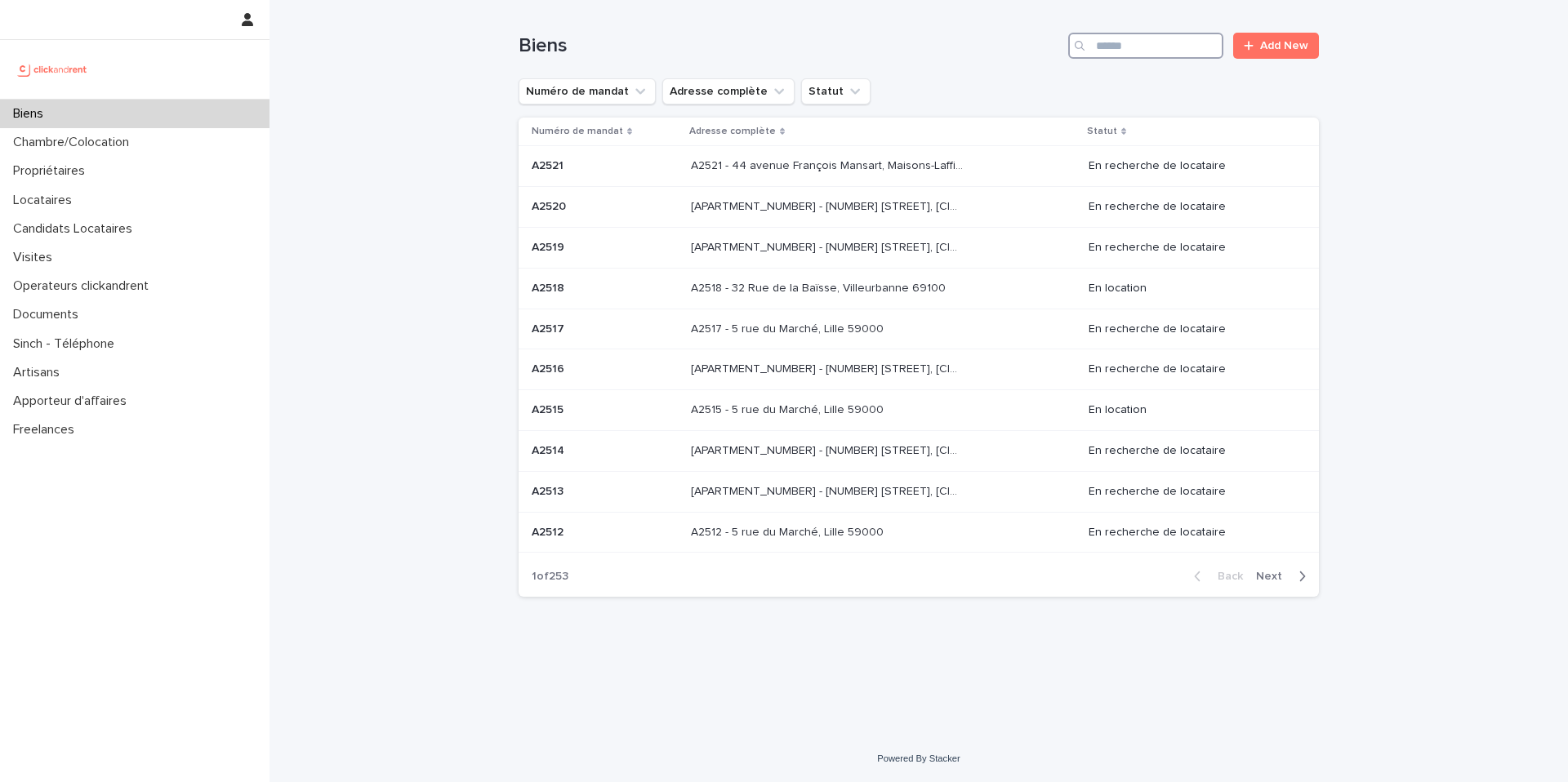 paste on "*****" 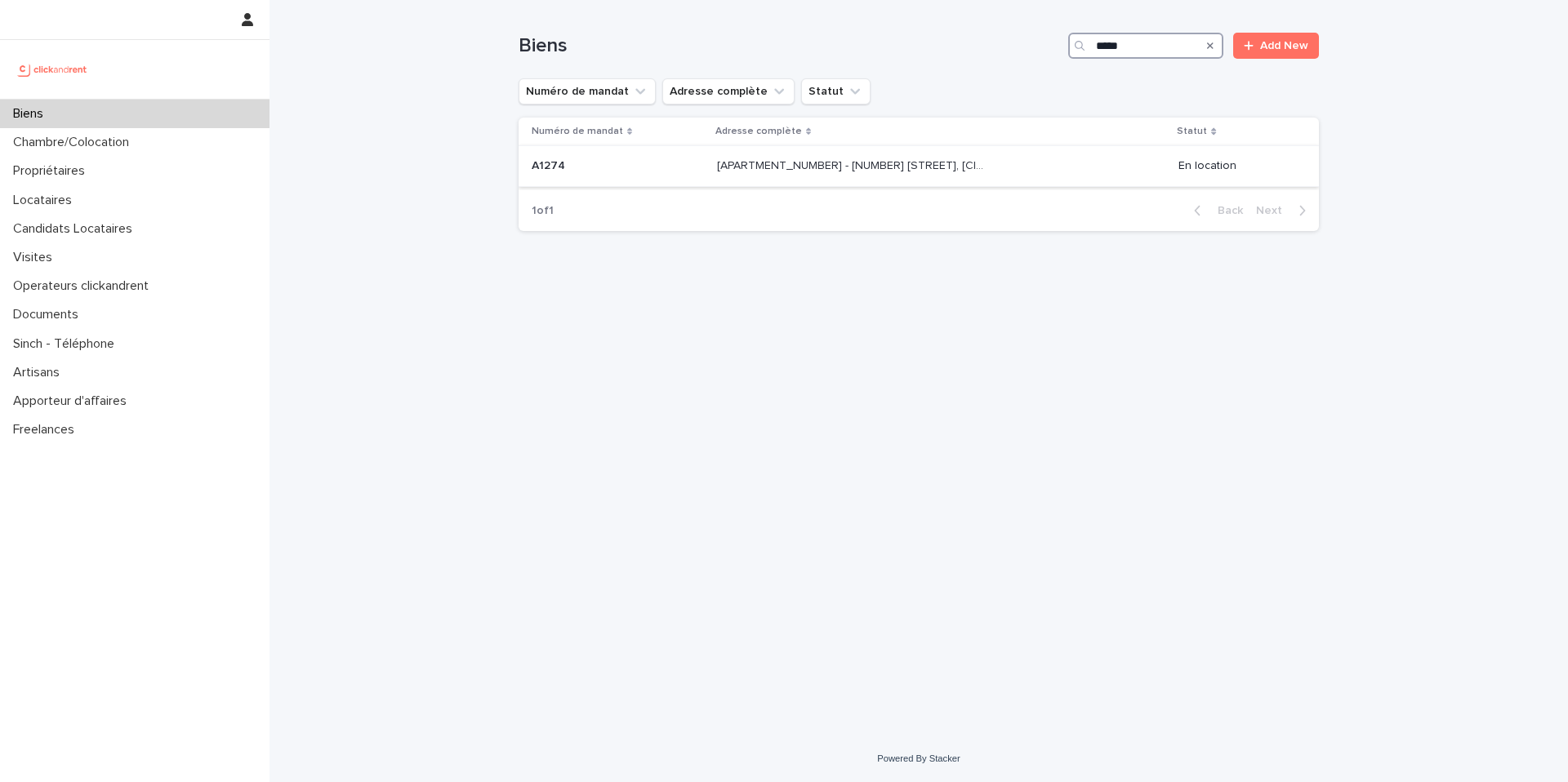 type on "*****" 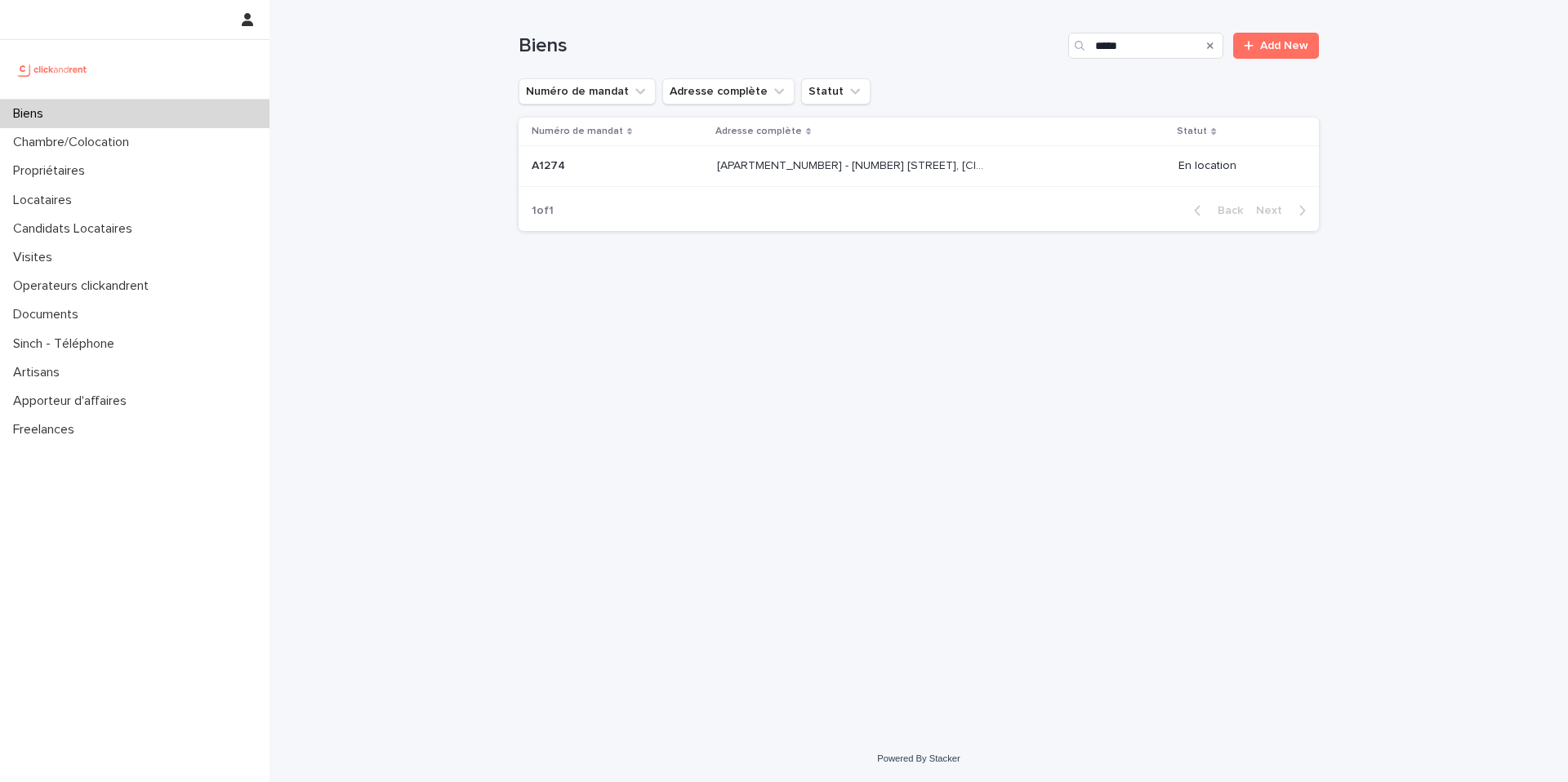 click on "[ID] - [NUMBER] [STREET], [CITY] [POSTAL_CODE]" at bounding box center [854, 164] 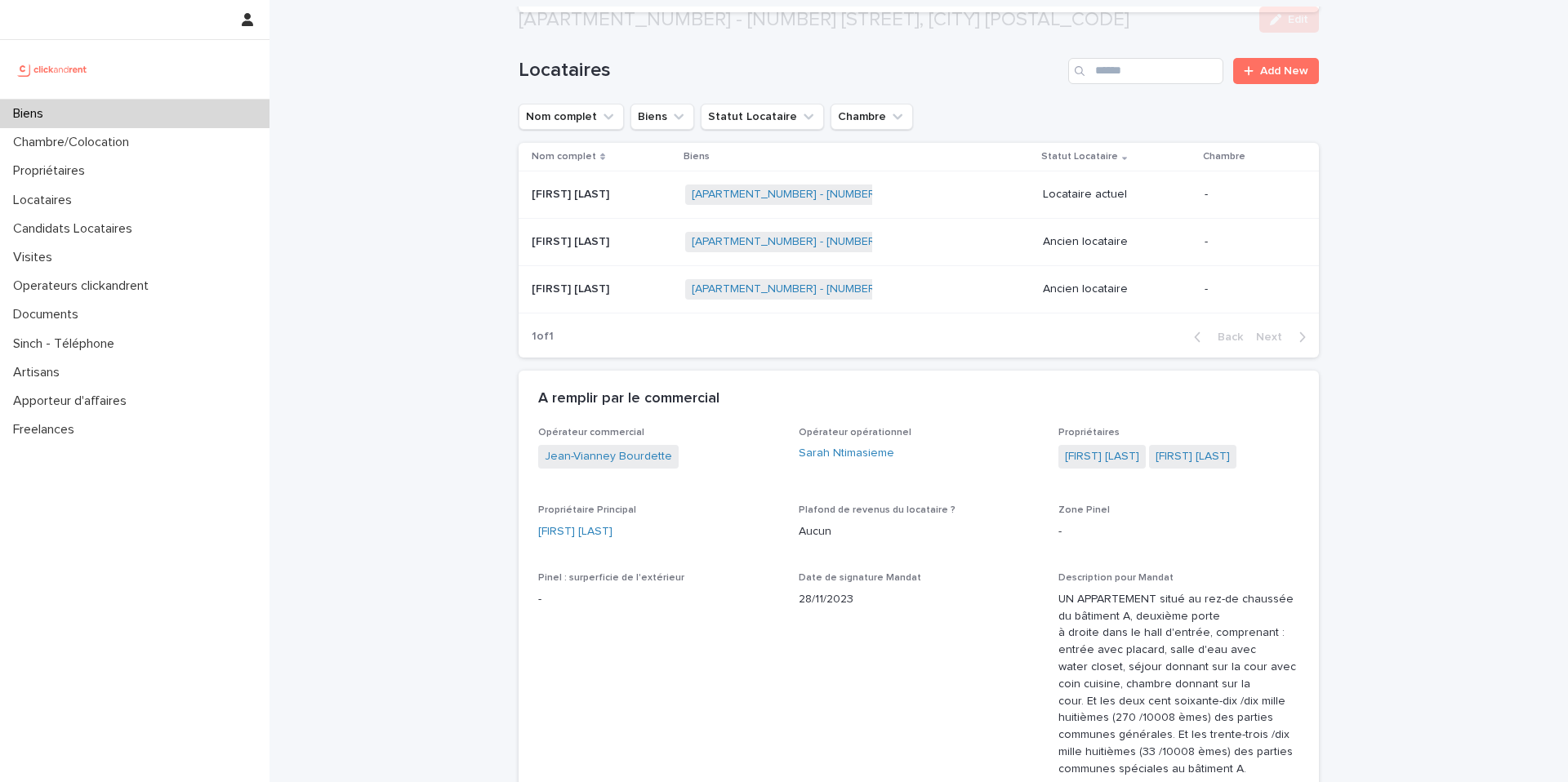 scroll, scrollTop: 691, scrollLeft: 0, axis: vertical 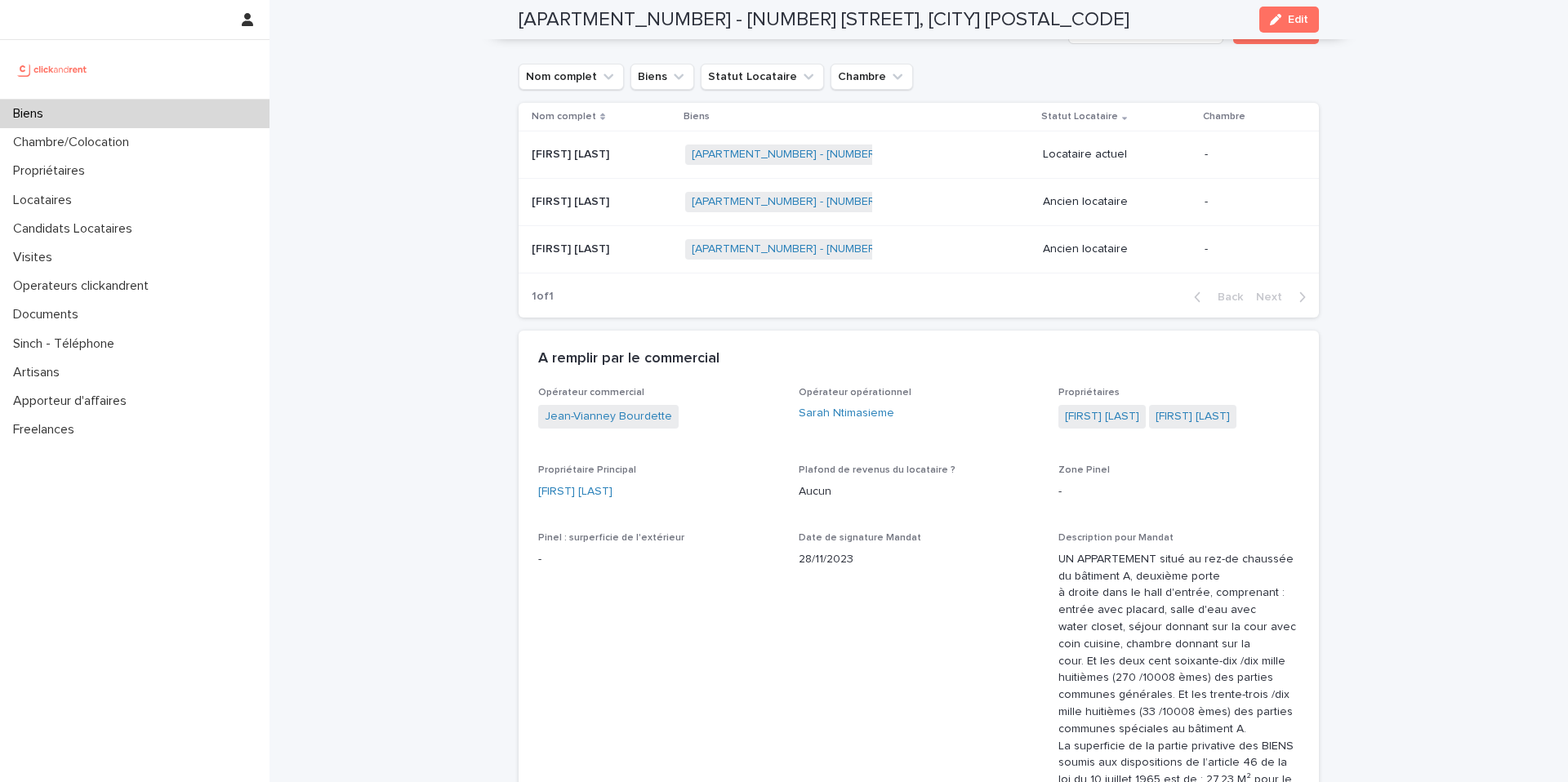 click at bounding box center [602, 154] 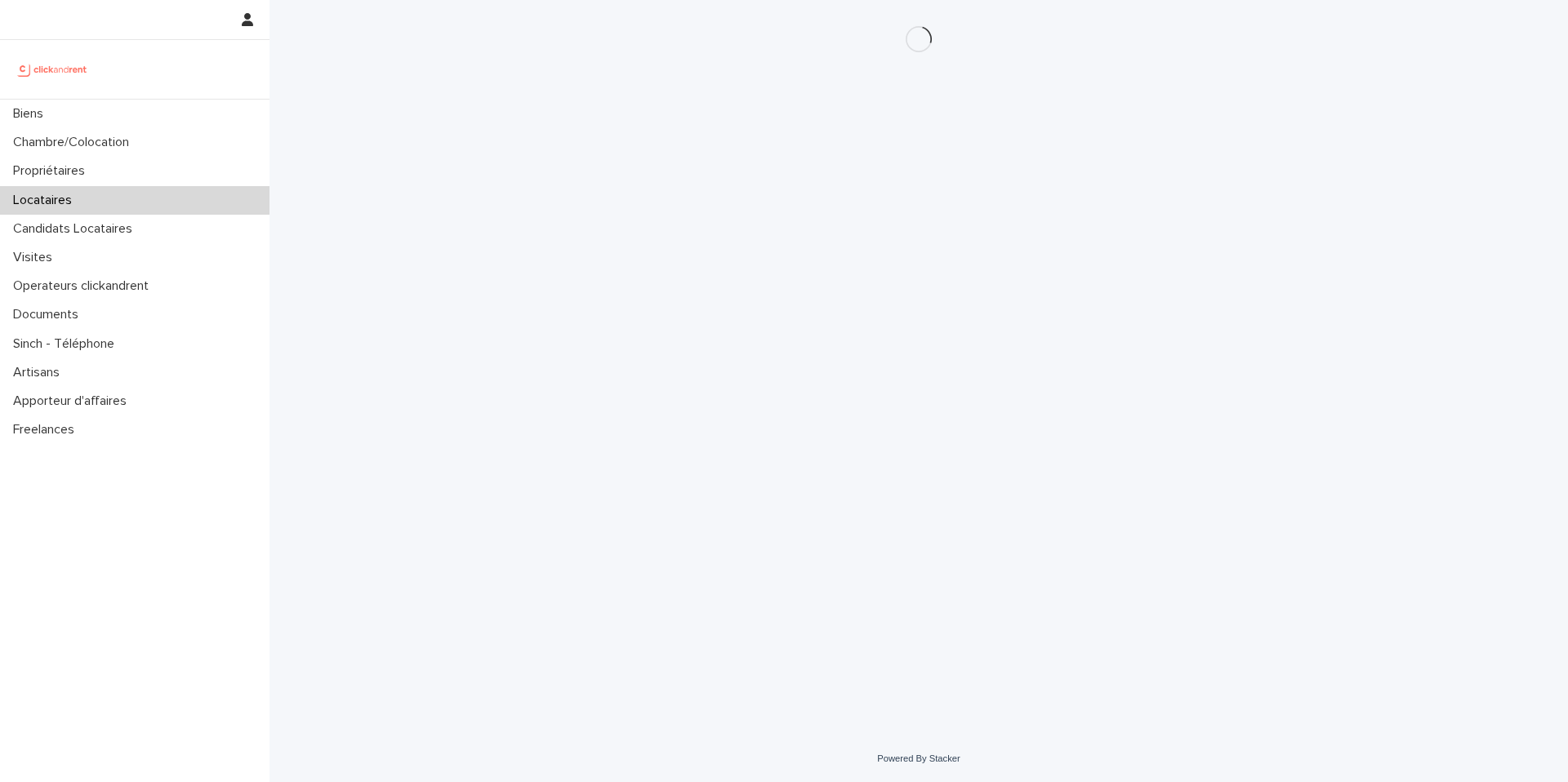 scroll, scrollTop: 0, scrollLeft: 0, axis: both 